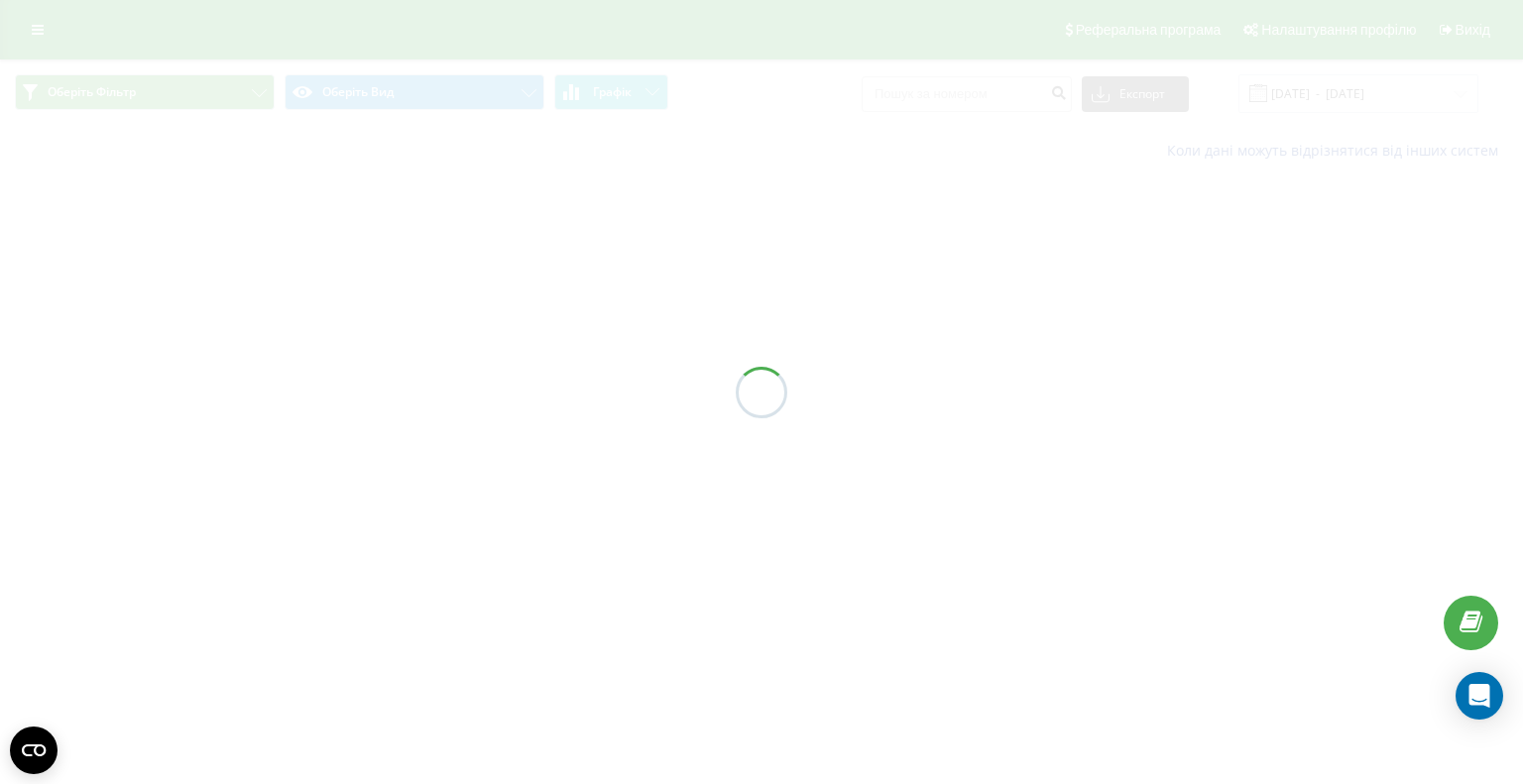 scroll, scrollTop: 0, scrollLeft: 0, axis: both 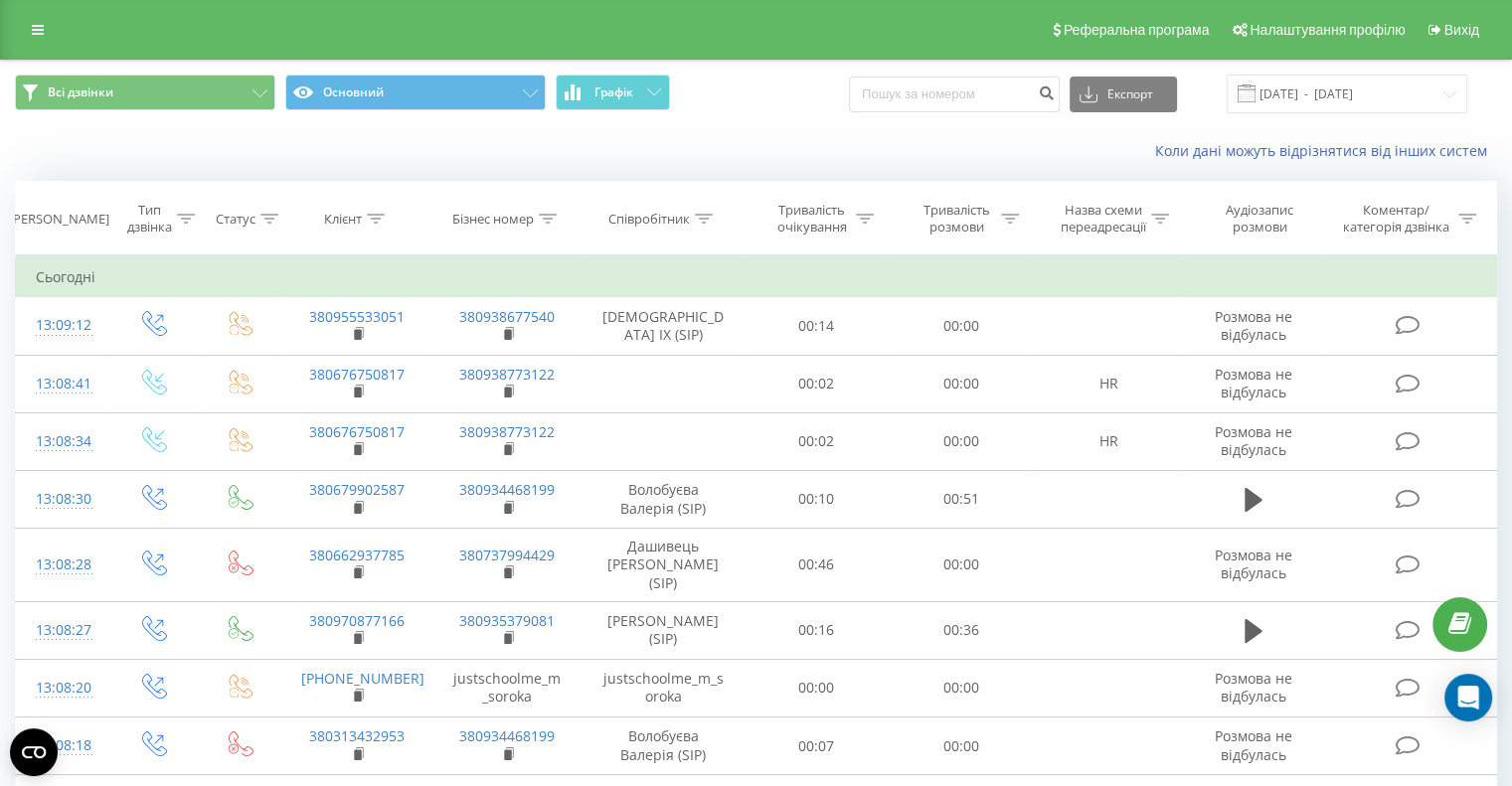 click 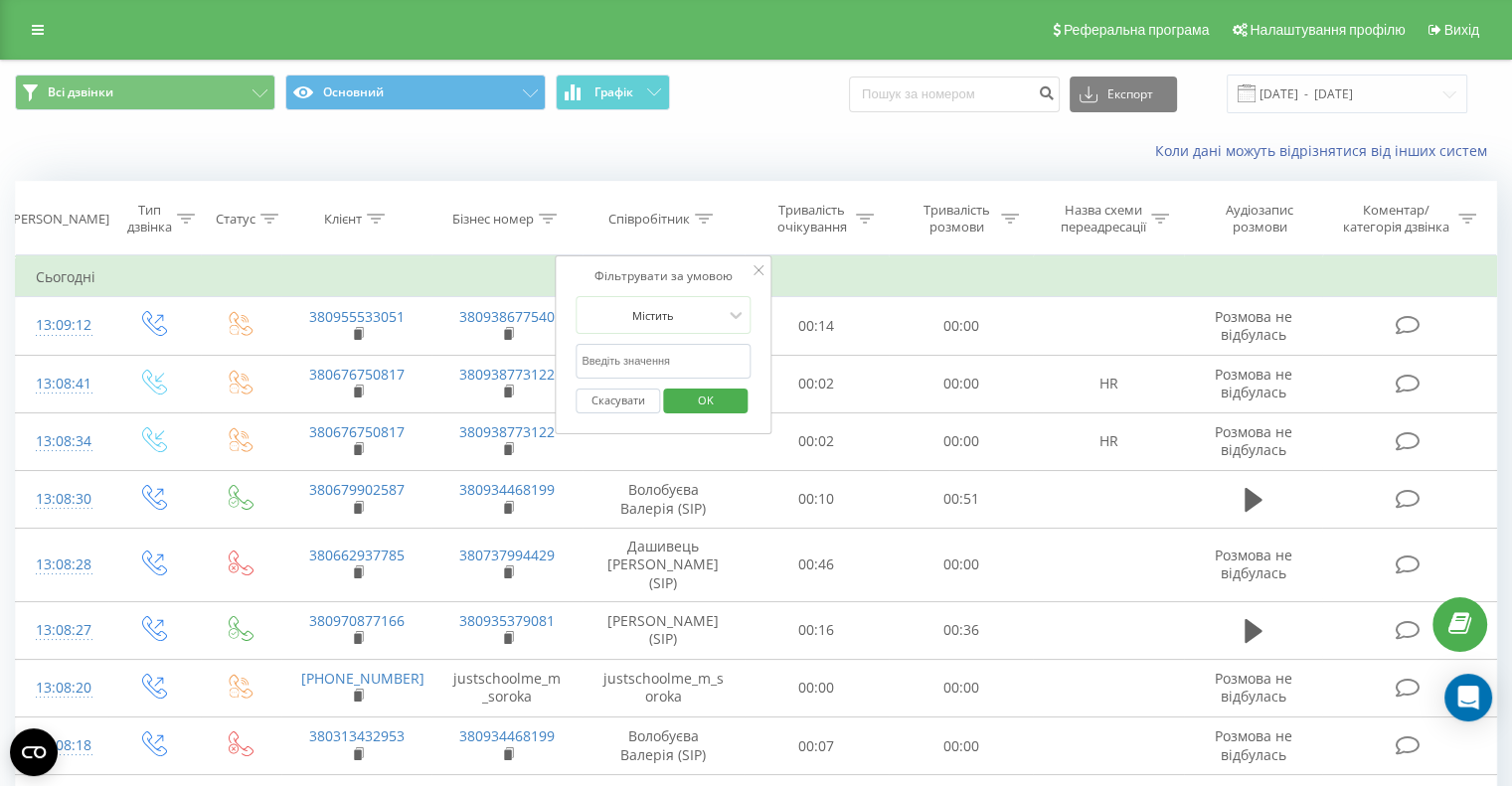 click at bounding box center (663, 361) 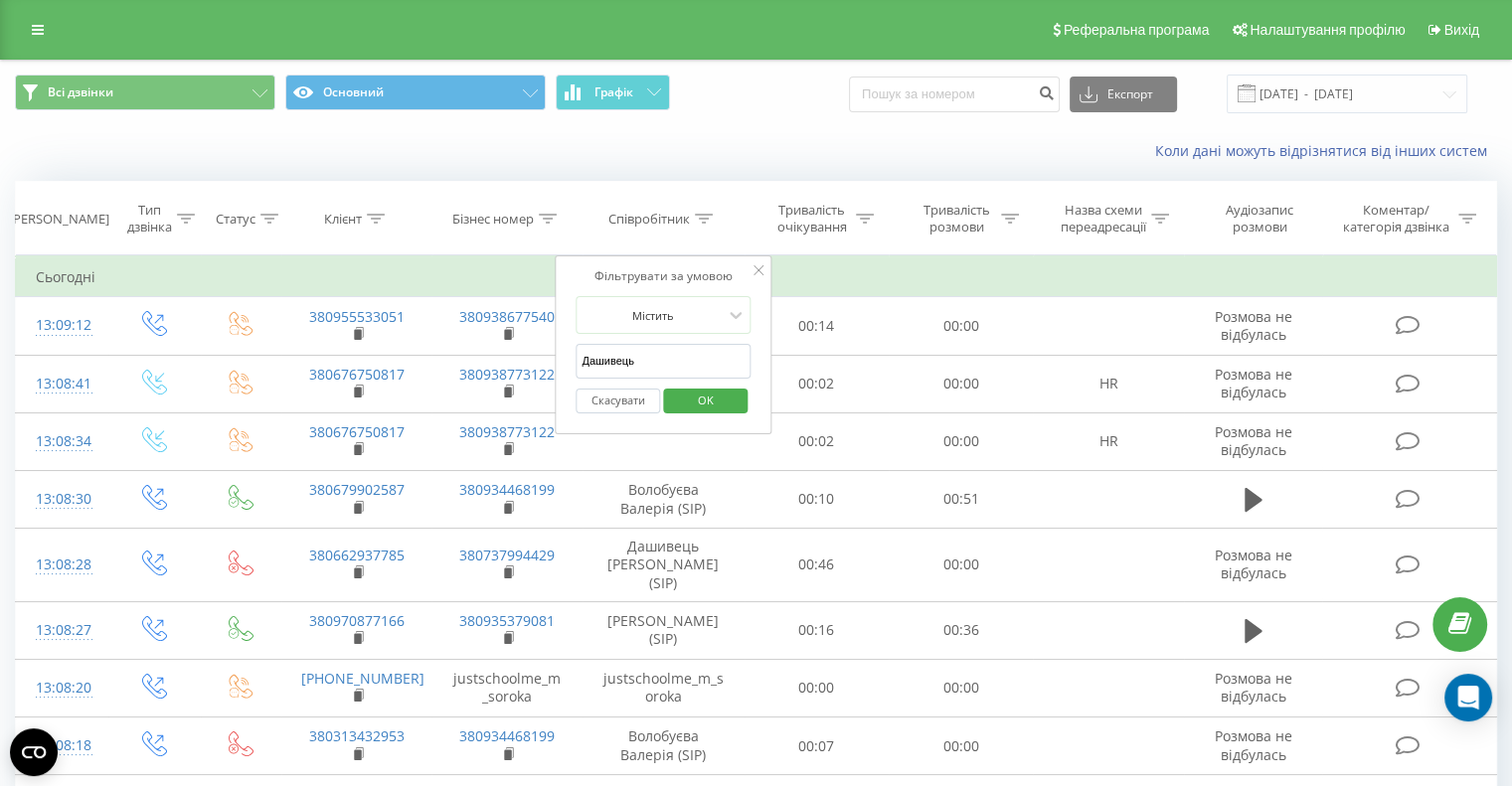 click on "OK" at bounding box center [706, 399] 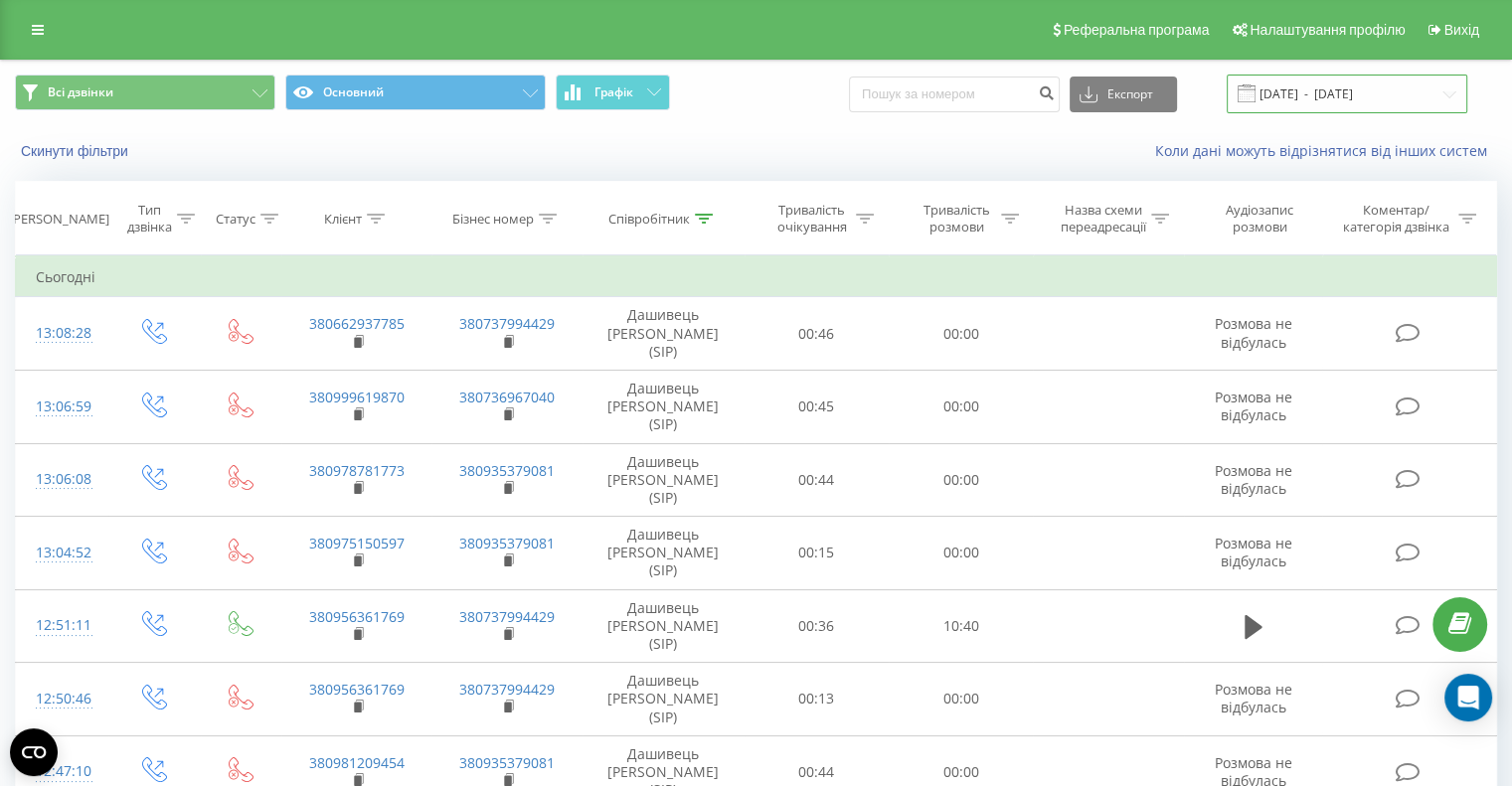 click on "[DATE]  -  [DATE]" at bounding box center (1347, 93) 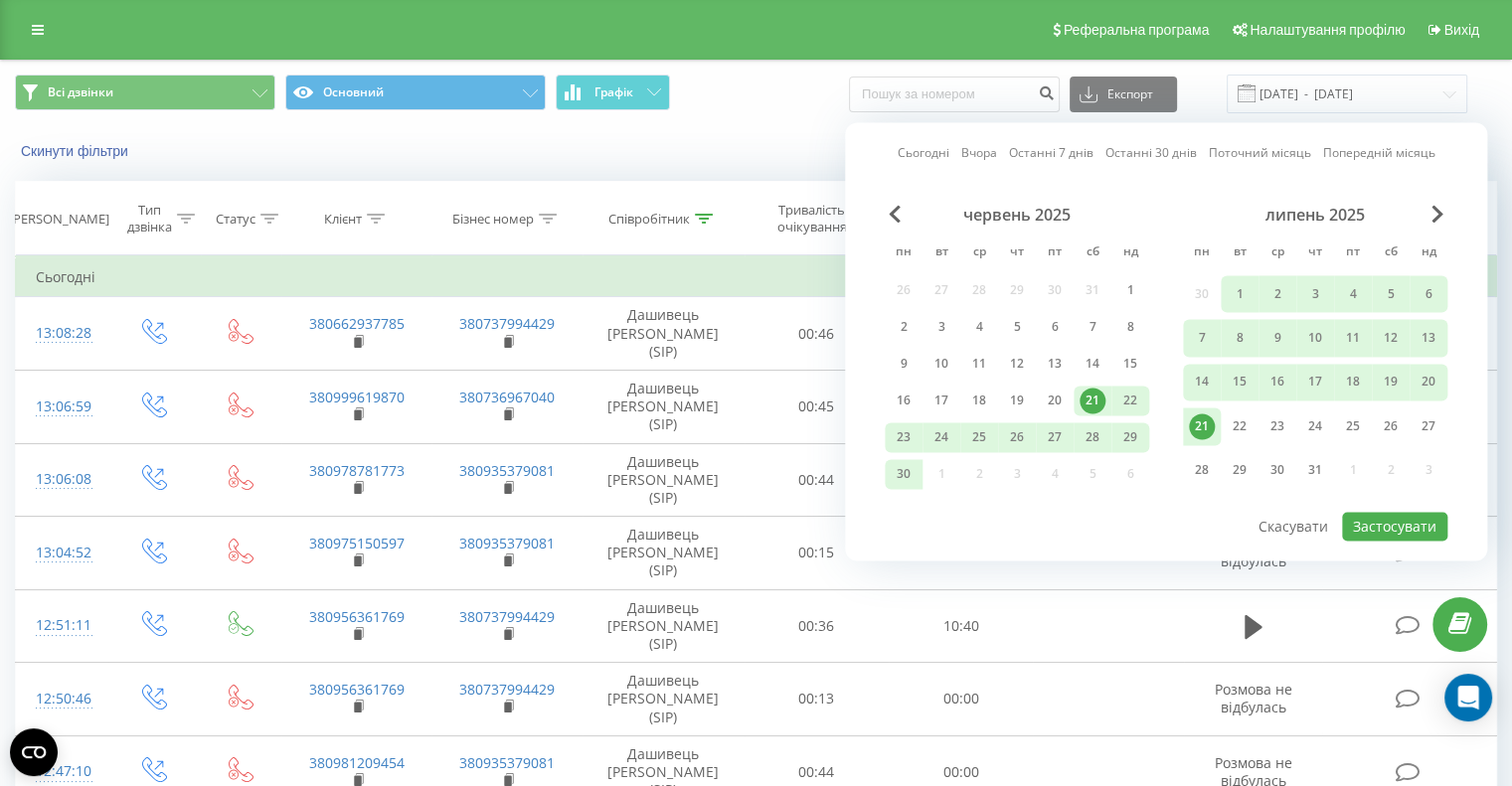 click on "21" at bounding box center (1202, 426) 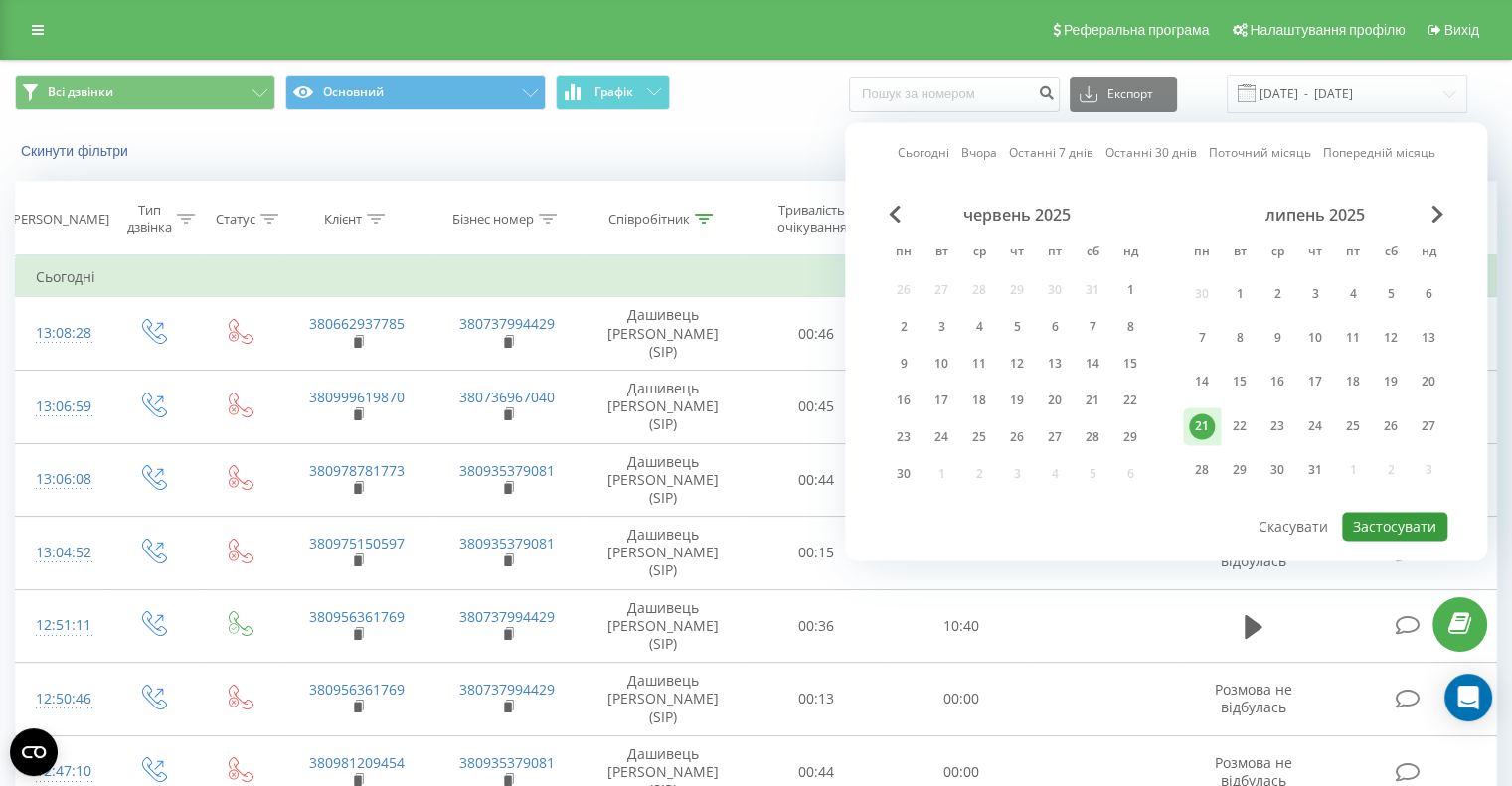 click on "Застосувати" at bounding box center (1395, 526) 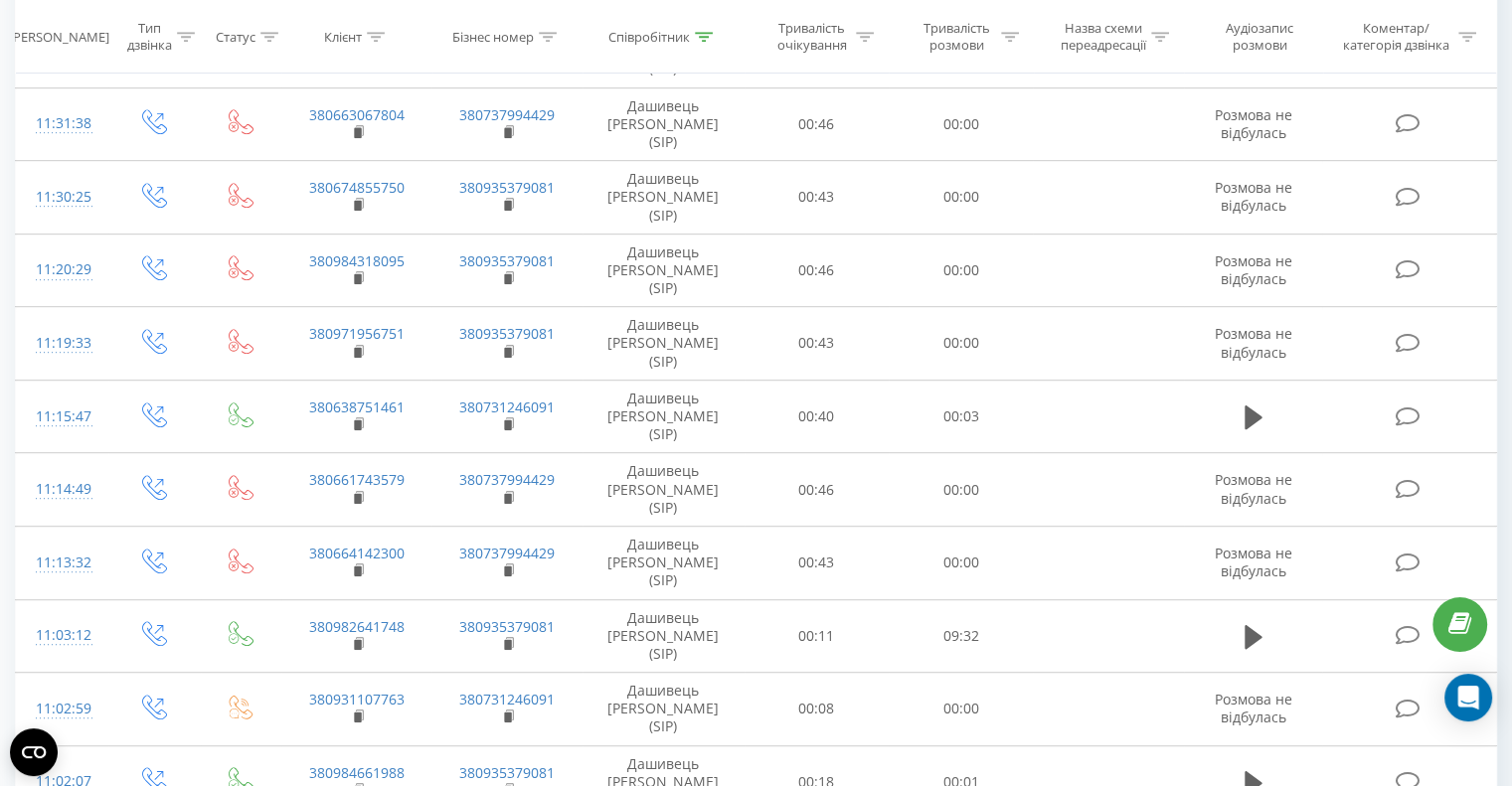 scroll, scrollTop: 1025, scrollLeft: 0, axis: vertical 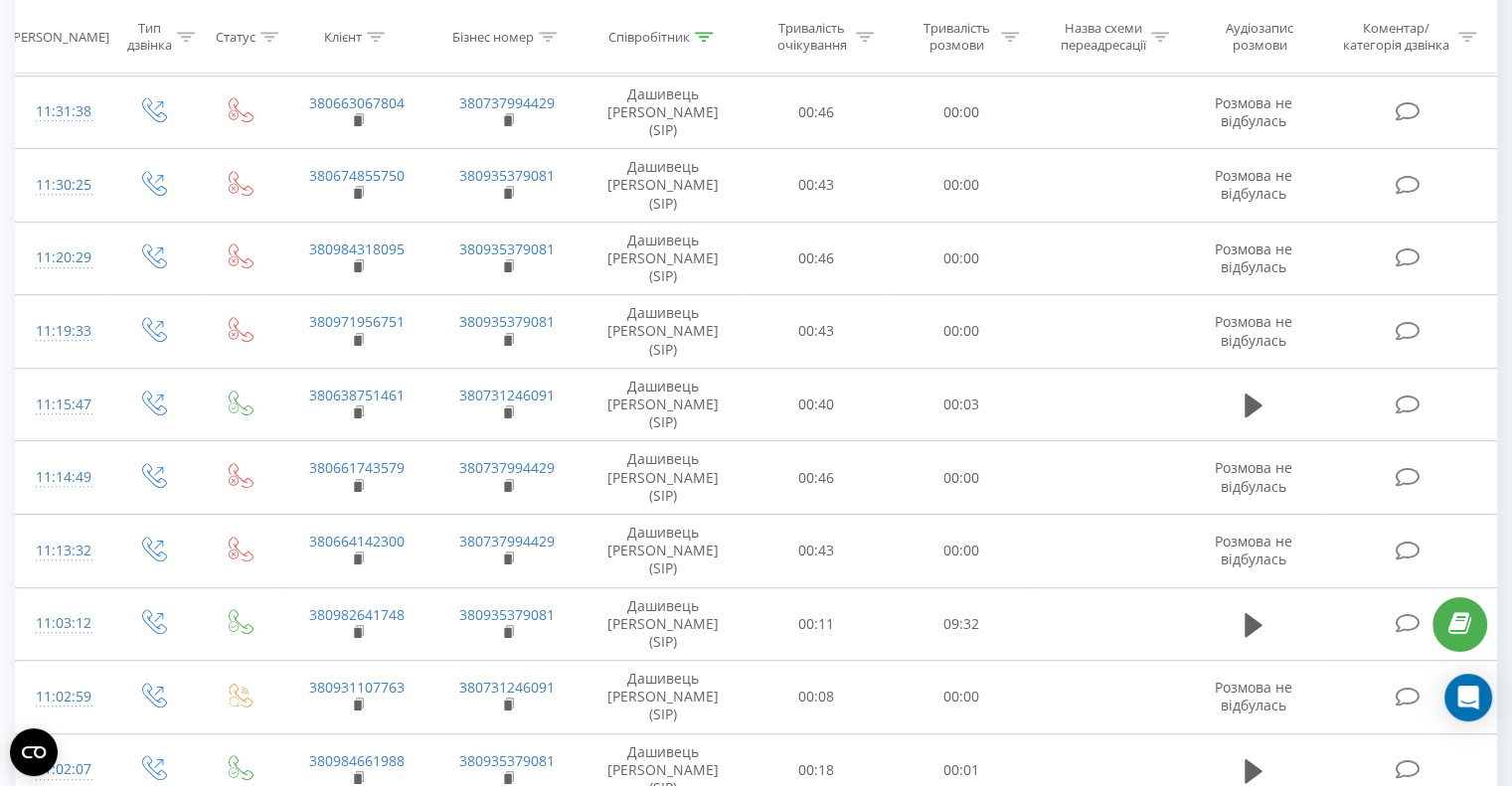click at bounding box center (190, 1144) 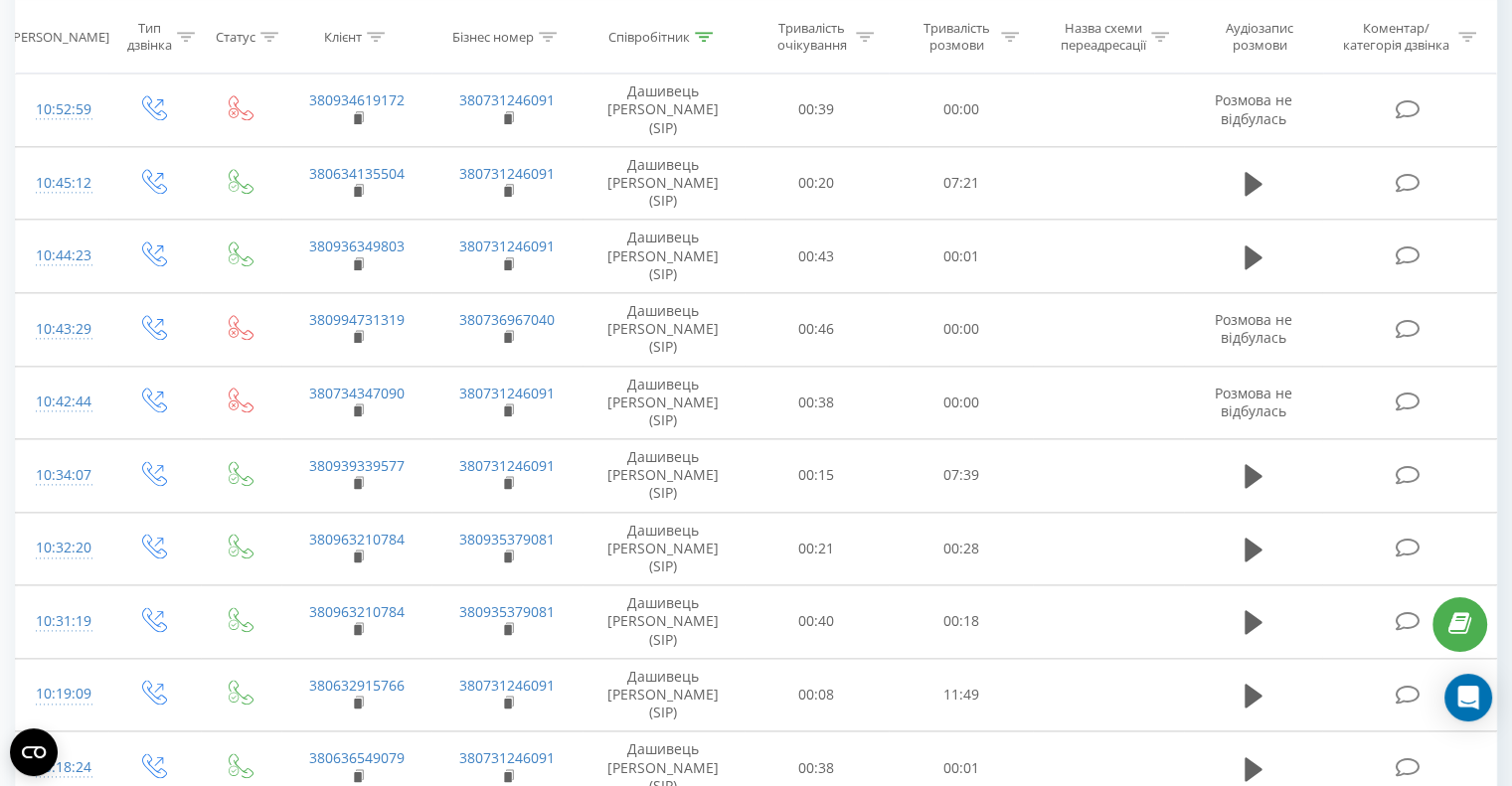 scroll, scrollTop: 2581, scrollLeft: 0, axis: vertical 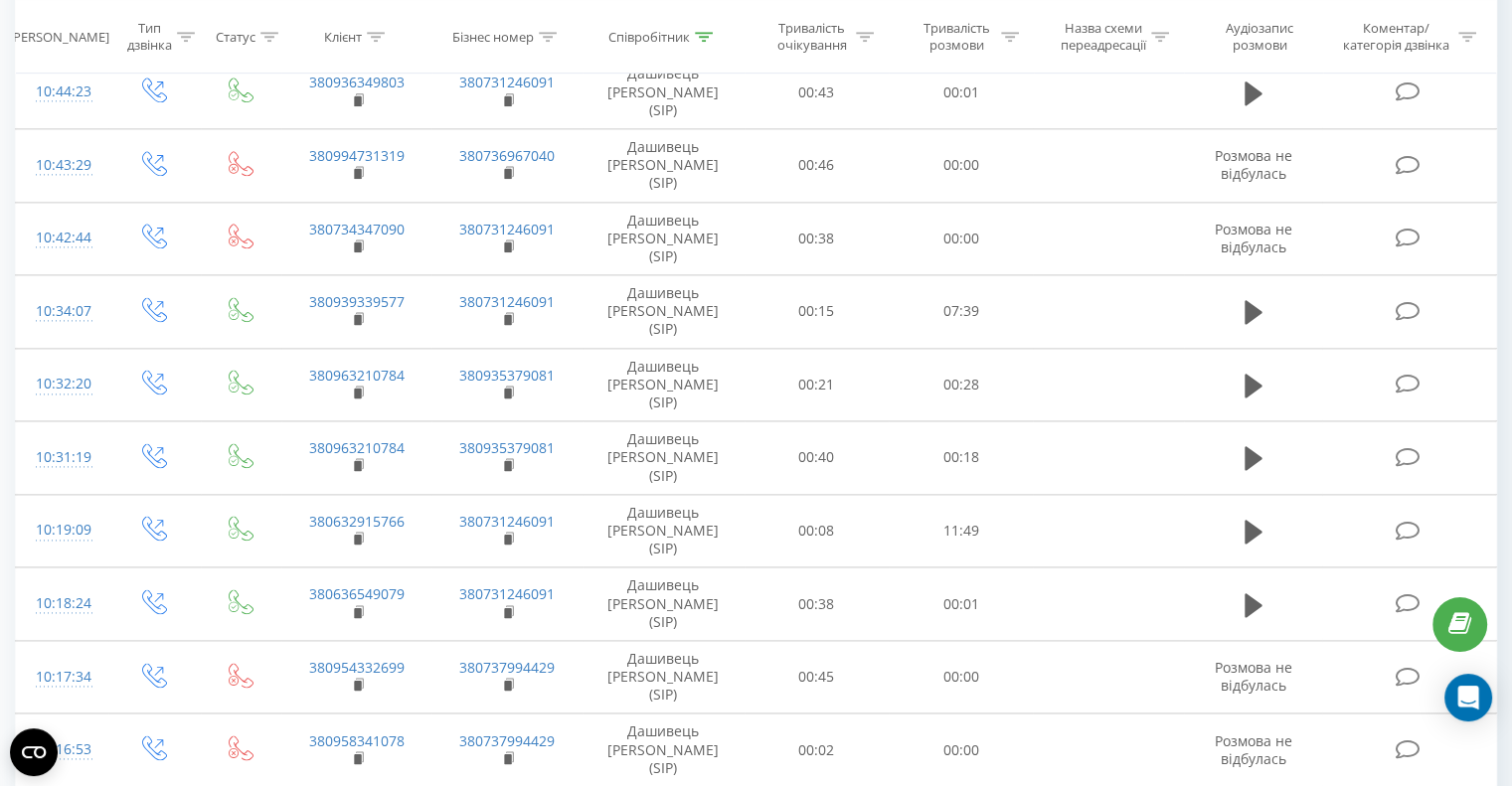 click on "0 - 52 з 52 1" at bounding box center (1072, 1563) 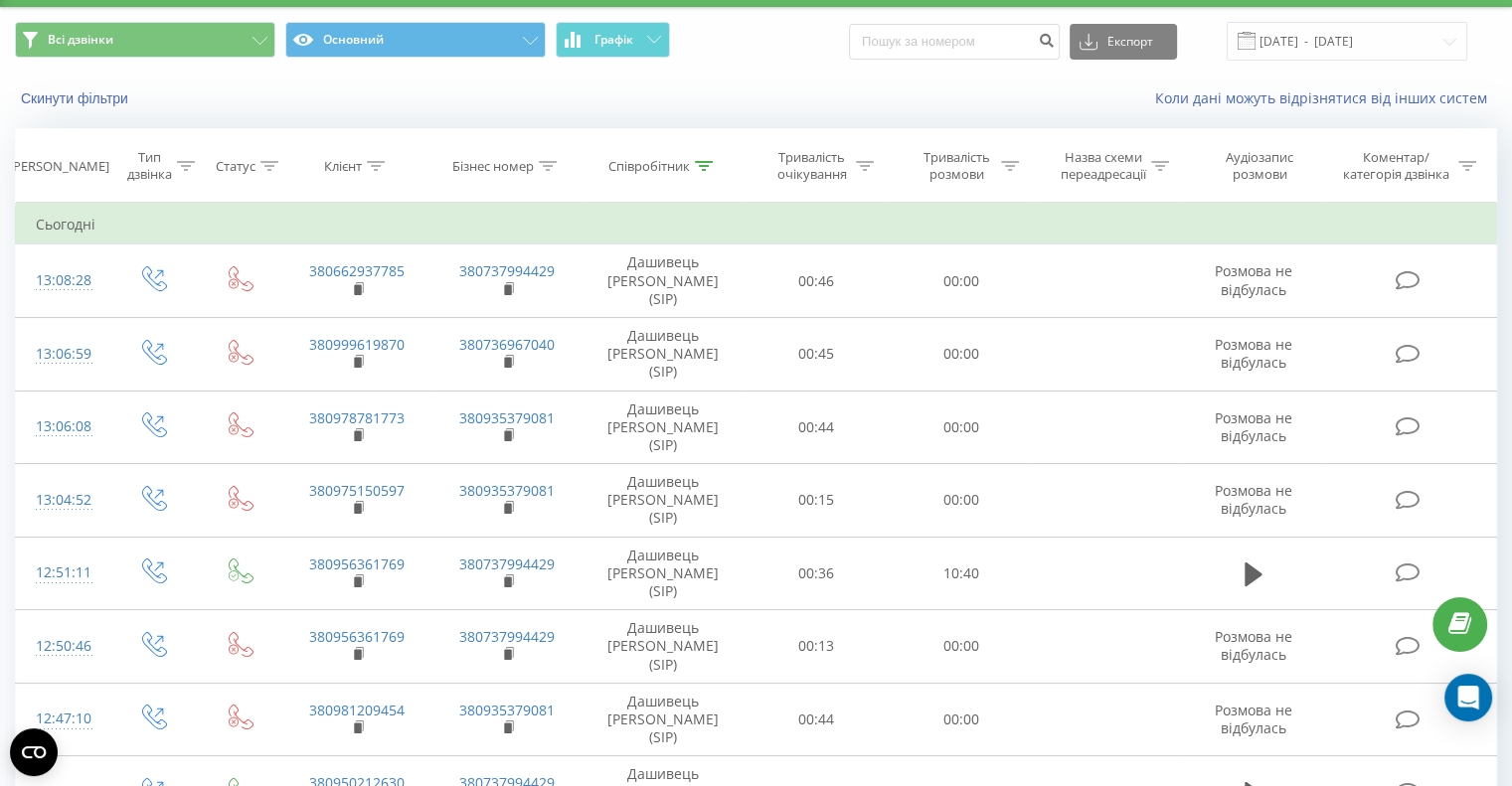 scroll, scrollTop: 0, scrollLeft: 0, axis: both 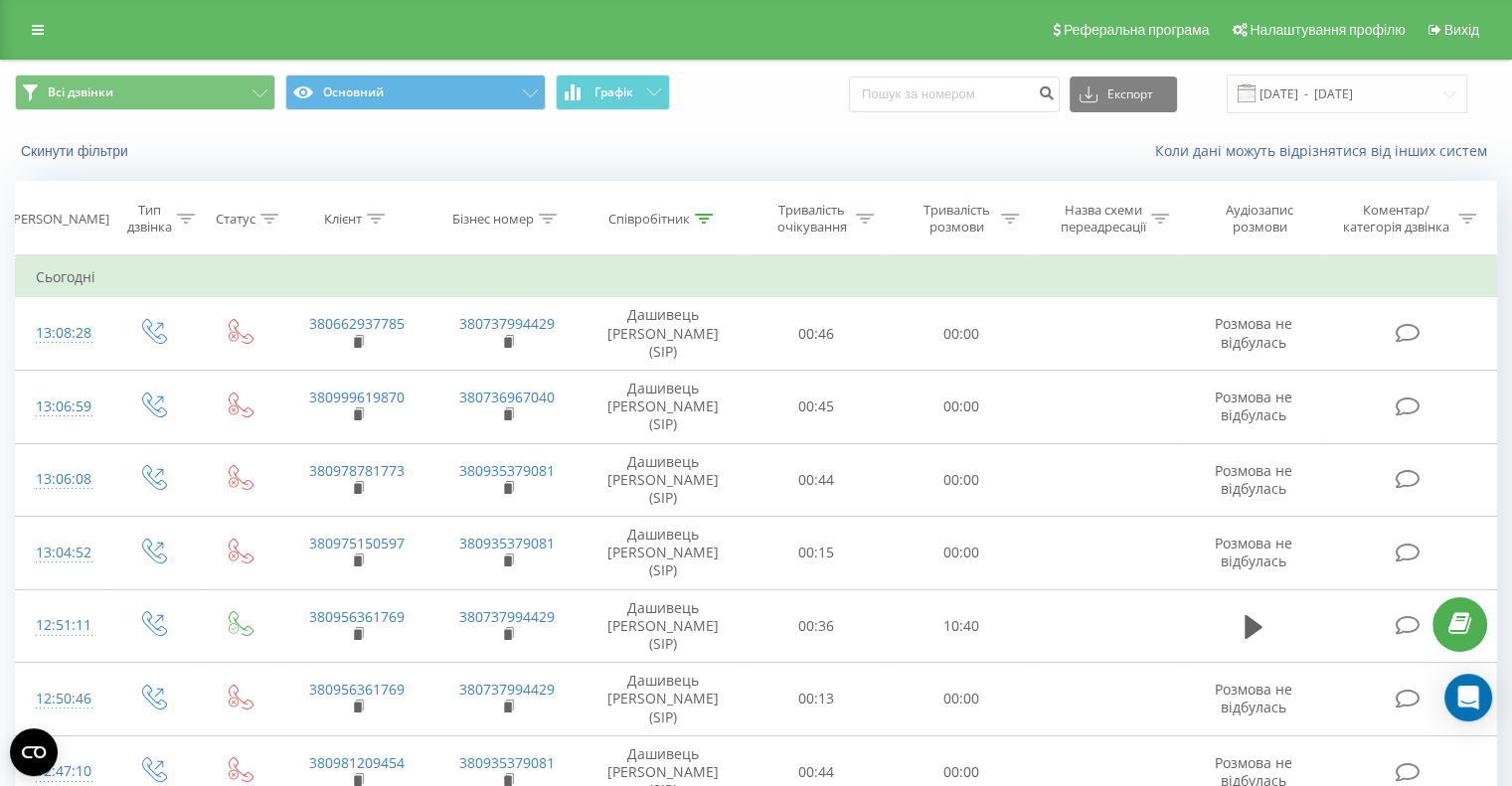 drag, startPoint x: 356, startPoint y: 332, endPoint x: 783, endPoint y: 21, distance: 528.2518 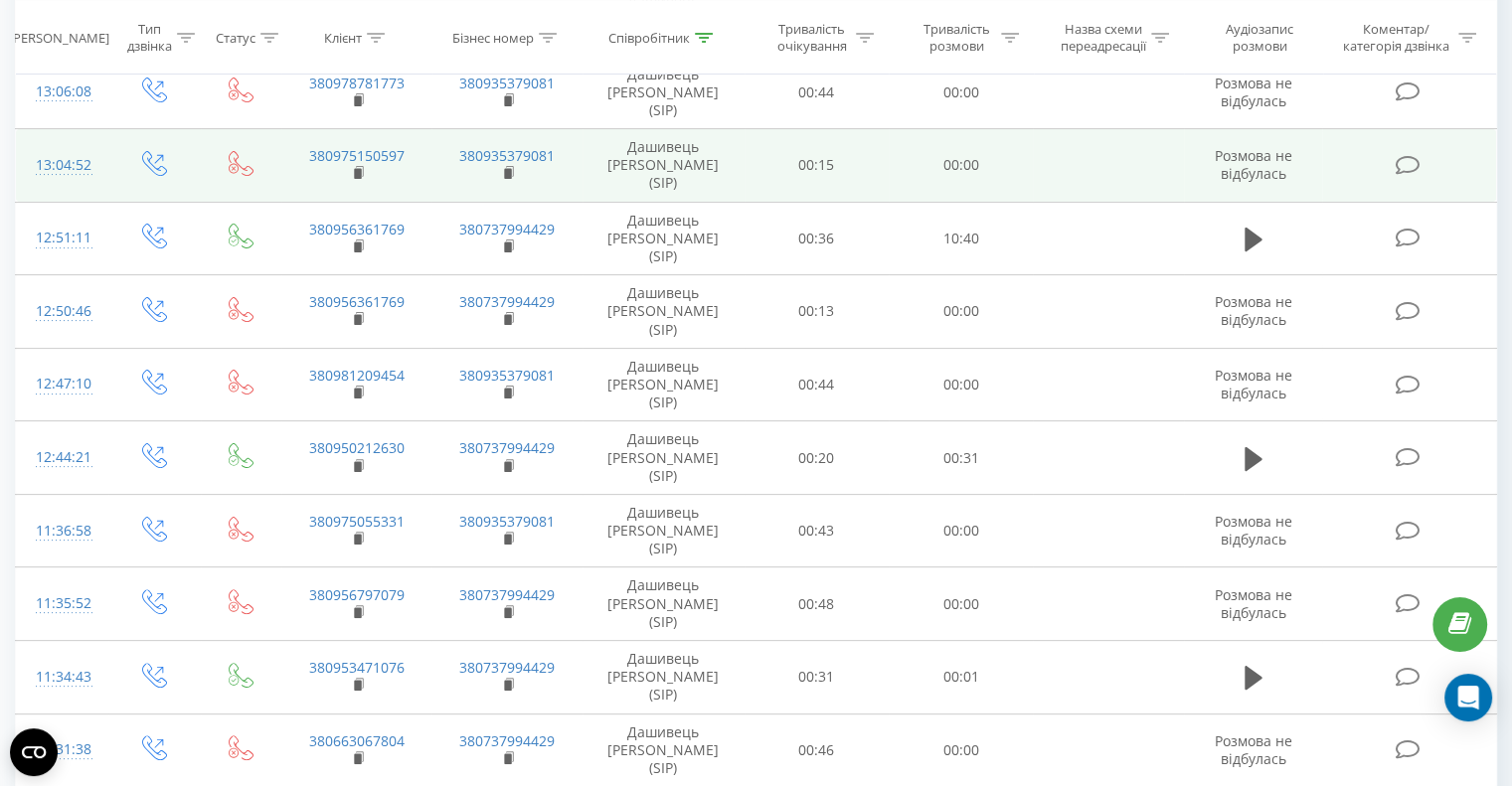 scroll, scrollTop: 397, scrollLeft: 0, axis: vertical 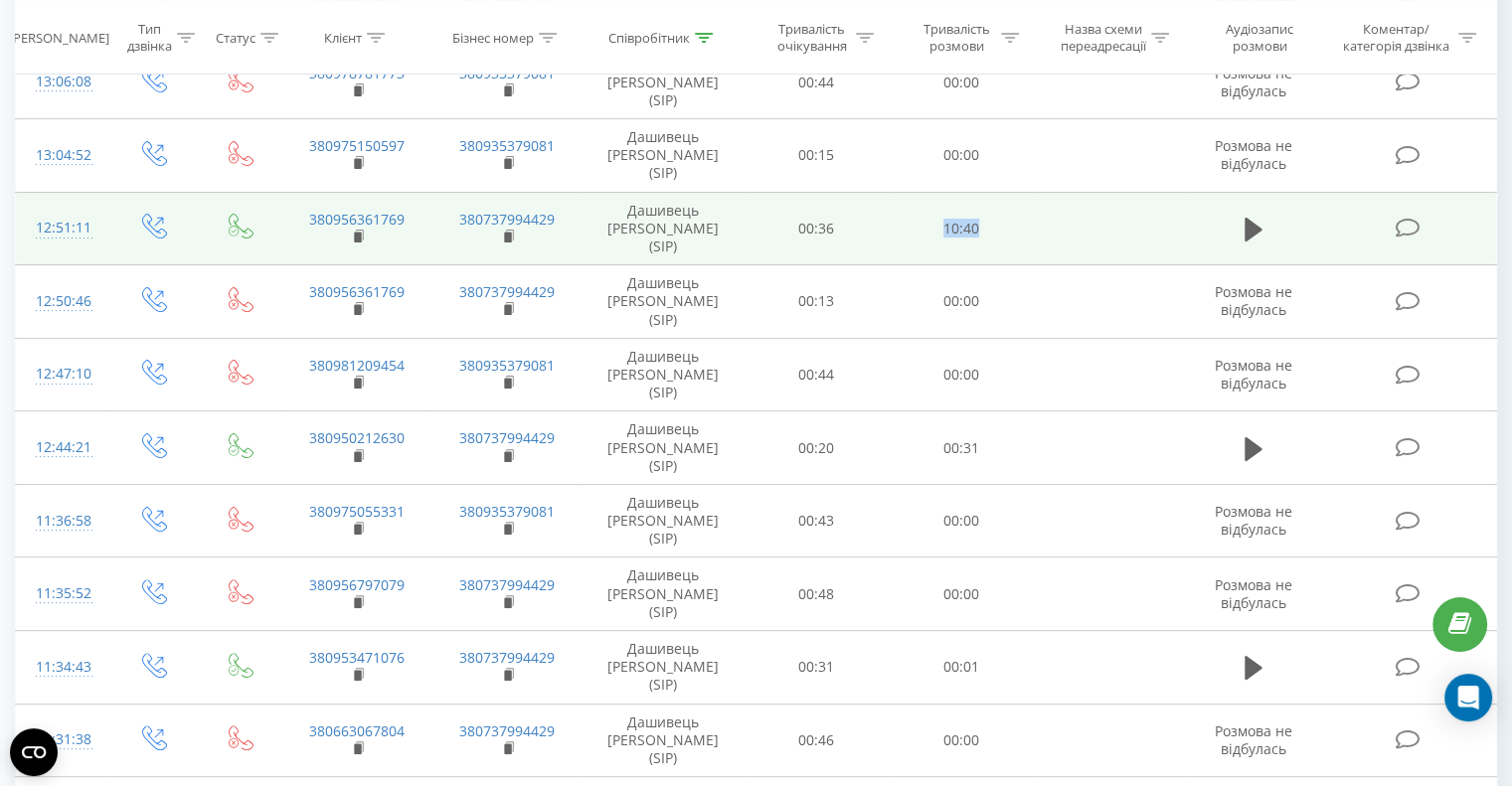 drag, startPoint x: 932, startPoint y: 159, endPoint x: 1043, endPoint y: 159, distance: 111 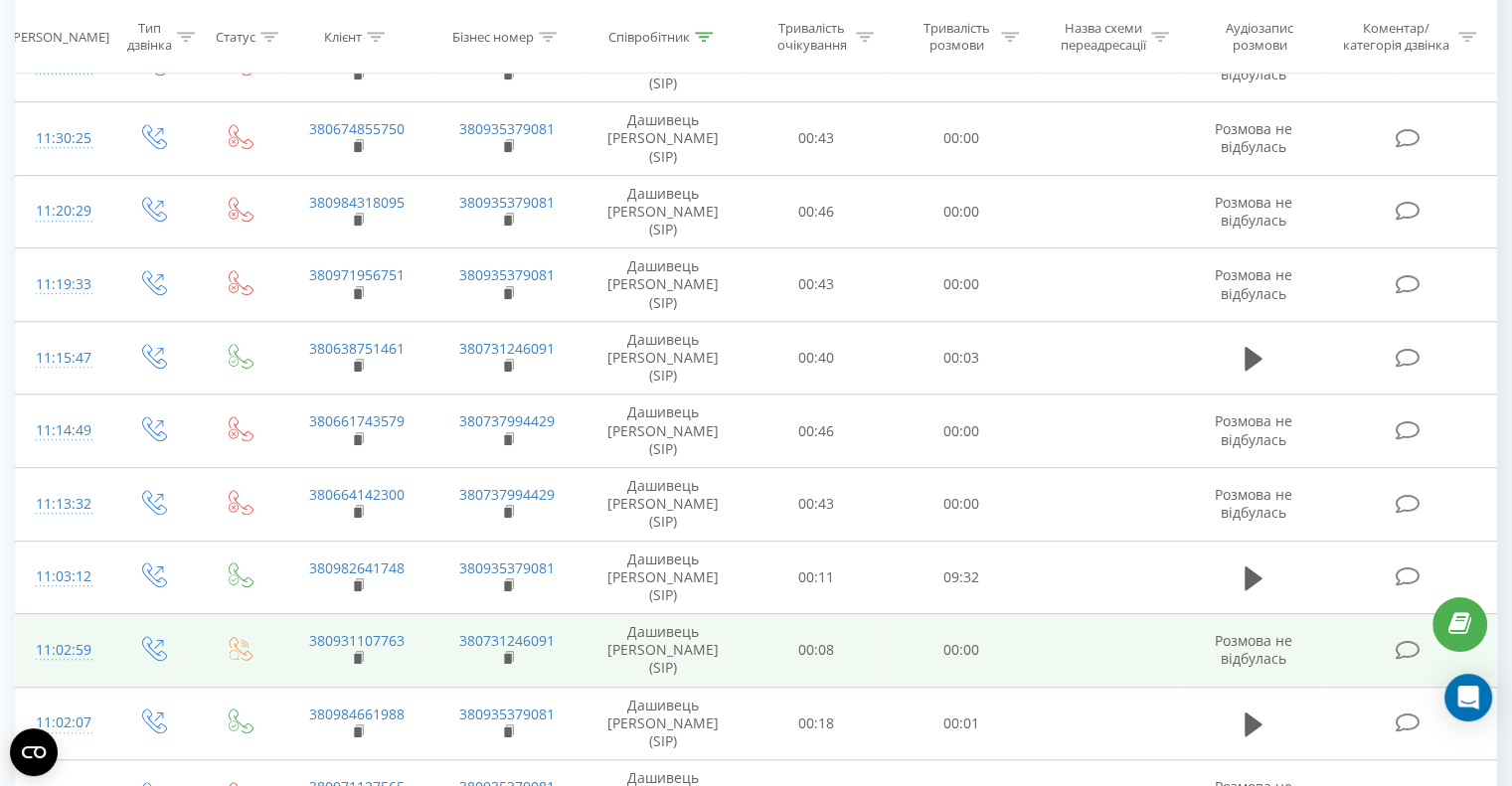 scroll, scrollTop: 1093, scrollLeft: 0, axis: vertical 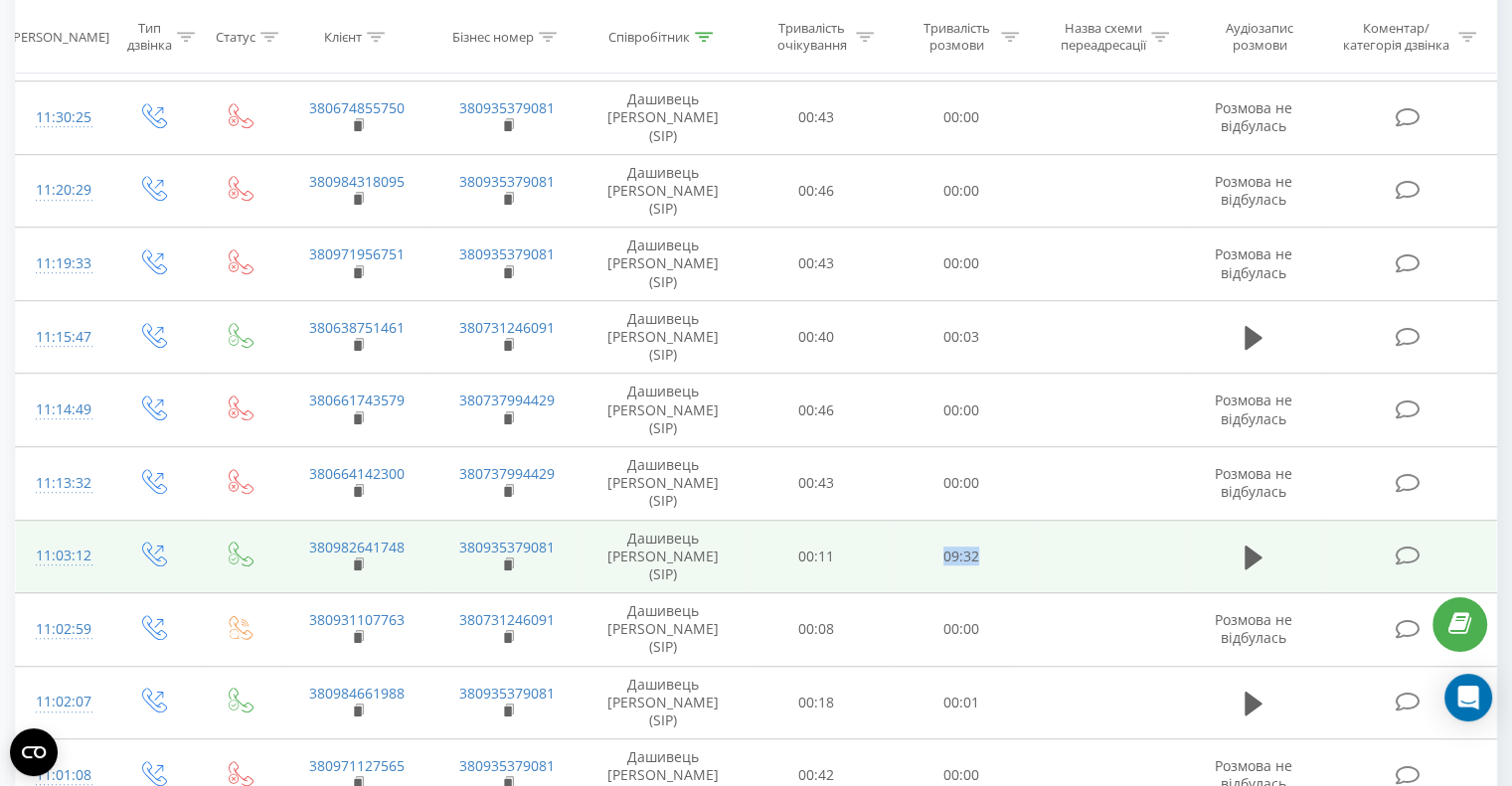 drag, startPoint x: 929, startPoint y: 258, endPoint x: 1063, endPoint y: 267, distance: 134.3019 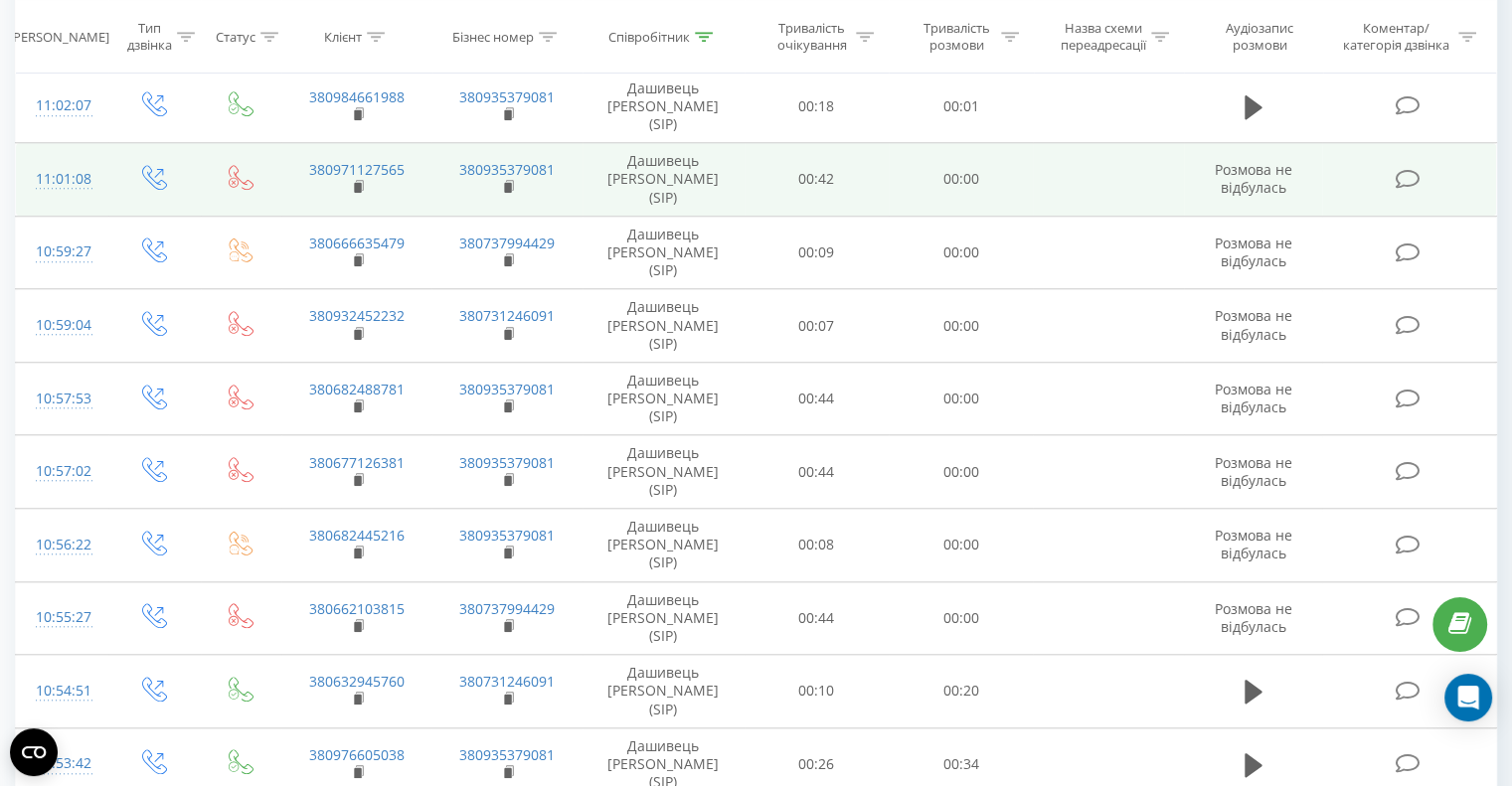 scroll, scrollTop: 1789, scrollLeft: 0, axis: vertical 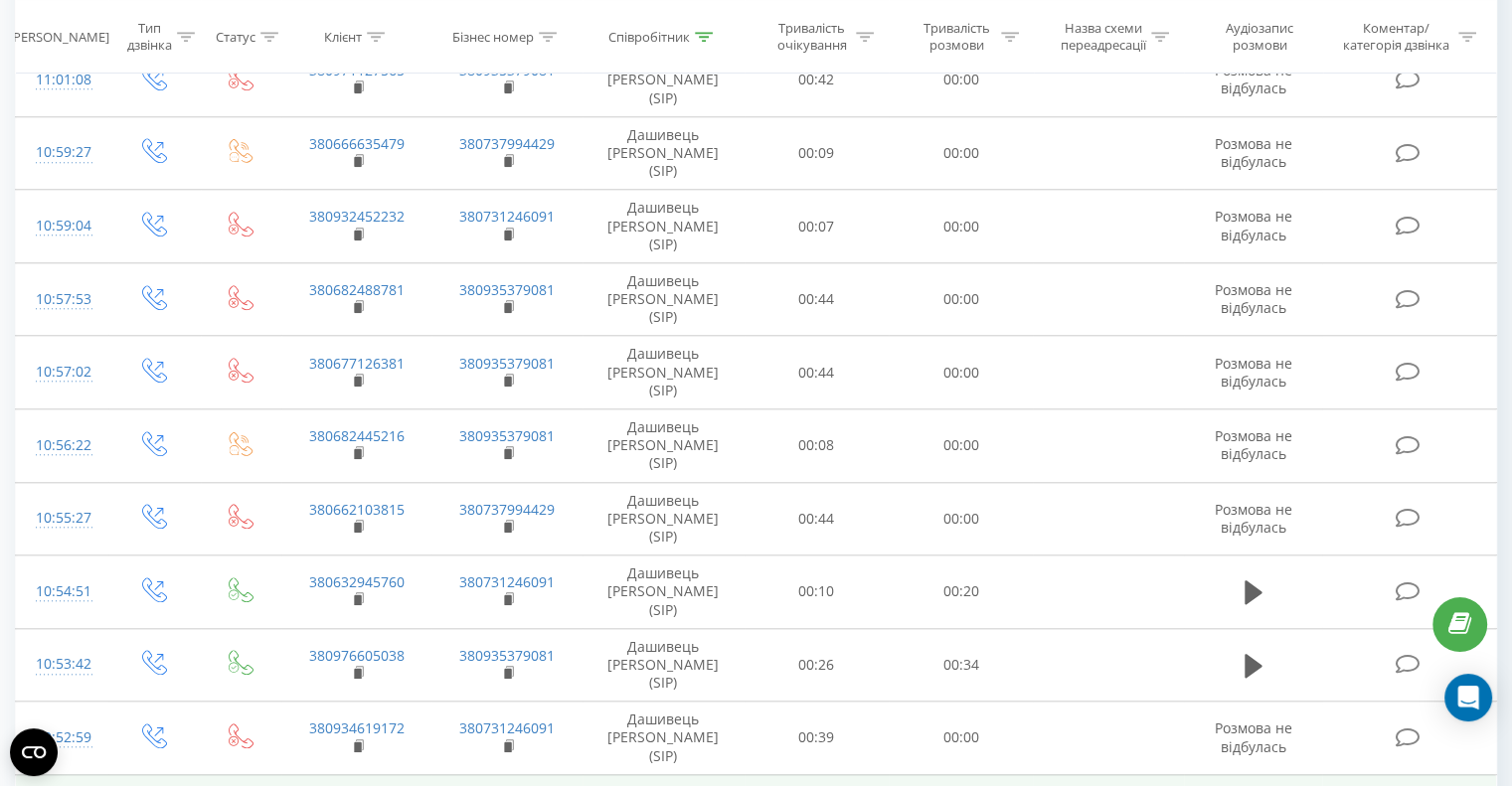drag, startPoint x: 930, startPoint y: 325, endPoint x: 1033, endPoint y: 328, distance: 103.04368 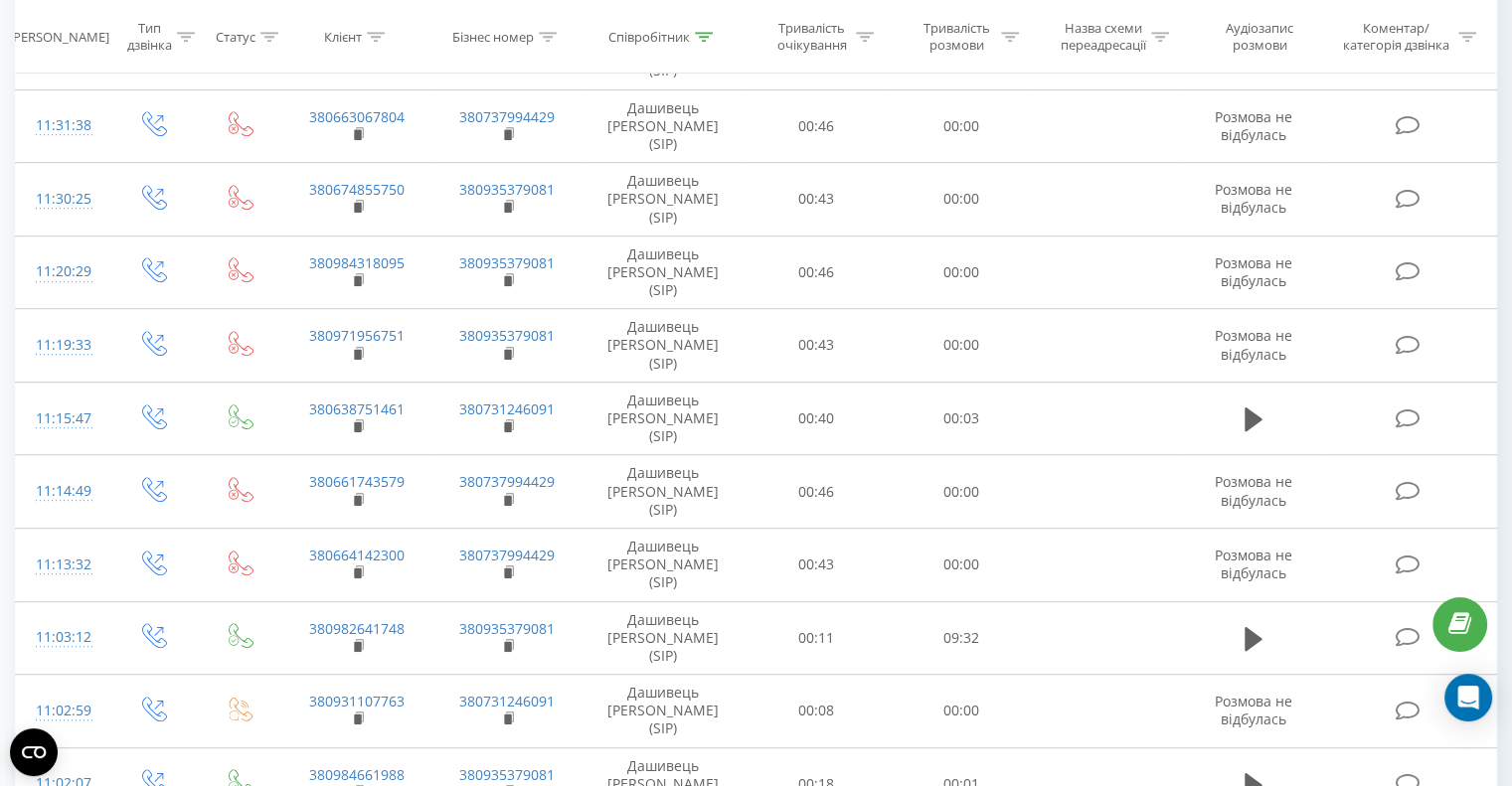 scroll, scrollTop: 991, scrollLeft: 0, axis: vertical 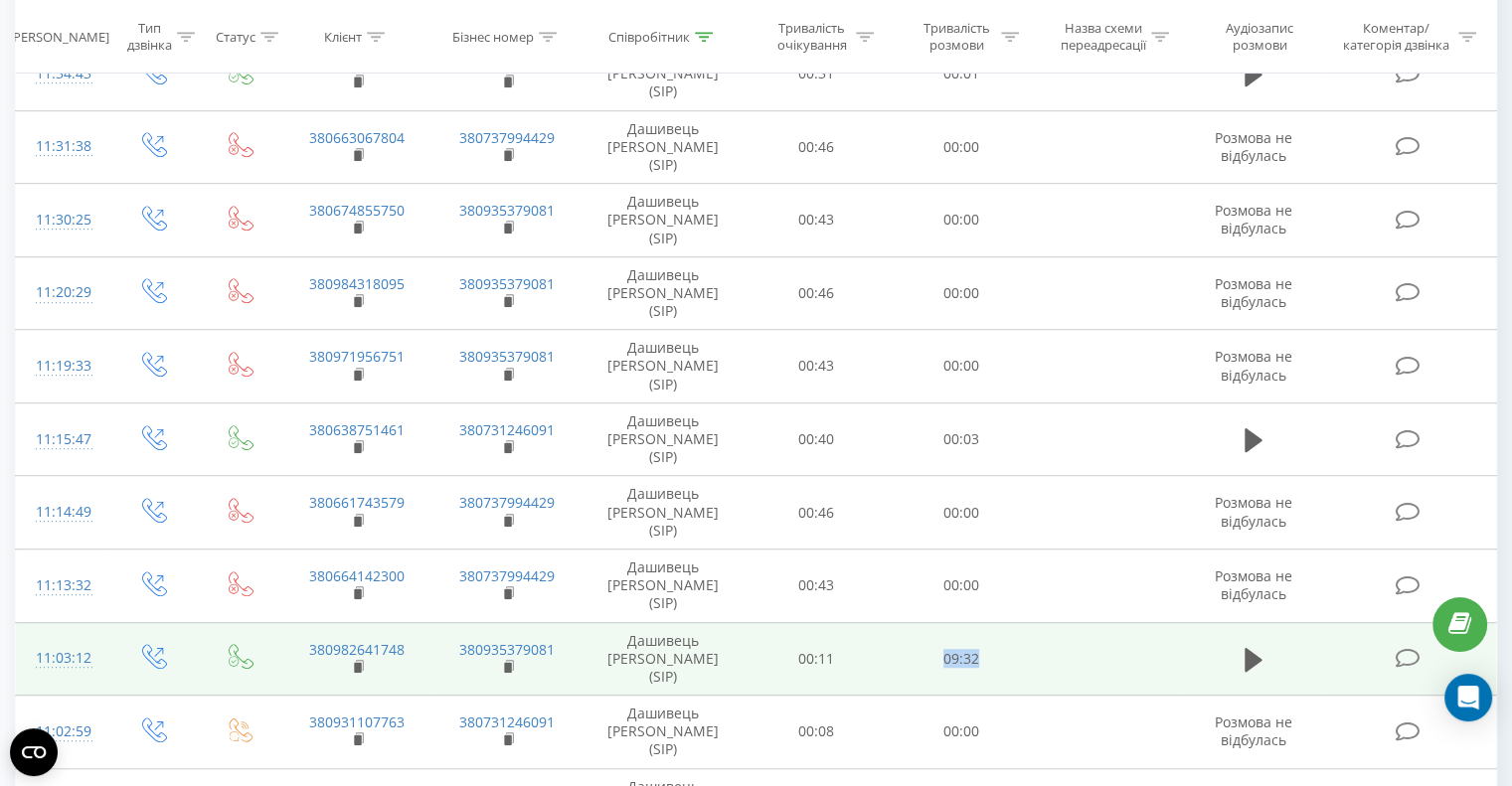 drag, startPoint x: 930, startPoint y: 383, endPoint x: 1065, endPoint y: 393, distance: 135.36986 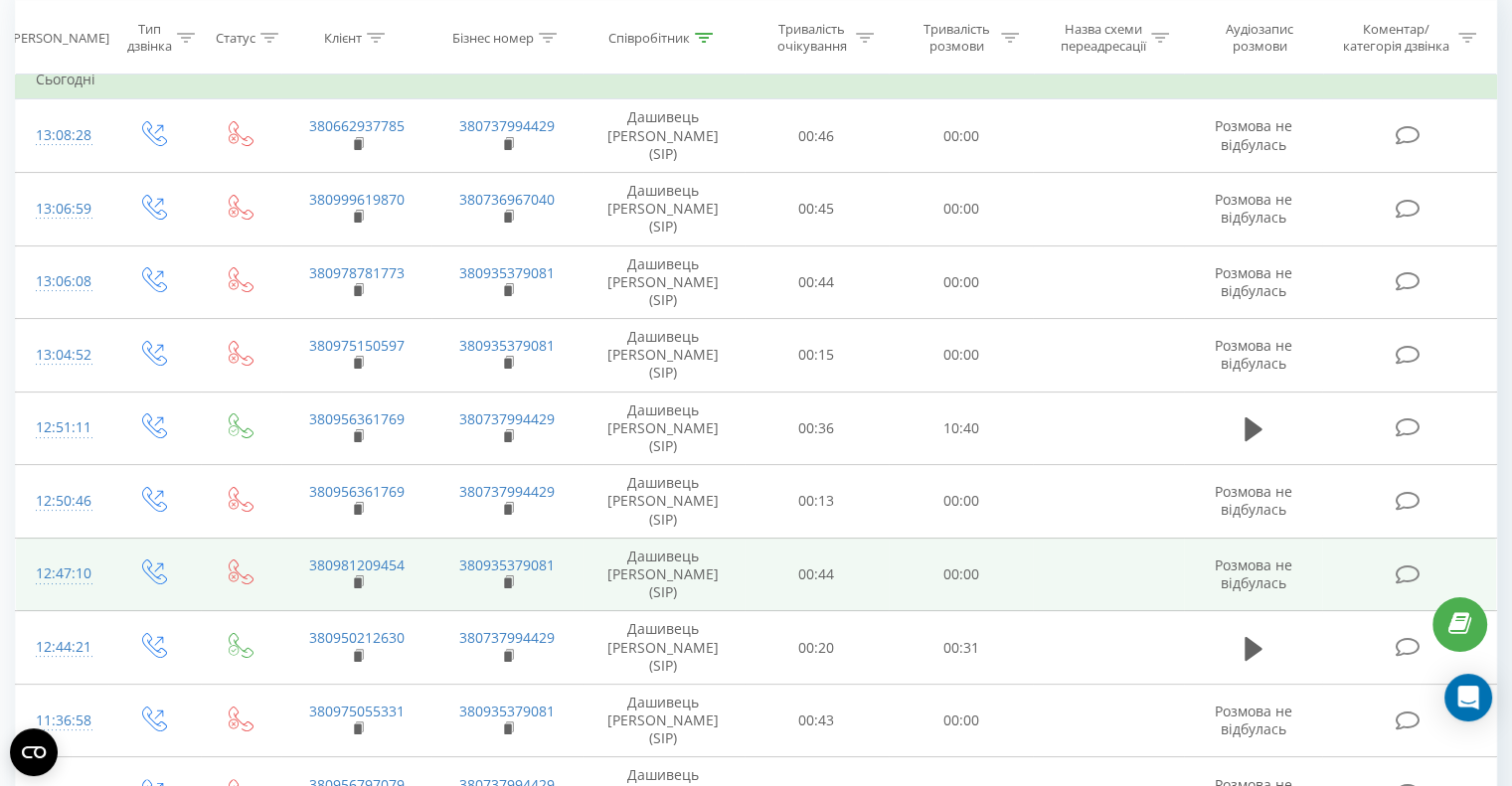 scroll, scrollTop: 196, scrollLeft: 0, axis: vertical 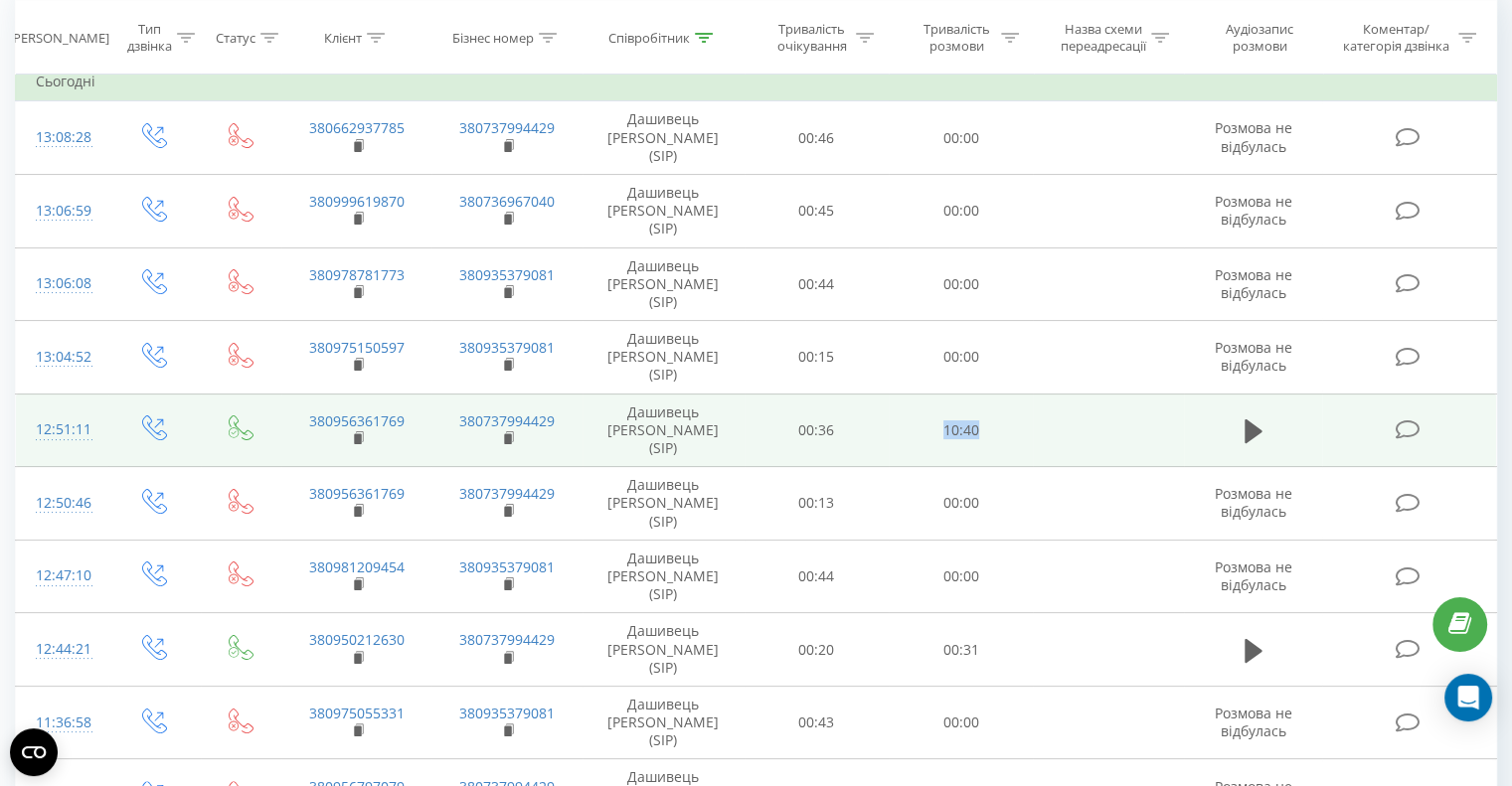 drag, startPoint x: 923, startPoint y: 362, endPoint x: 1031, endPoint y: 370, distance: 108.29589 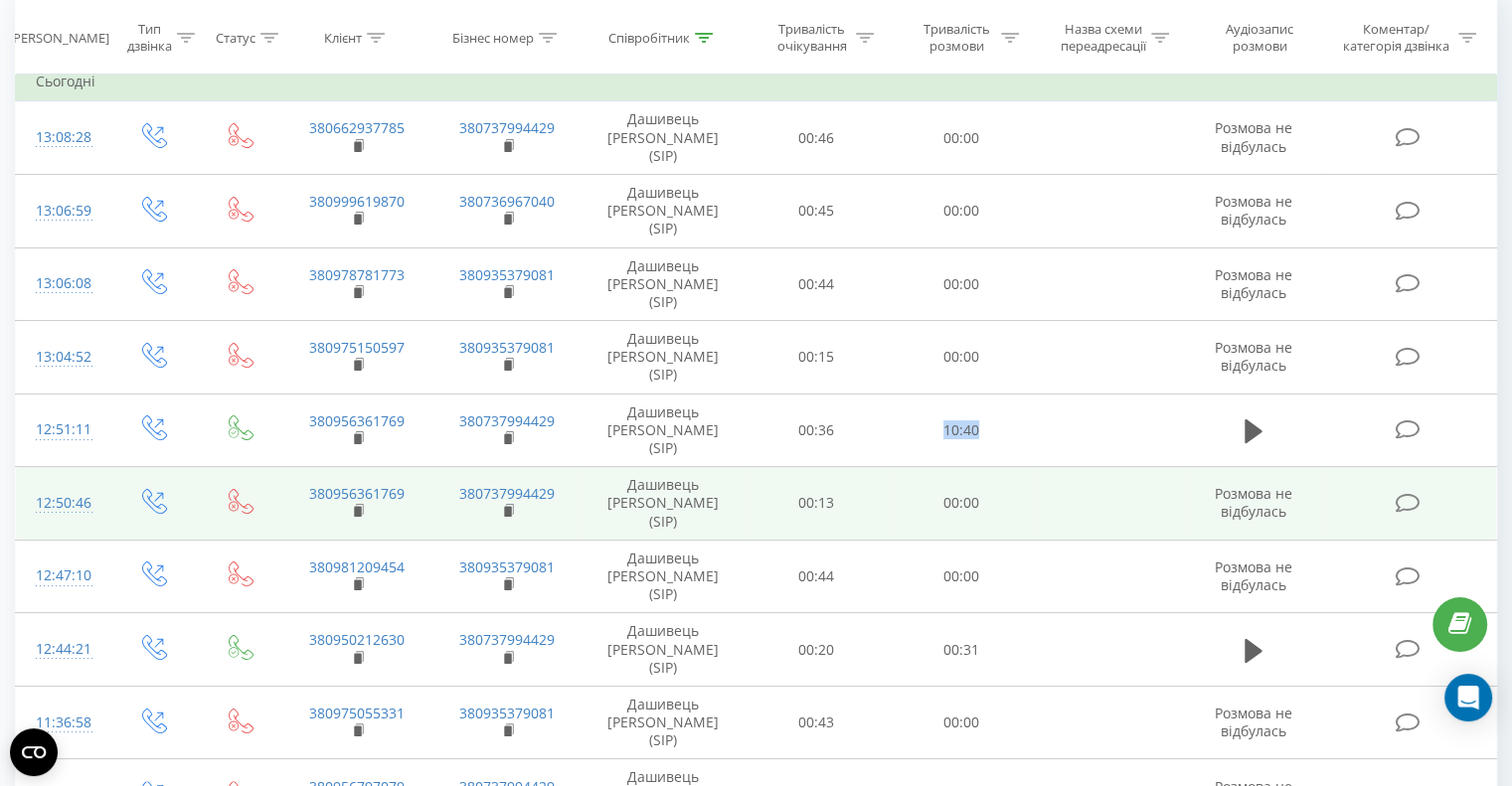 scroll, scrollTop: 0, scrollLeft: 0, axis: both 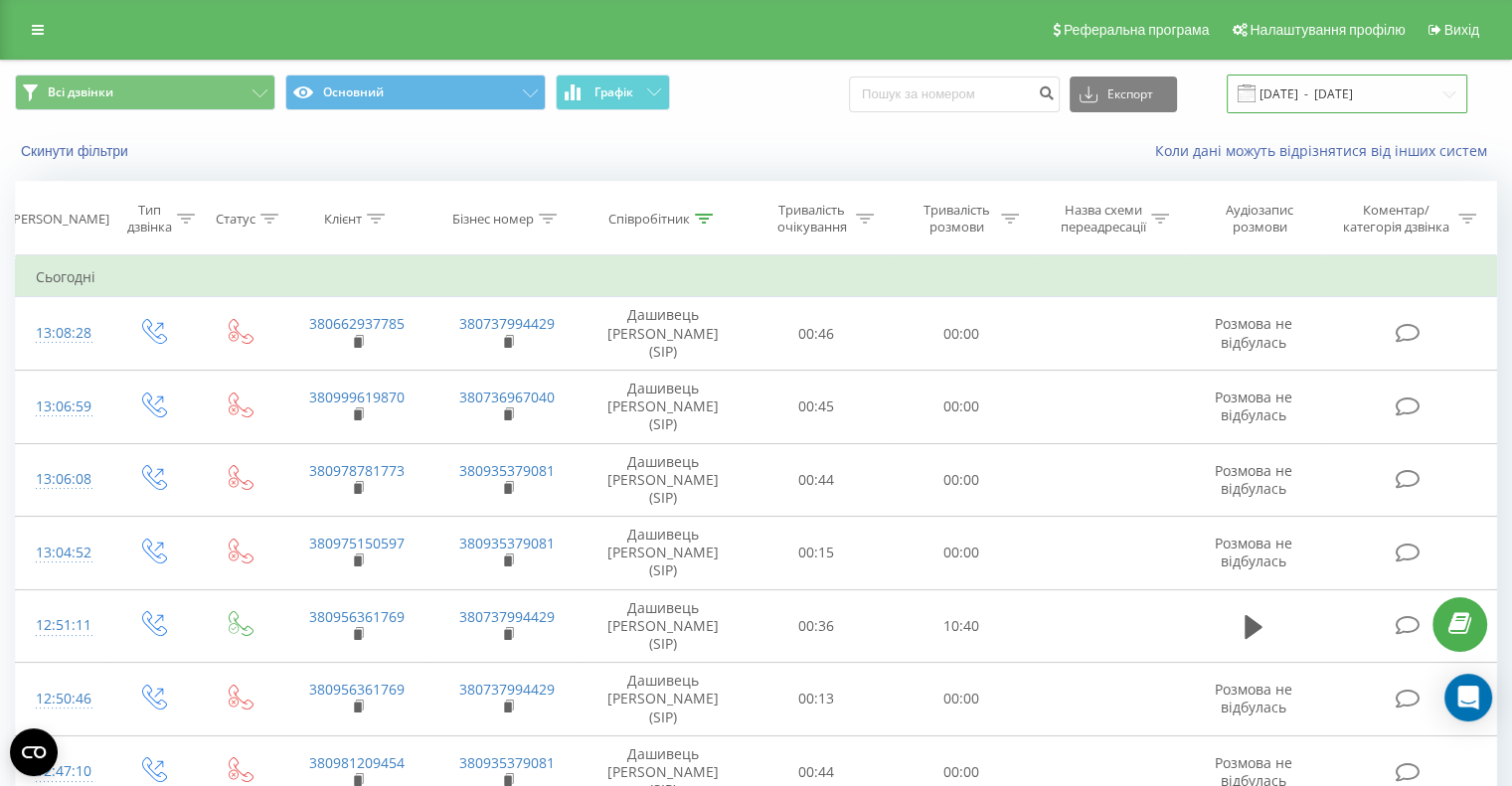 click on "[DATE]  -  [DATE]" at bounding box center [1347, 93] 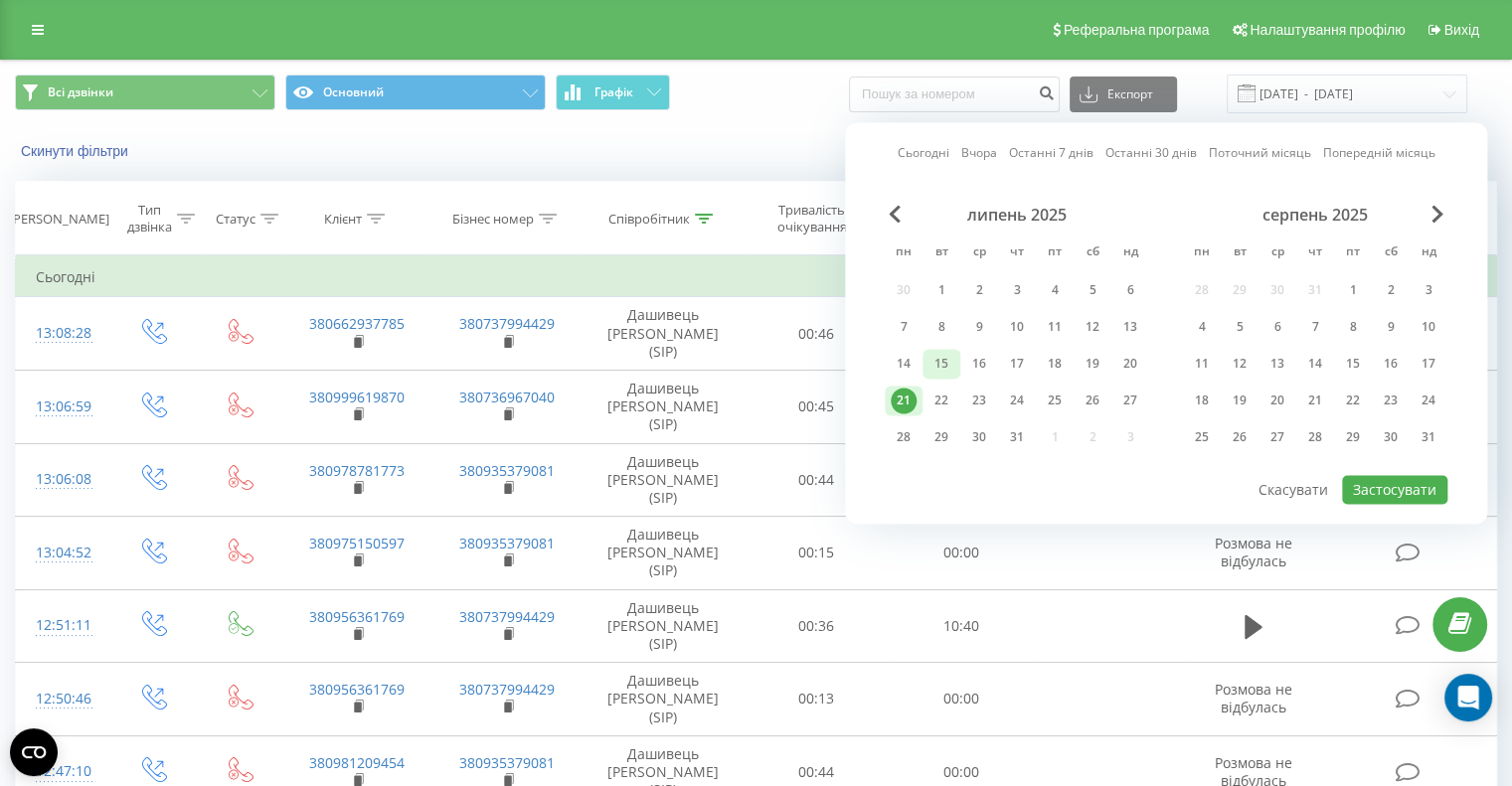 click on "15" at bounding box center [941, 364] 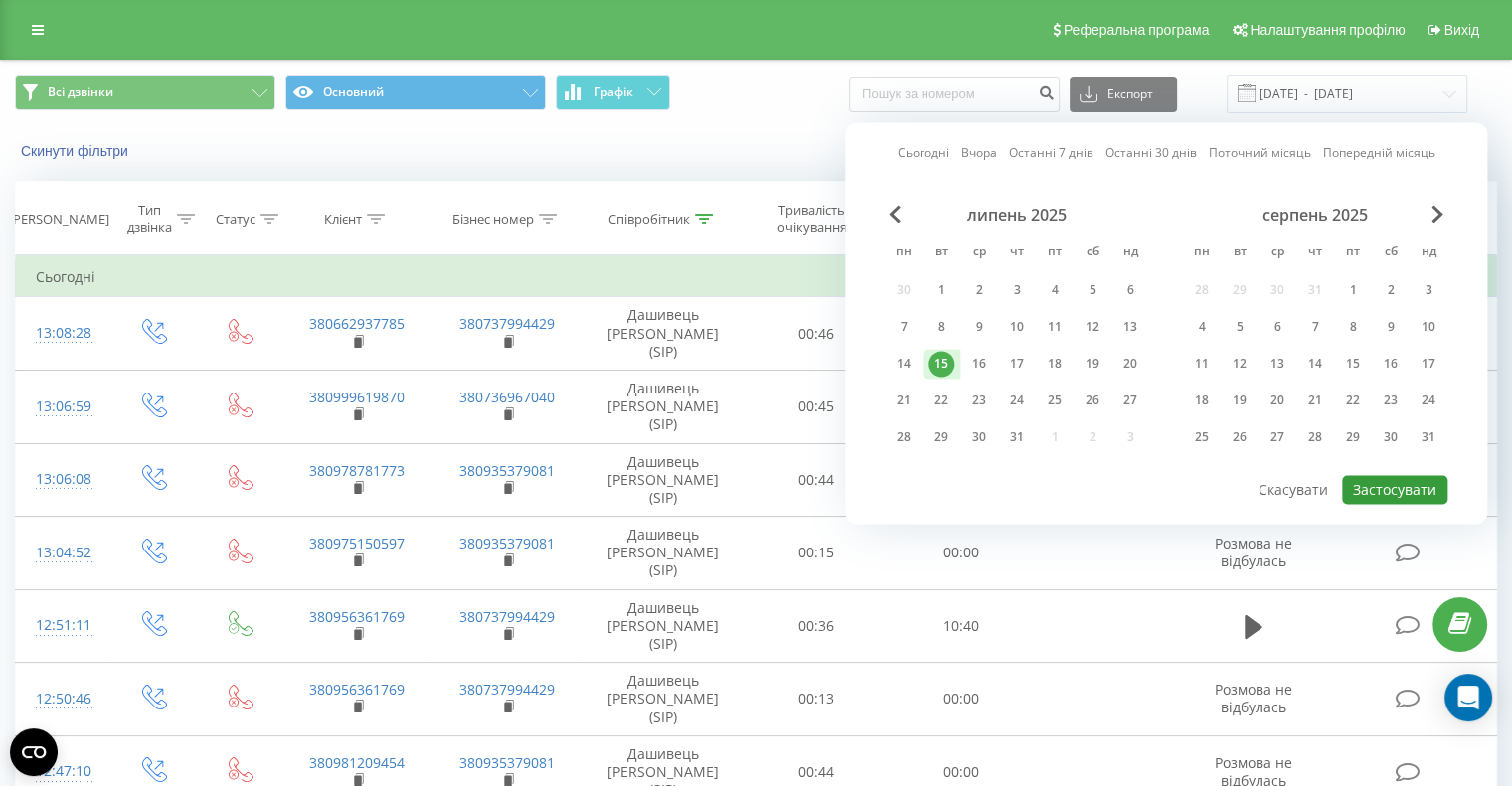 click on "Застосувати" at bounding box center [1395, 489] 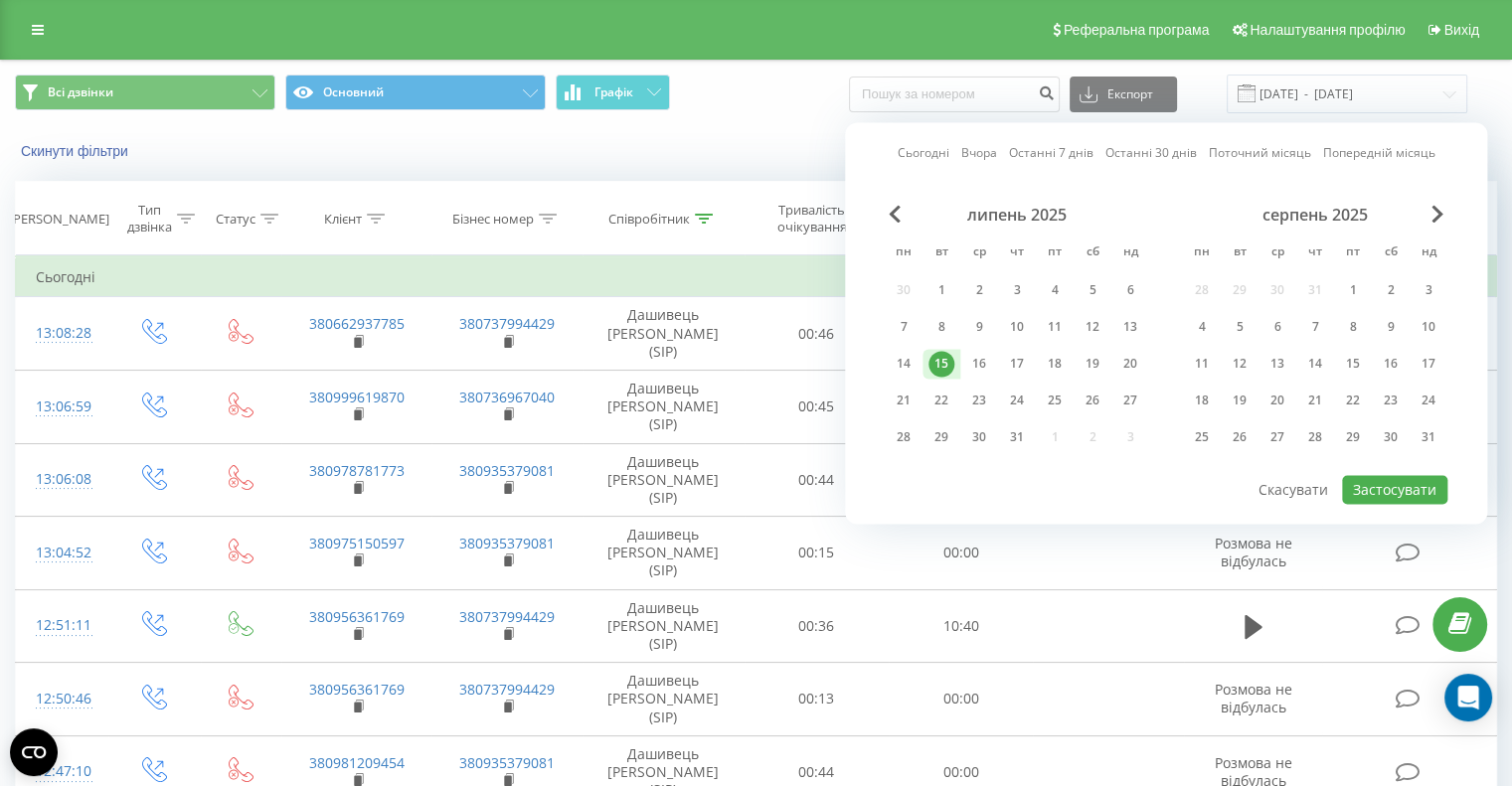 type on "[DATE]  -  [DATE]" 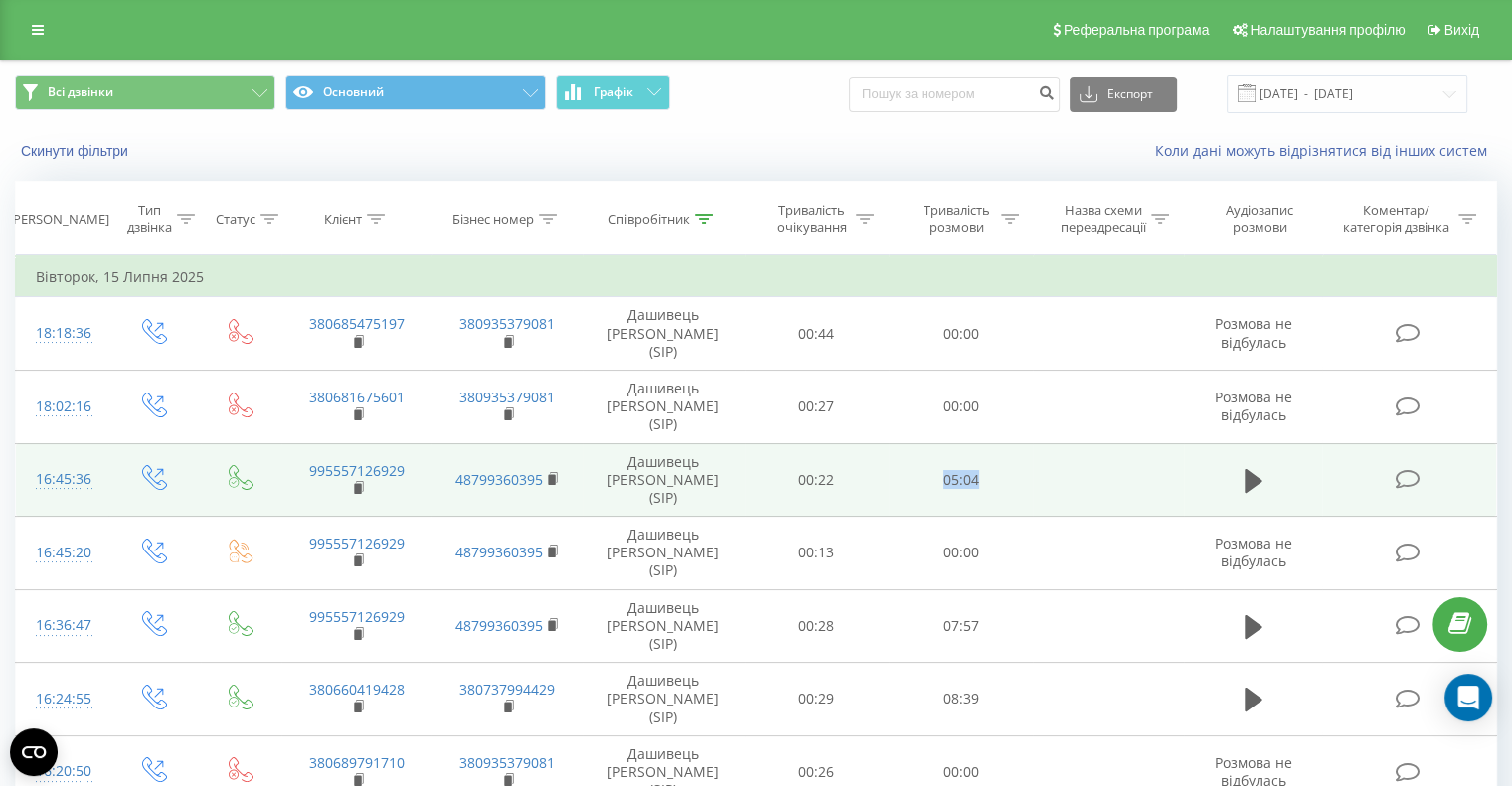 drag, startPoint x: 919, startPoint y: 444, endPoint x: 1061, endPoint y: 447, distance: 142.03169 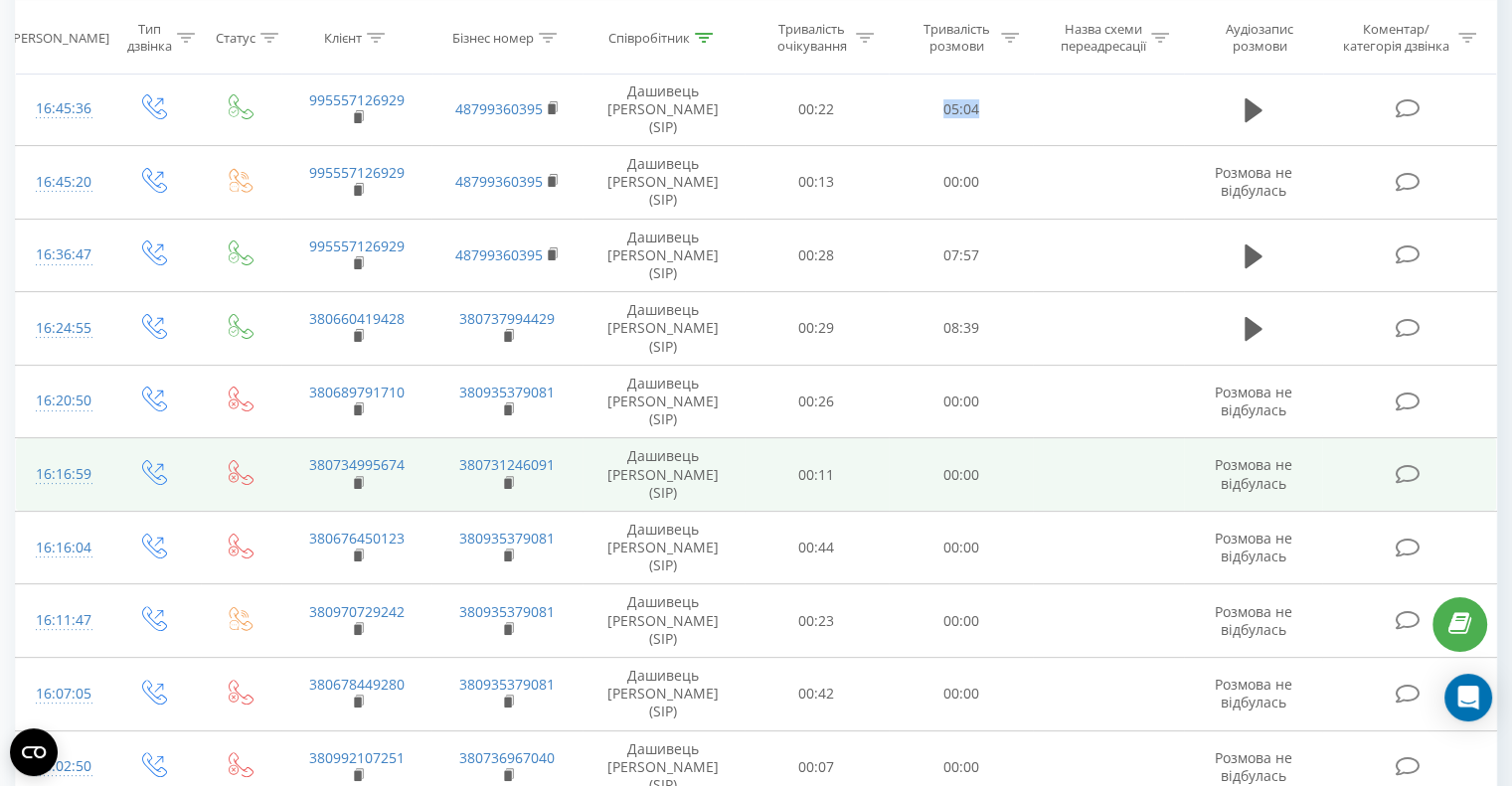 scroll, scrollTop: 0, scrollLeft: 0, axis: both 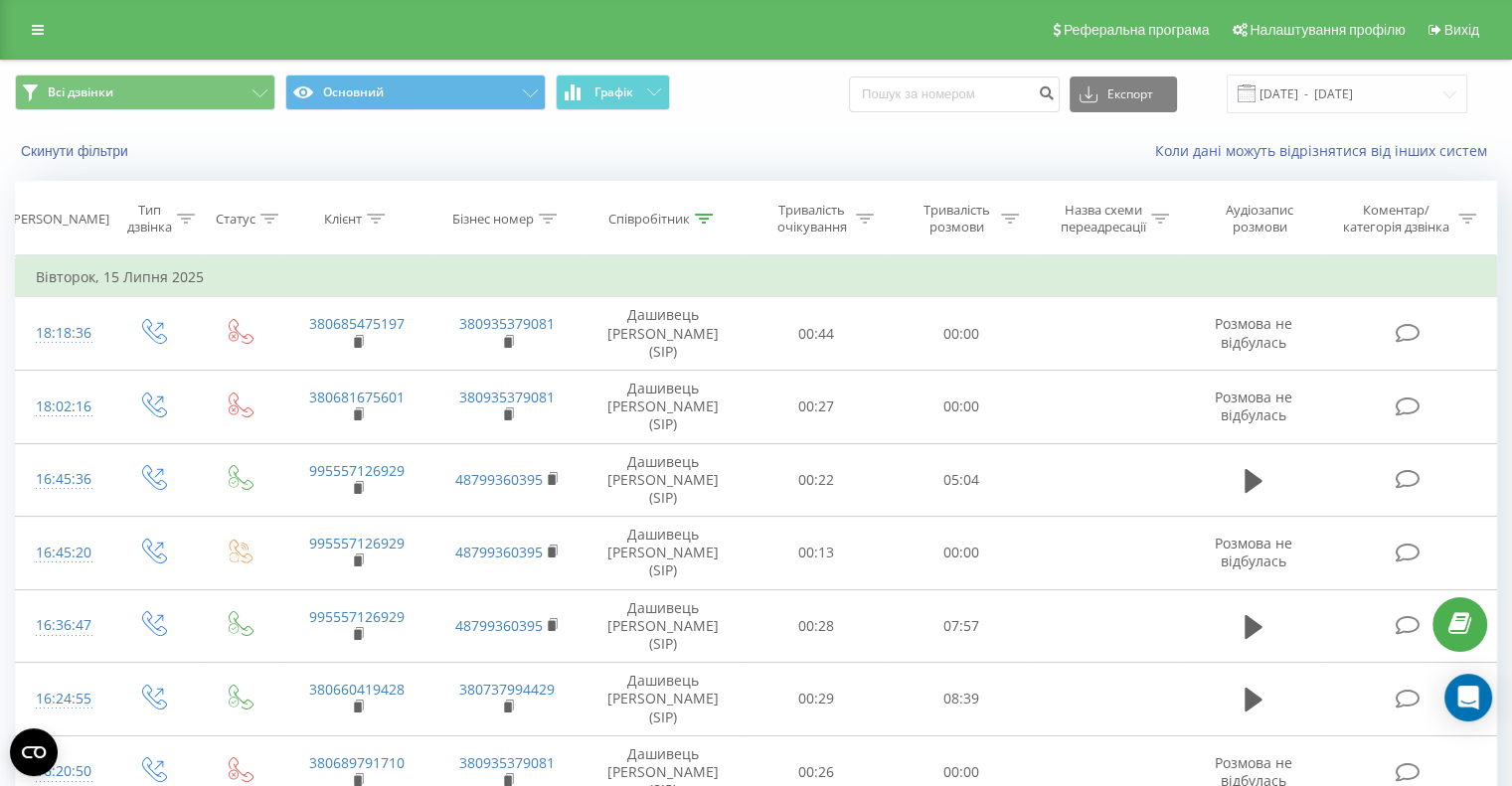 click at bounding box center [704, 219] 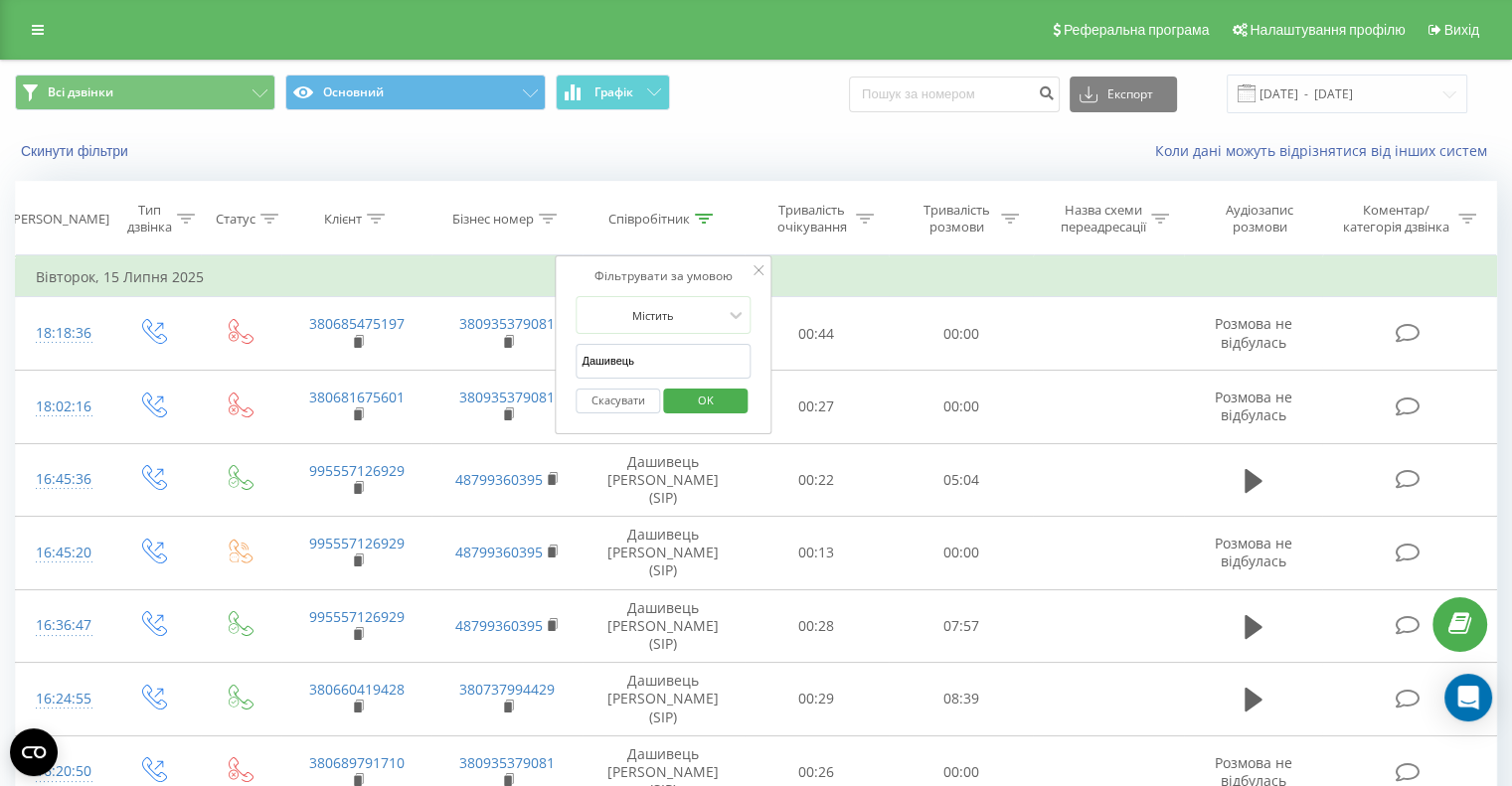 click on "Дашивець" at bounding box center (663, 361) 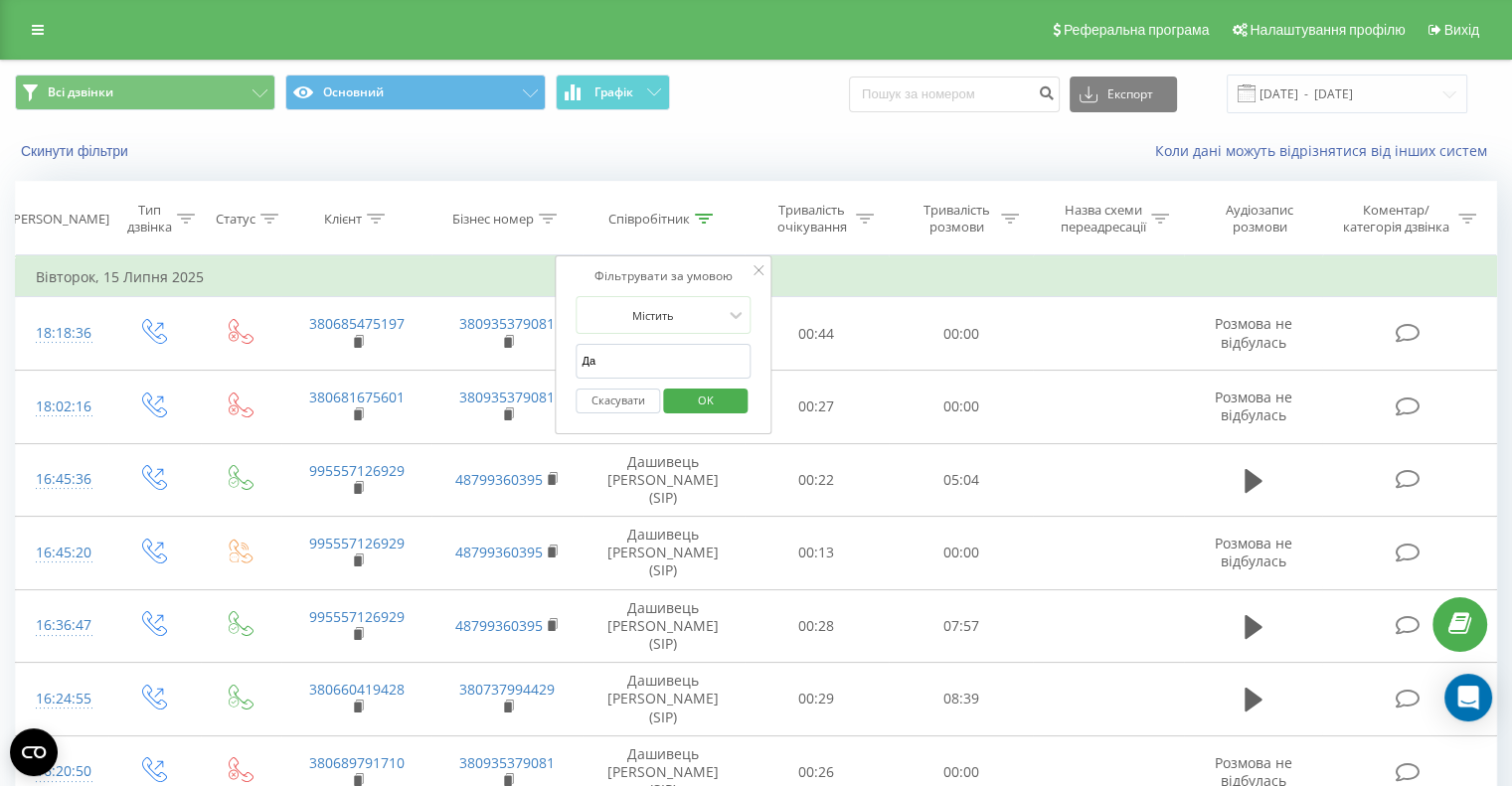 type on "Д" 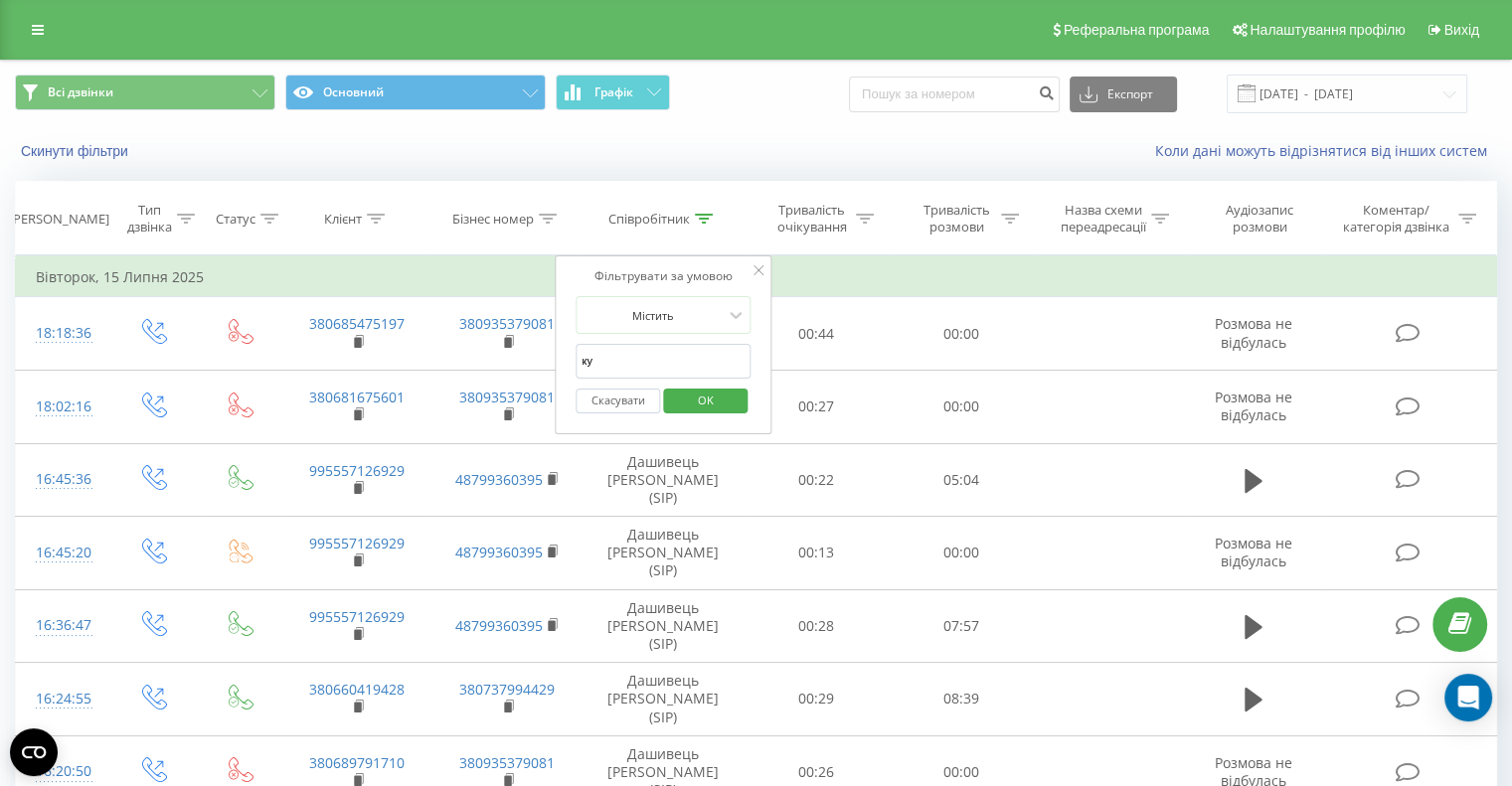 type on "[PERSON_NAME]" 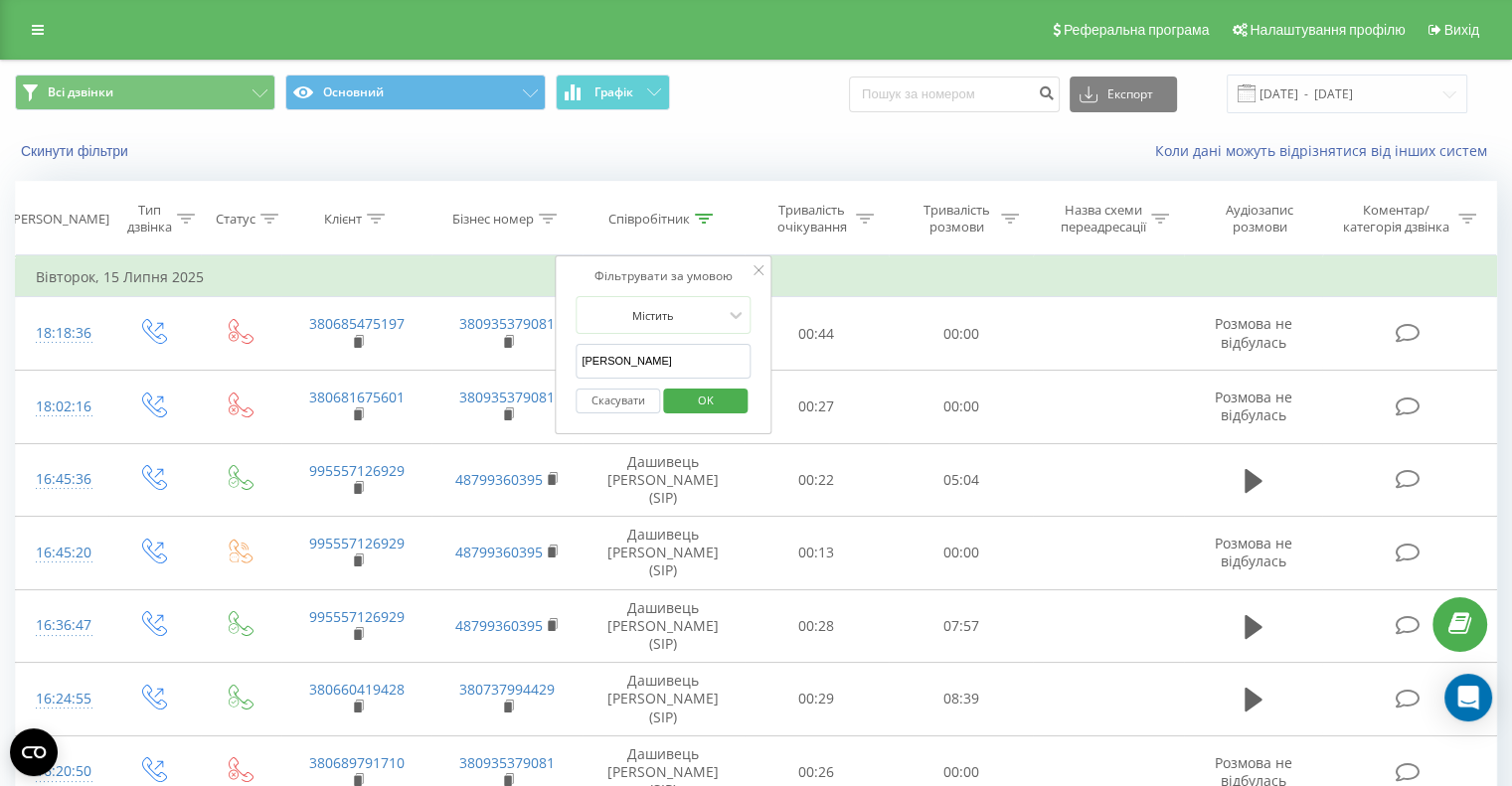 click on "OK" at bounding box center (706, 399) 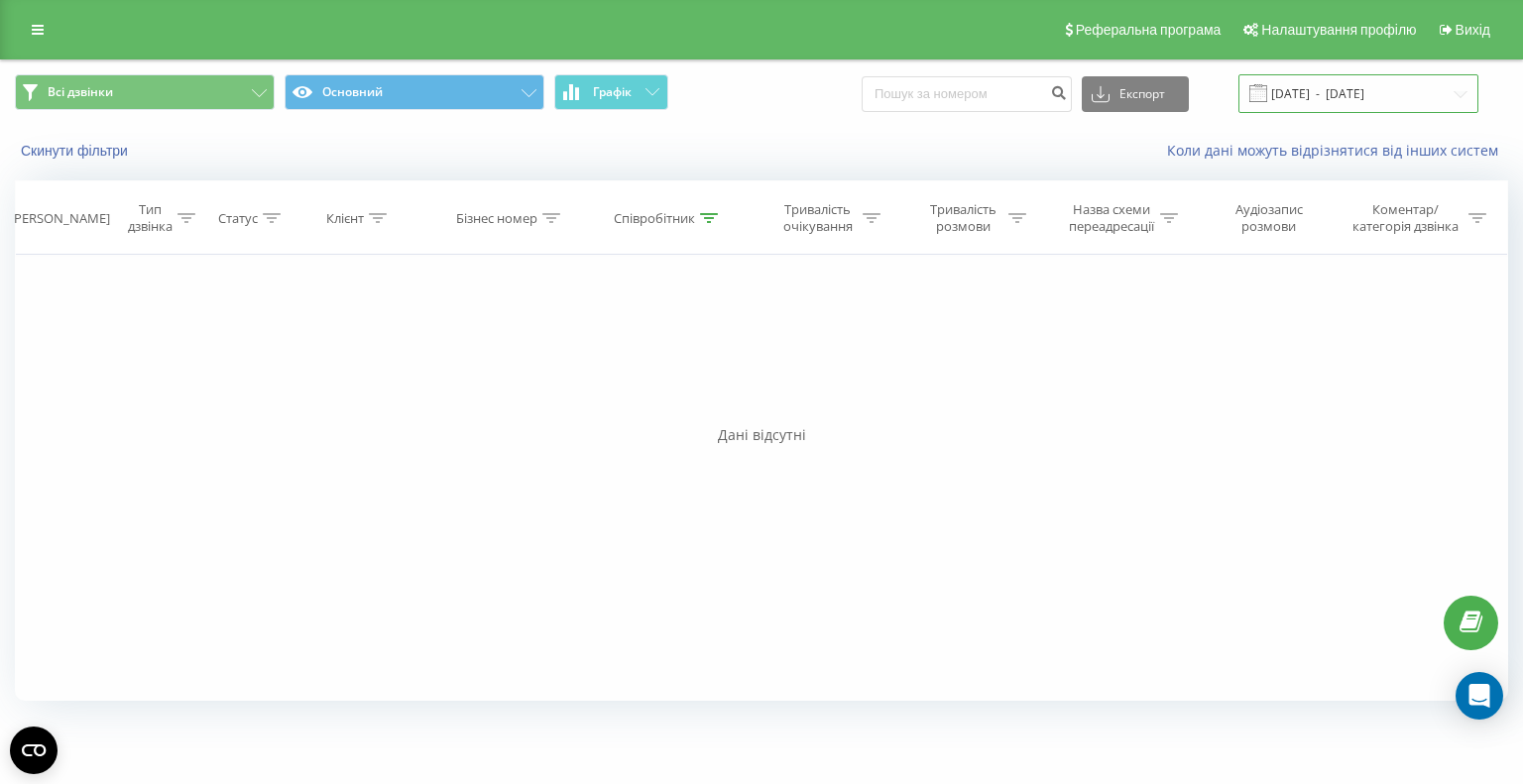 click on "[DATE]  -  [DATE]" at bounding box center (1358, 93) 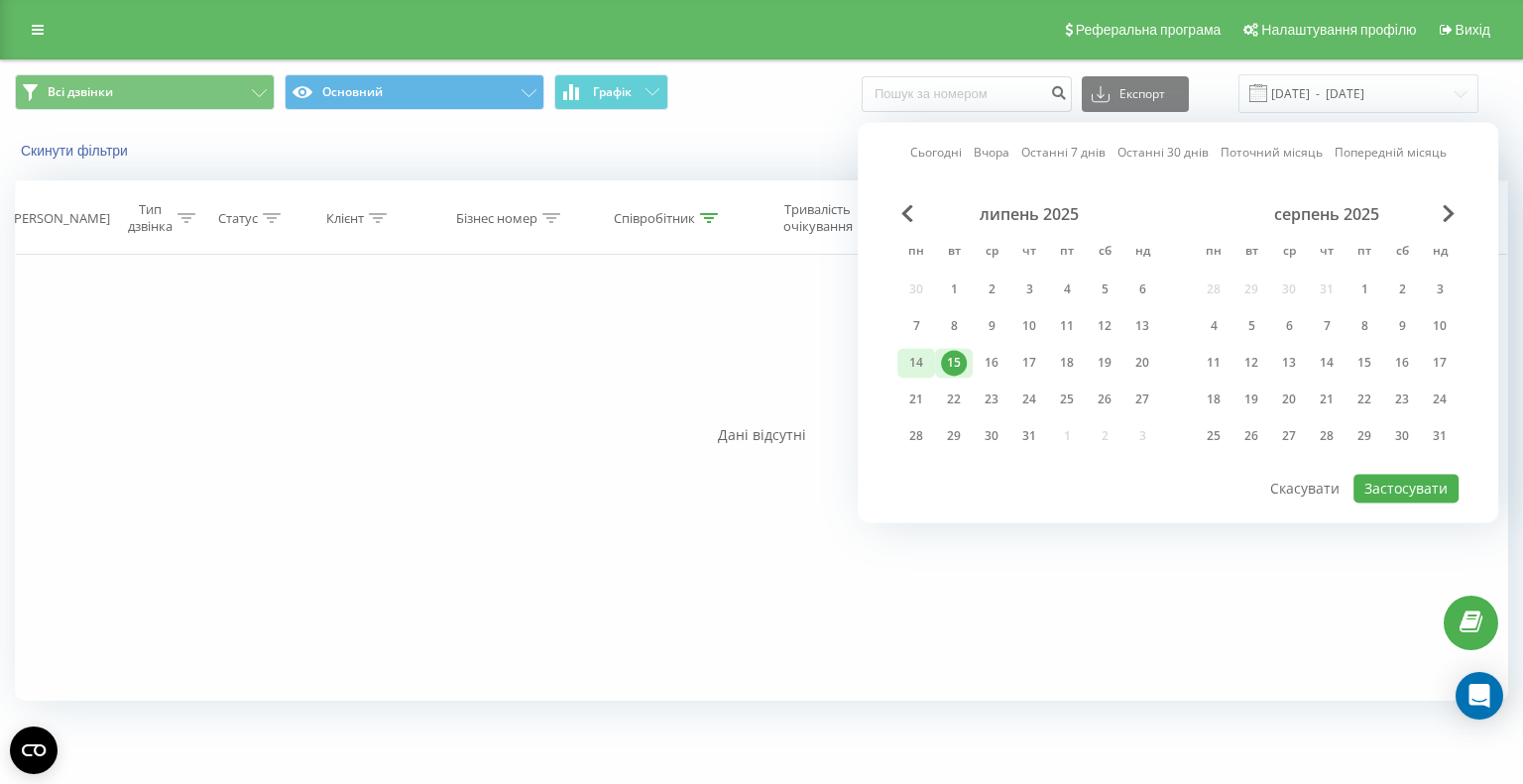 click on "14" at bounding box center (916, 363) 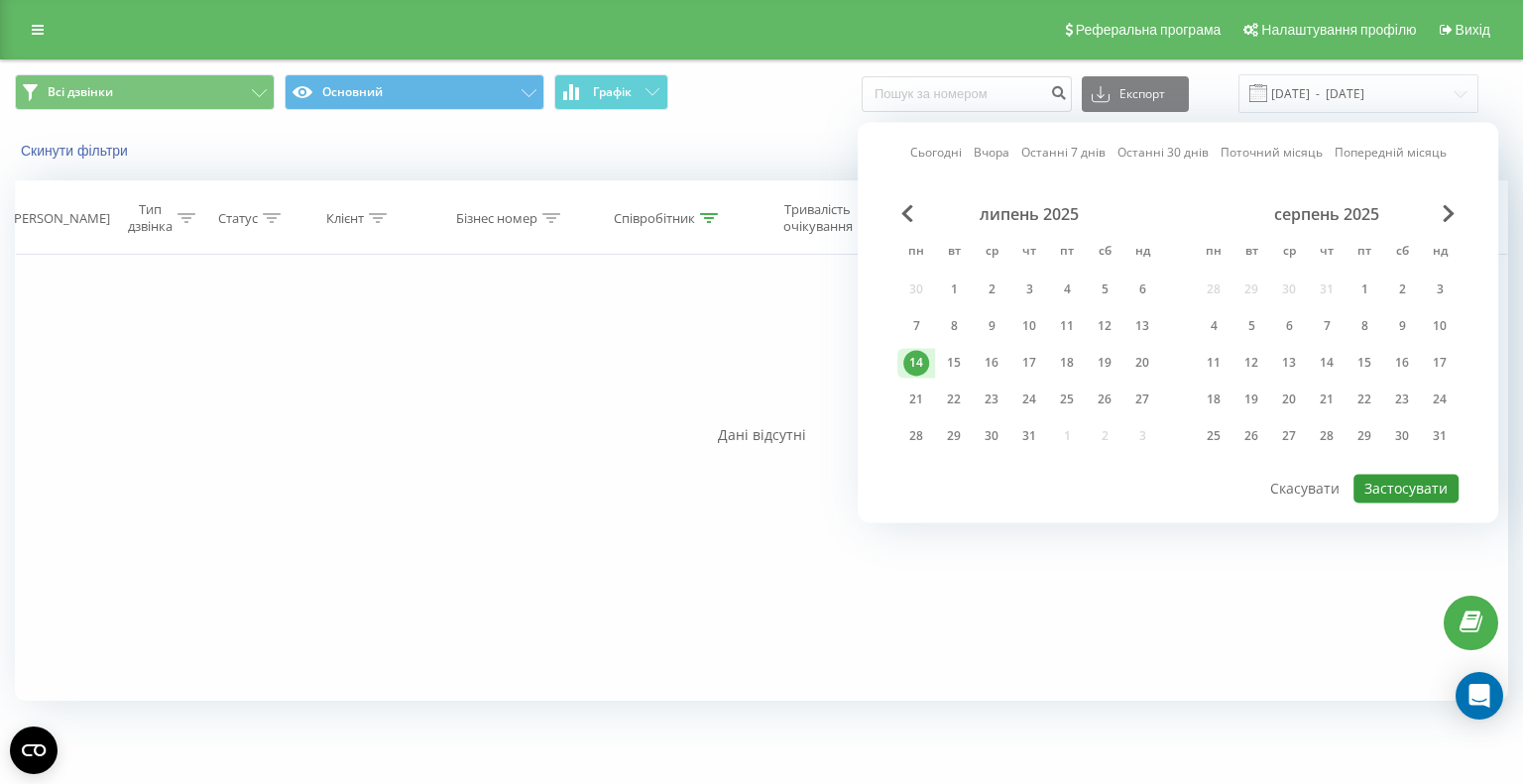 click on "Застосувати" at bounding box center (1406, 488) 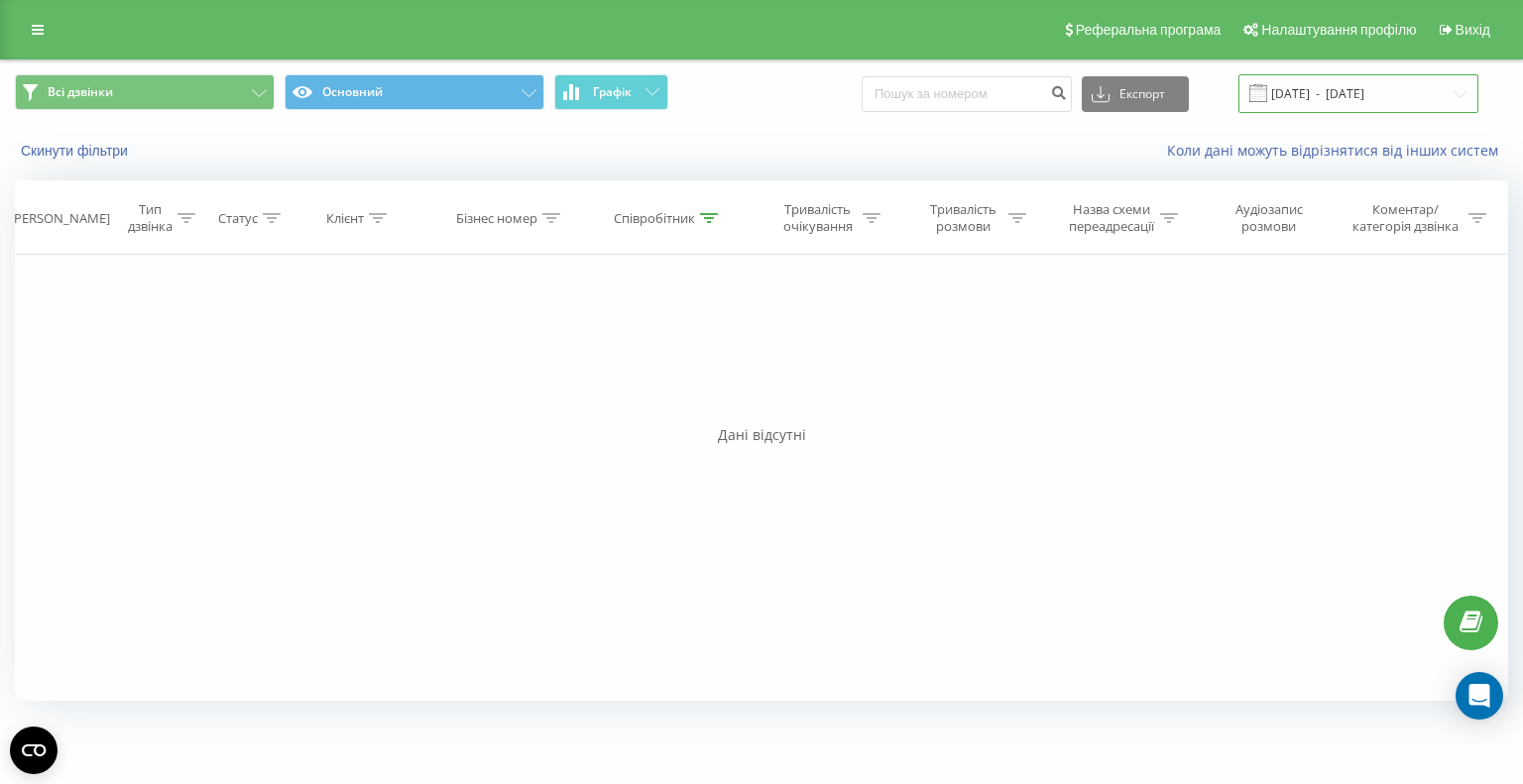 click on "[DATE]  -  [DATE]" at bounding box center (1358, 93) 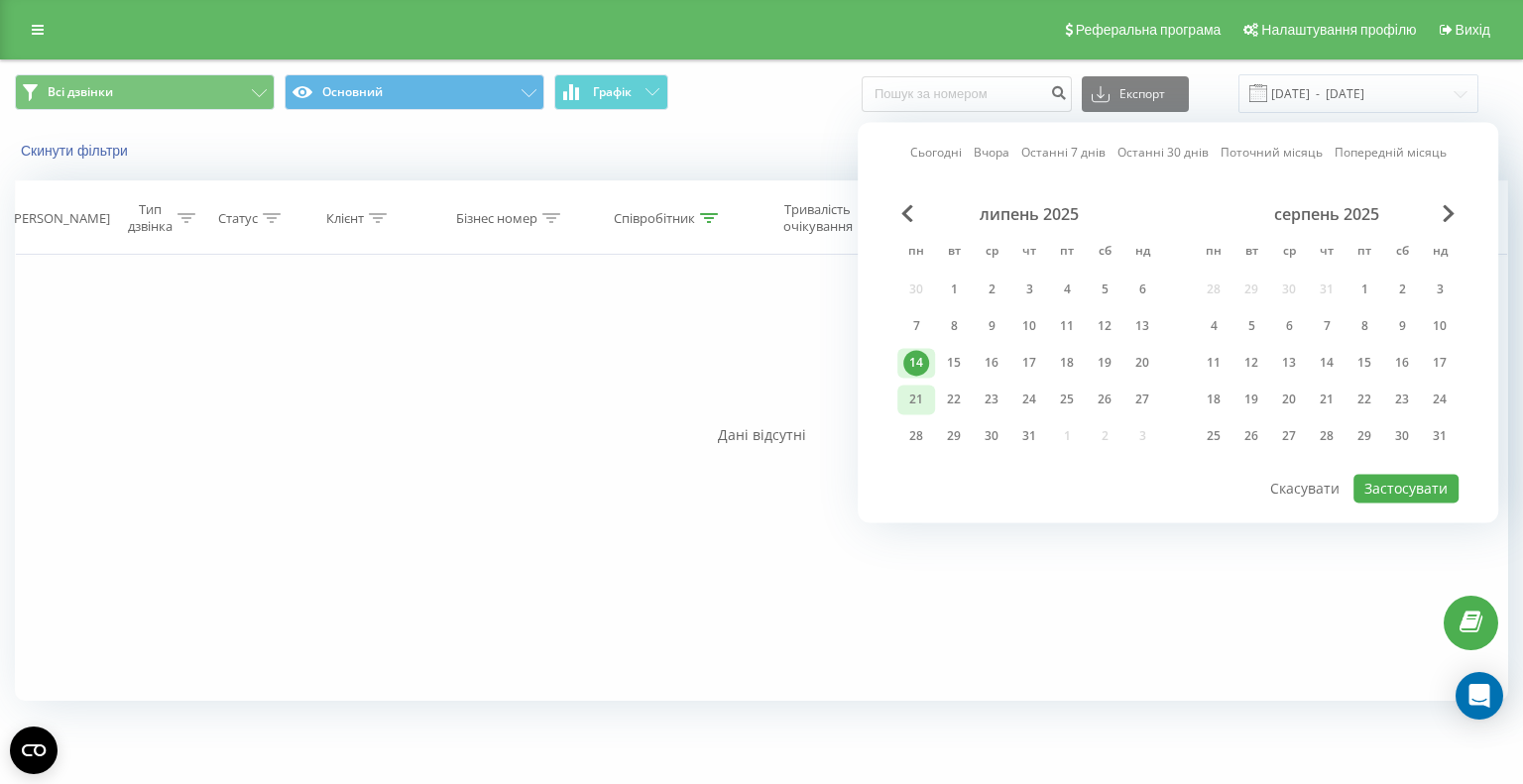 click on "21" at bounding box center (916, 399) 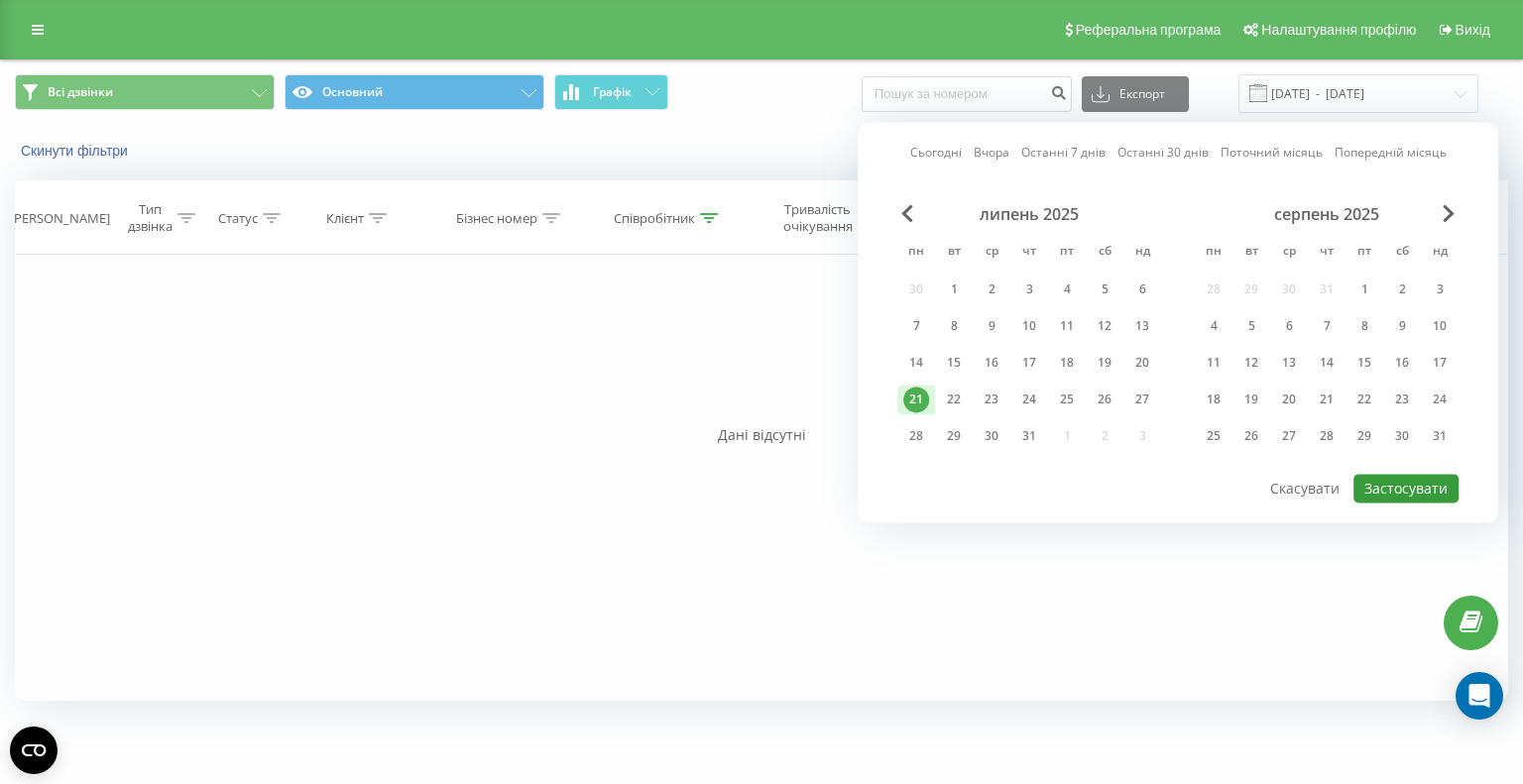 click on "Застосувати" at bounding box center (1406, 488) 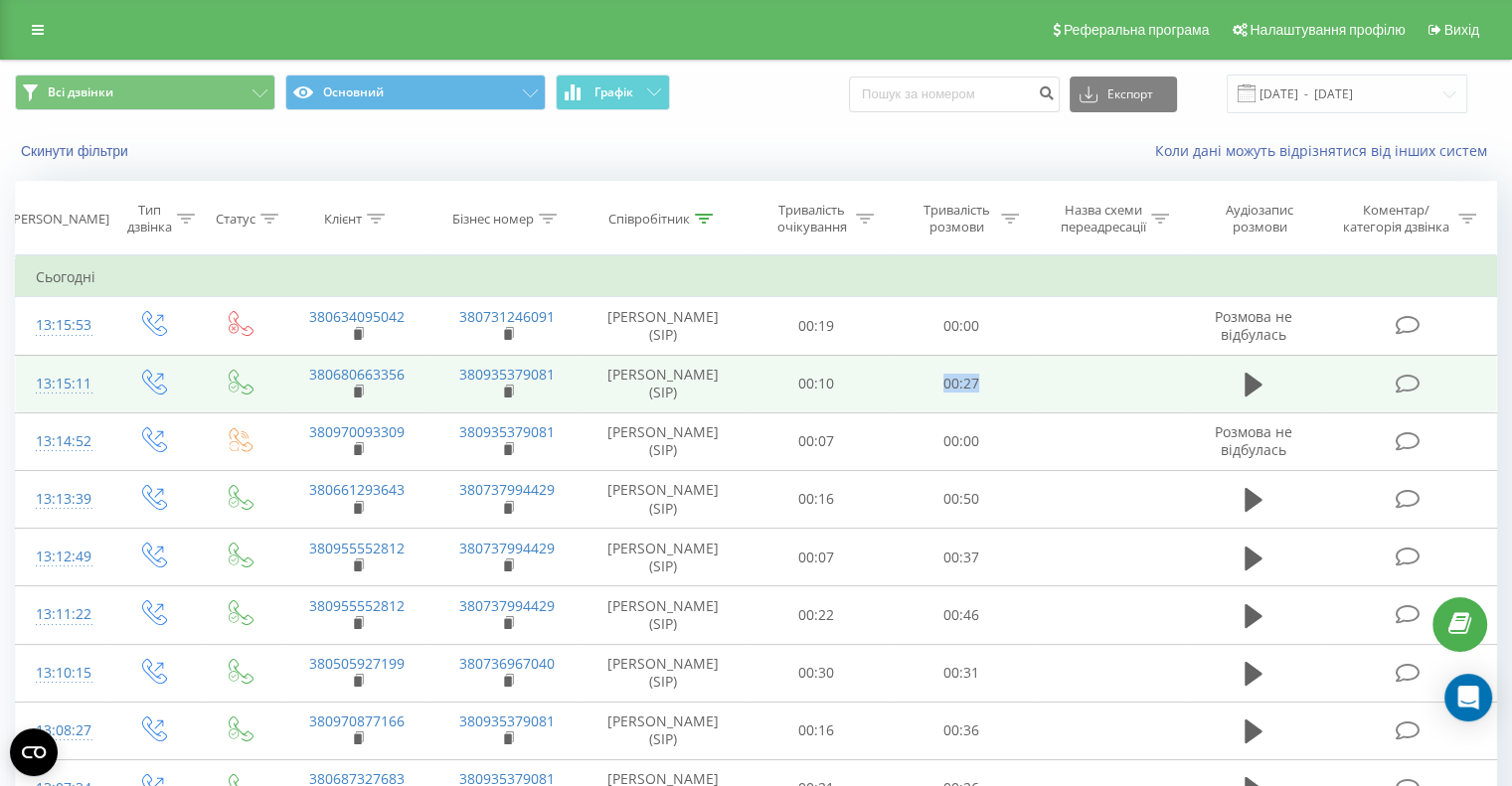 drag, startPoint x: 930, startPoint y: 381, endPoint x: 998, endPoint y: 383, distance: 68.0294 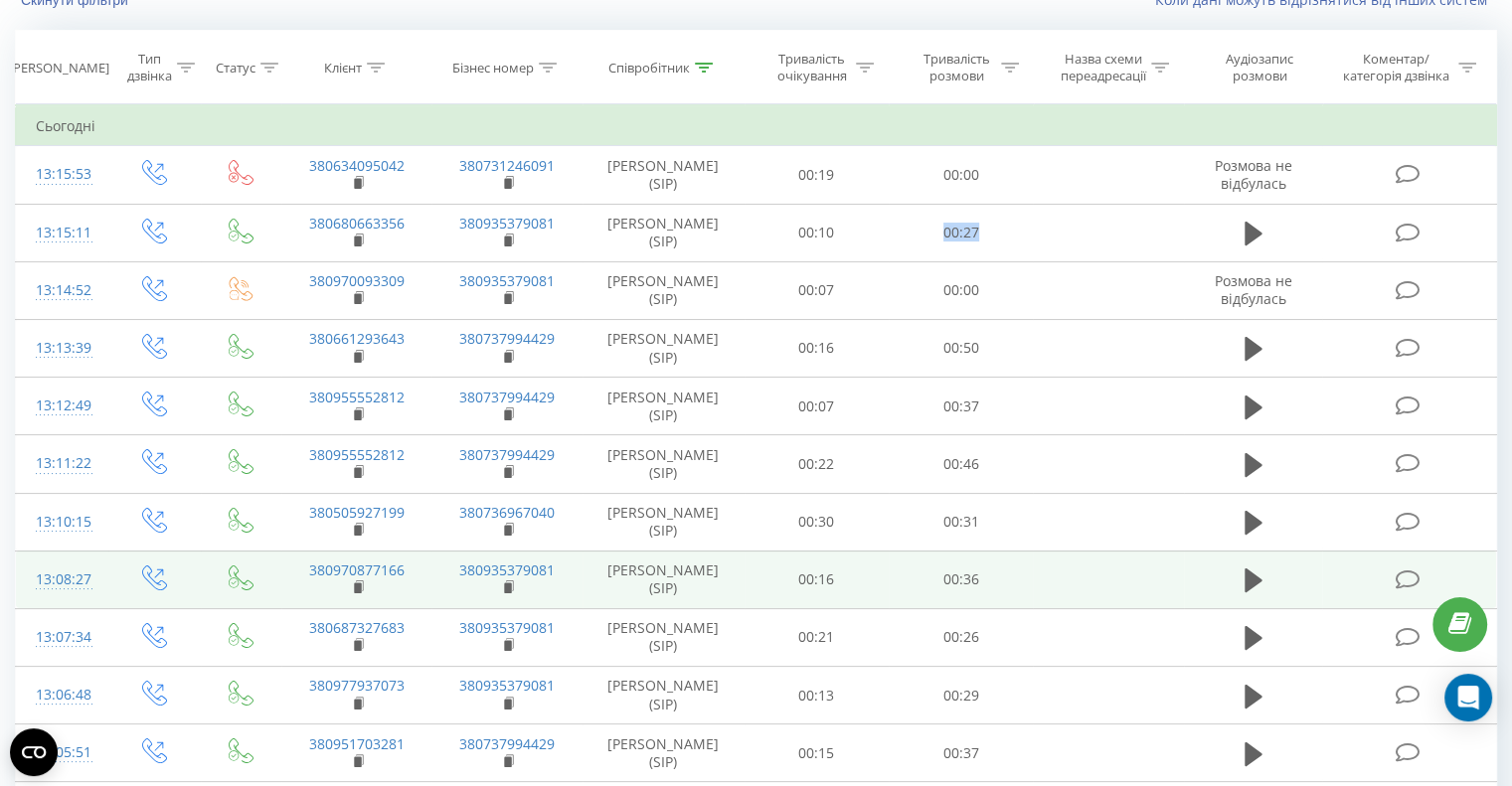 scroll, scrollTop: 199, scrollLeft: 0, axis: vertical 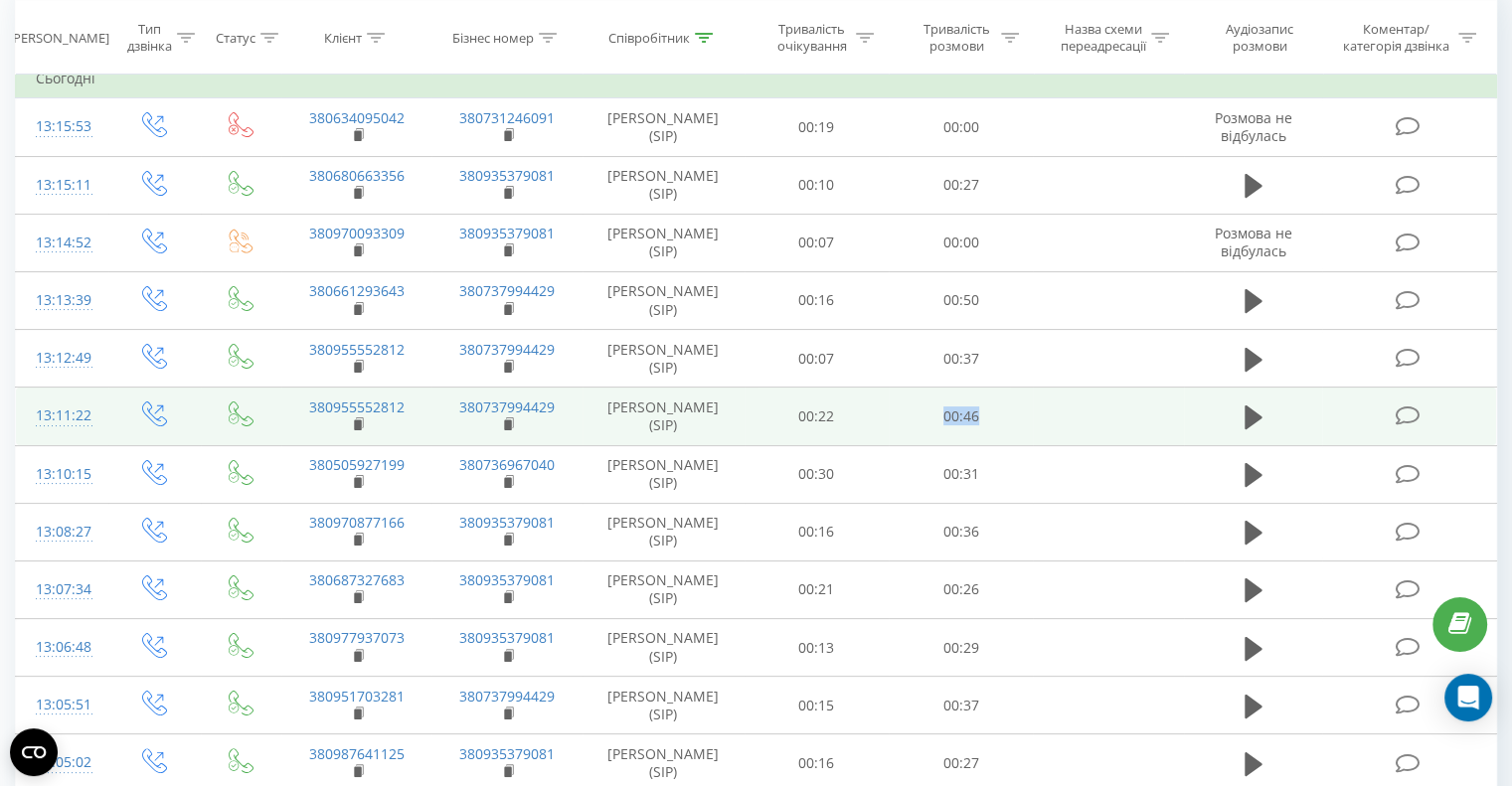 drag, startPoint x: 936, startPoint y: 430, endPoint x: 1009, endPoint y: 427, distance: 73.061618 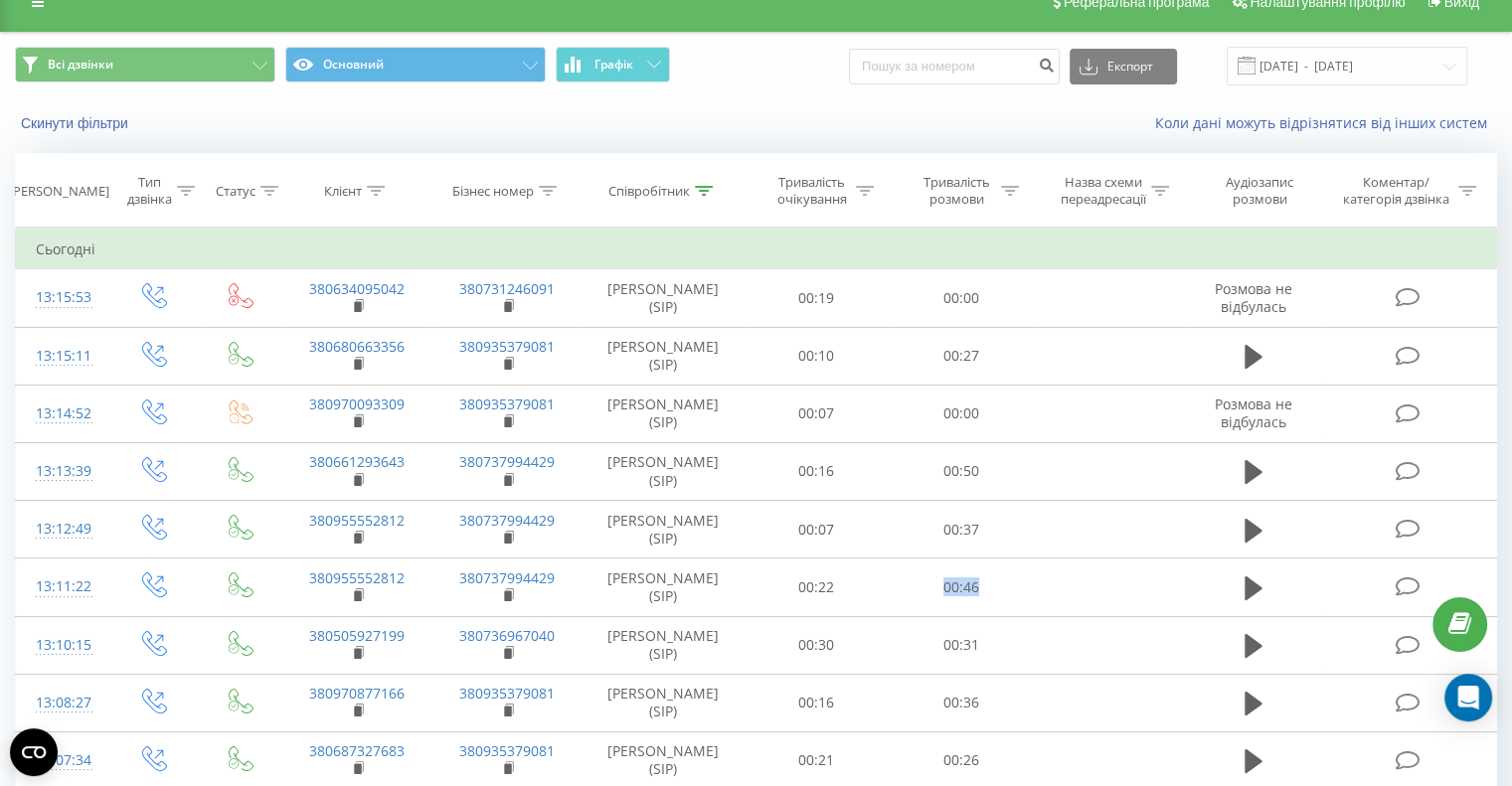 scroll, scrollTop: 0, scrollLeft: 0, axis: both 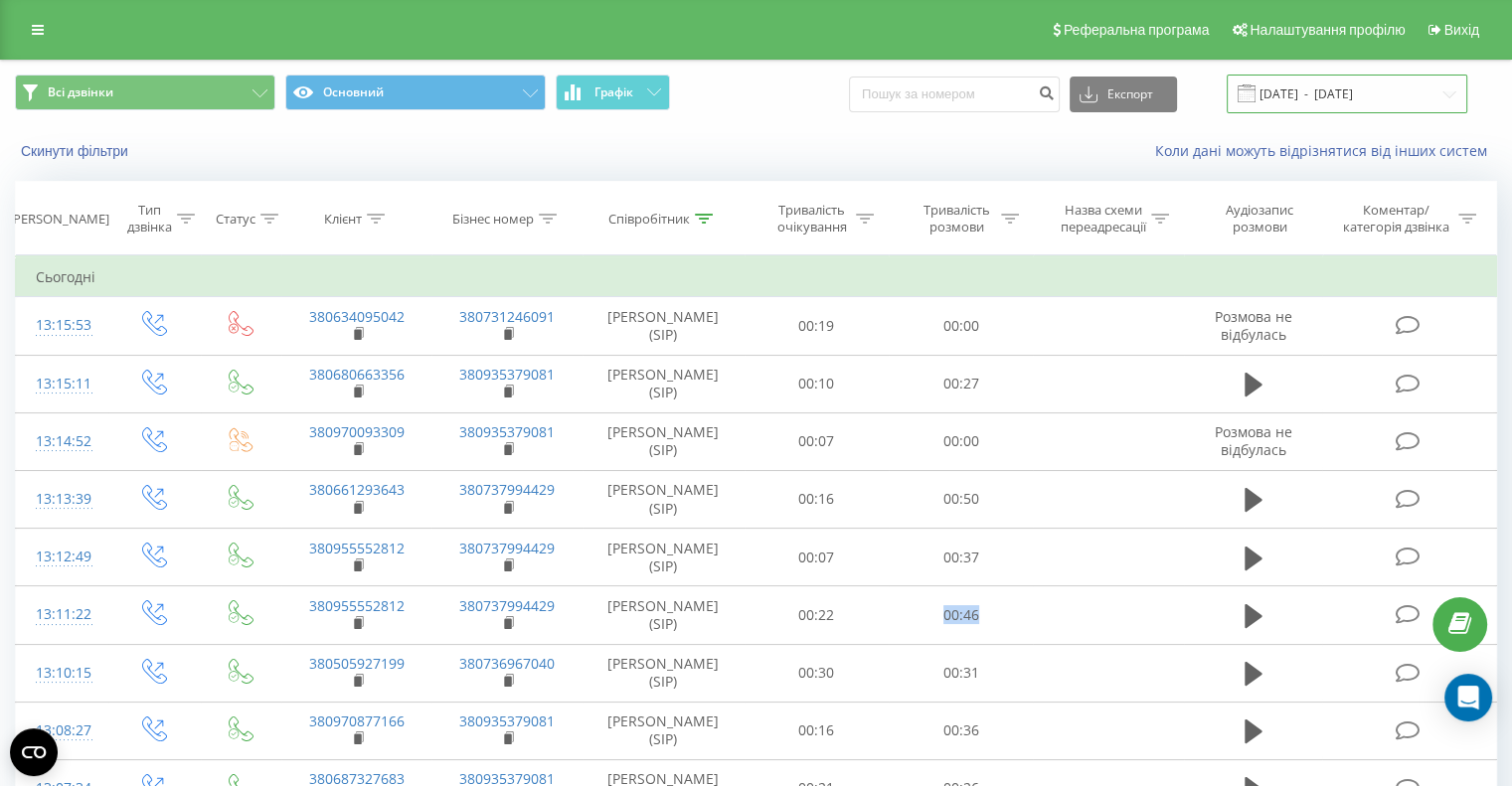 click on "[DATE]  -  [DATE]" at bounding box center (1347, 93) 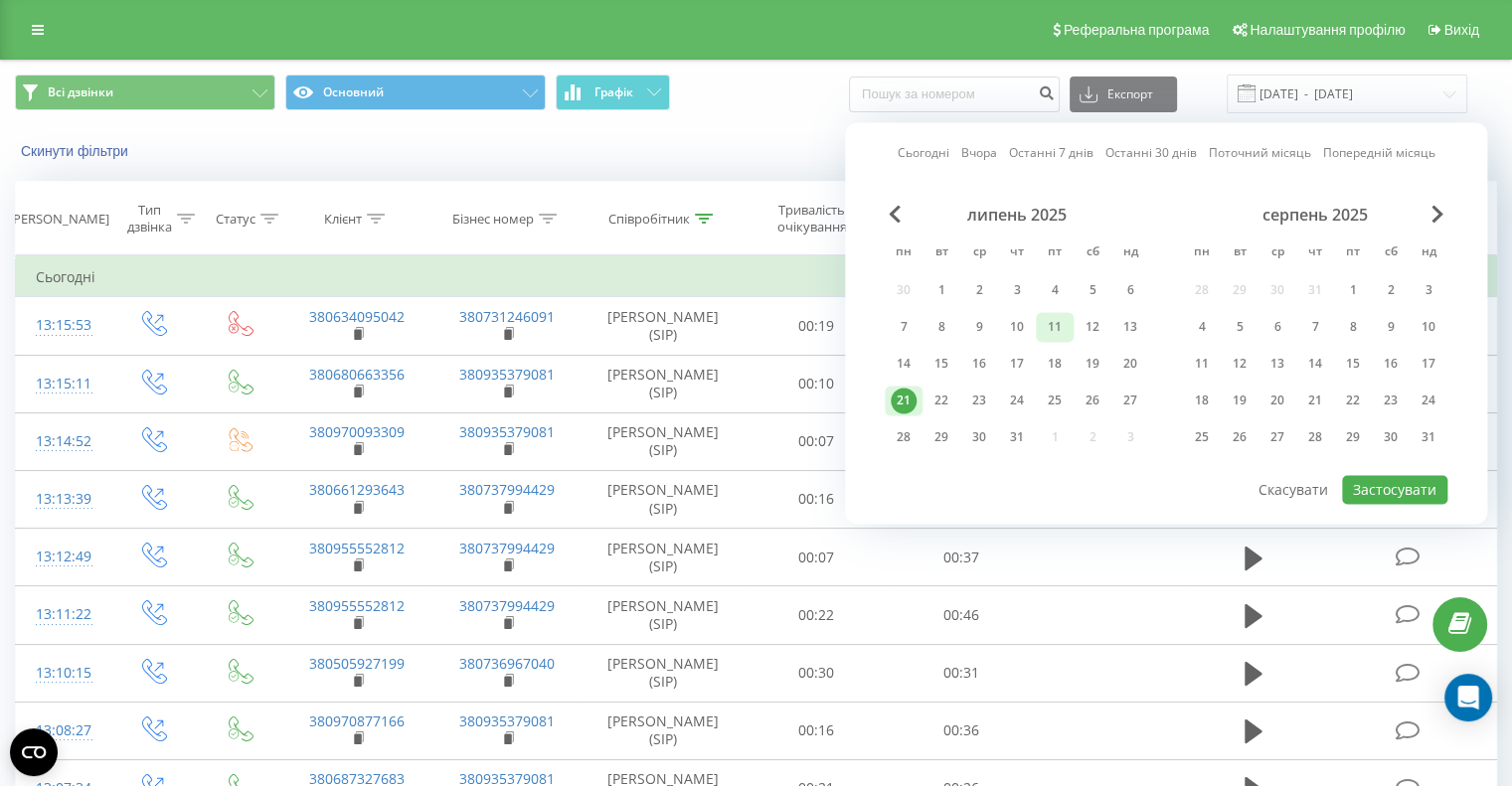 click on "11" at bounding box center [1055, 327] 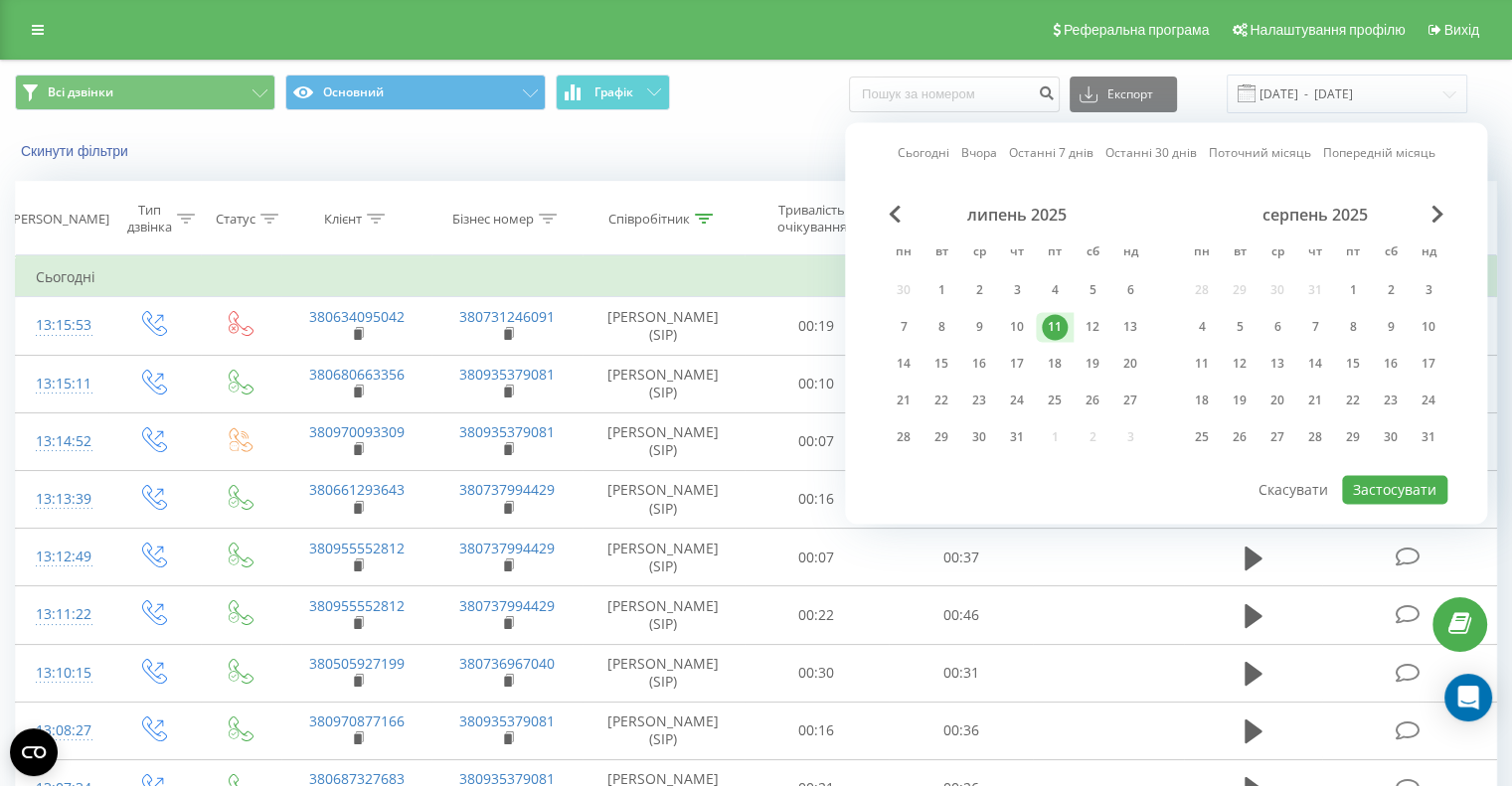 click on "липень 2025 пн вт ср чт пт сб нд 30 1 2 3 4 5 6 7 8 9 10 11 12 13 14 15 16 17 18 19 20 21 22 23 24 25 26 27 28 29 30 31 1 2 3 серпень 2025 пн вт ср чт пт сб нд 28 29 30 31 1 2 3 4 5 6 7 8 9 10 11 12 13 14 15 16 17 18 19 20 21 22 23 24 25 26 27 28 29 30 31" at bounding box center [1166, 339] 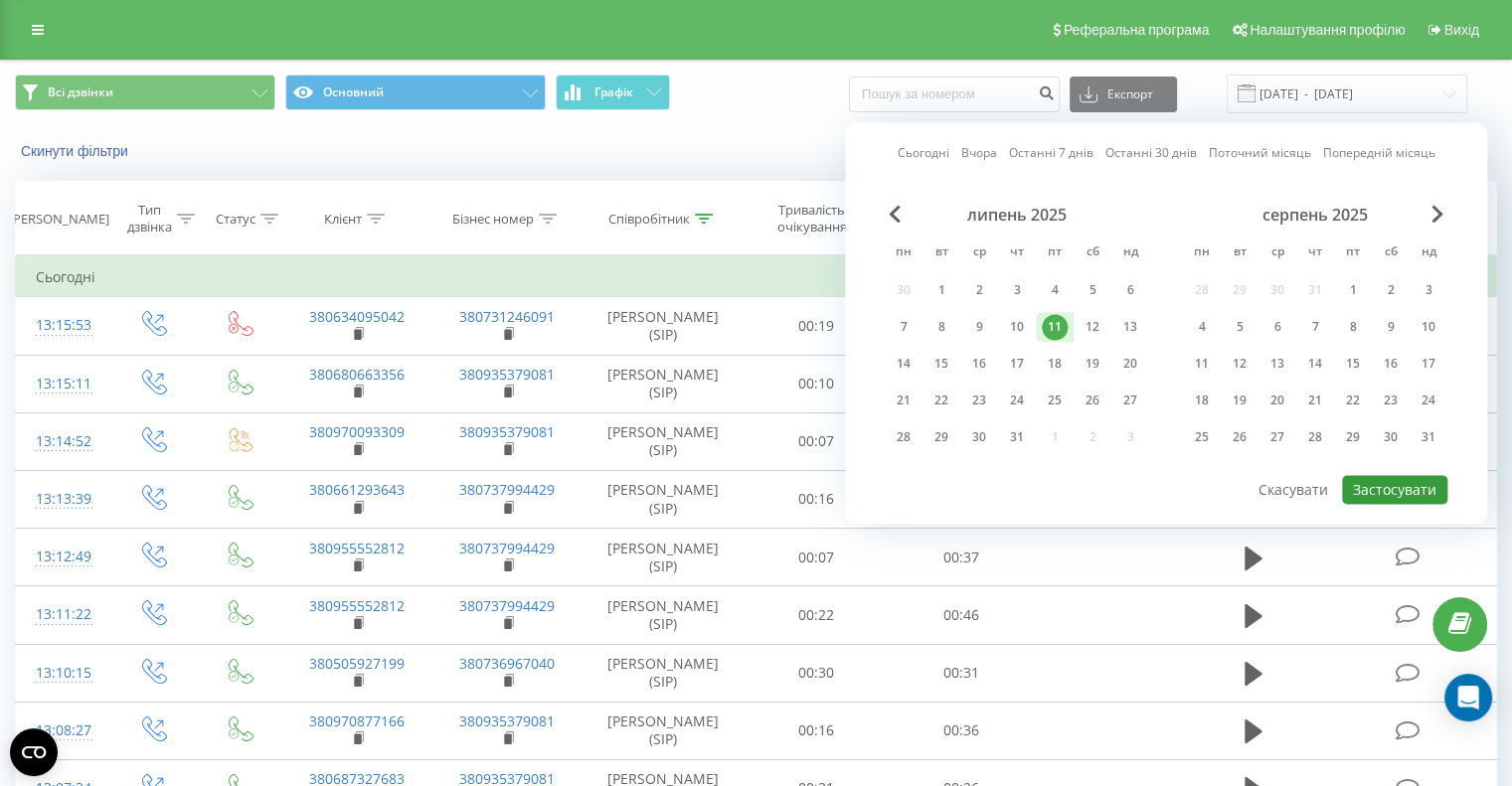 click on "Застосувати" at bounding box center (1395, 489) 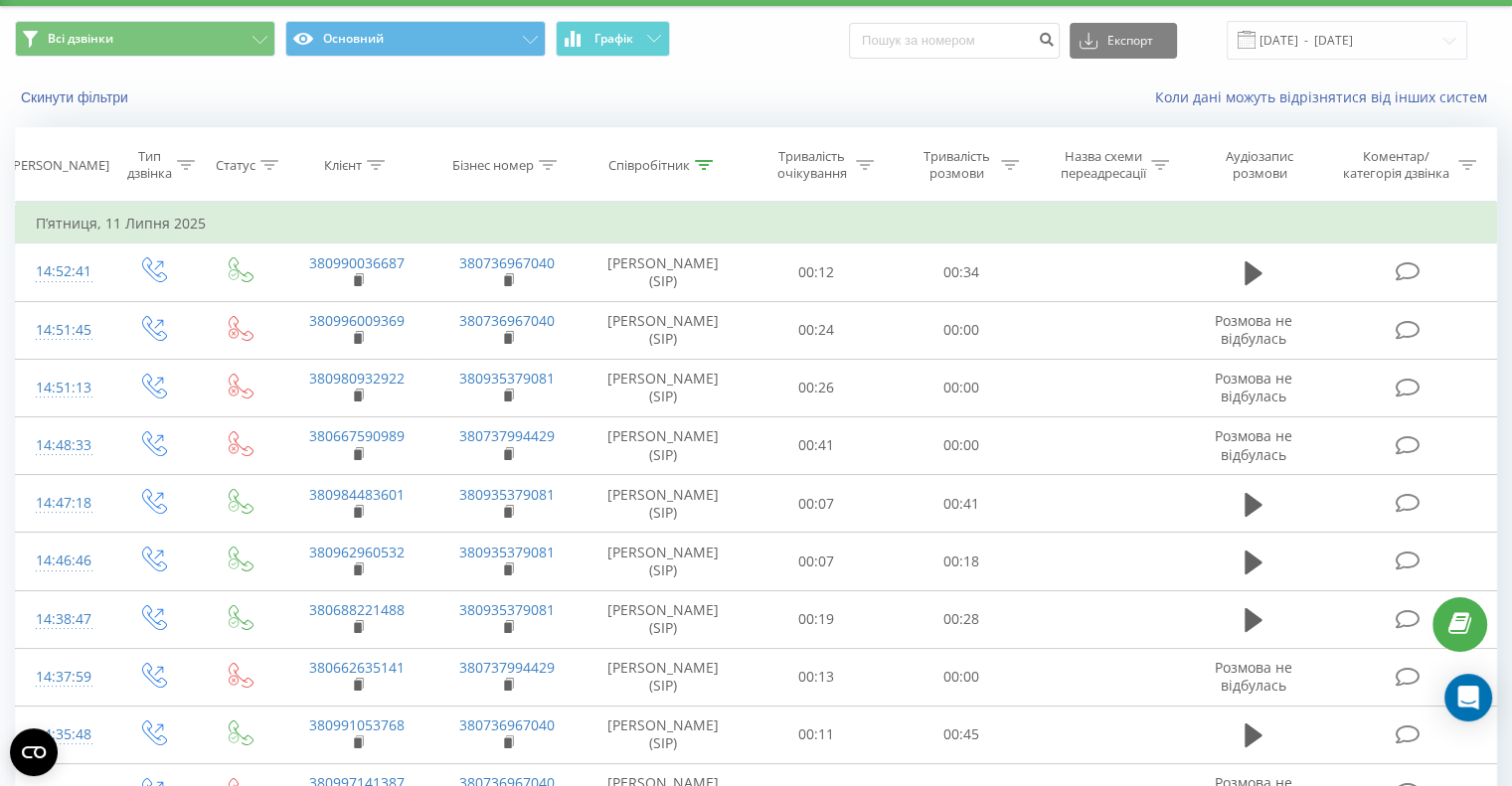scroll, scrollTop: 0, scrollLeft: 0, axis: both 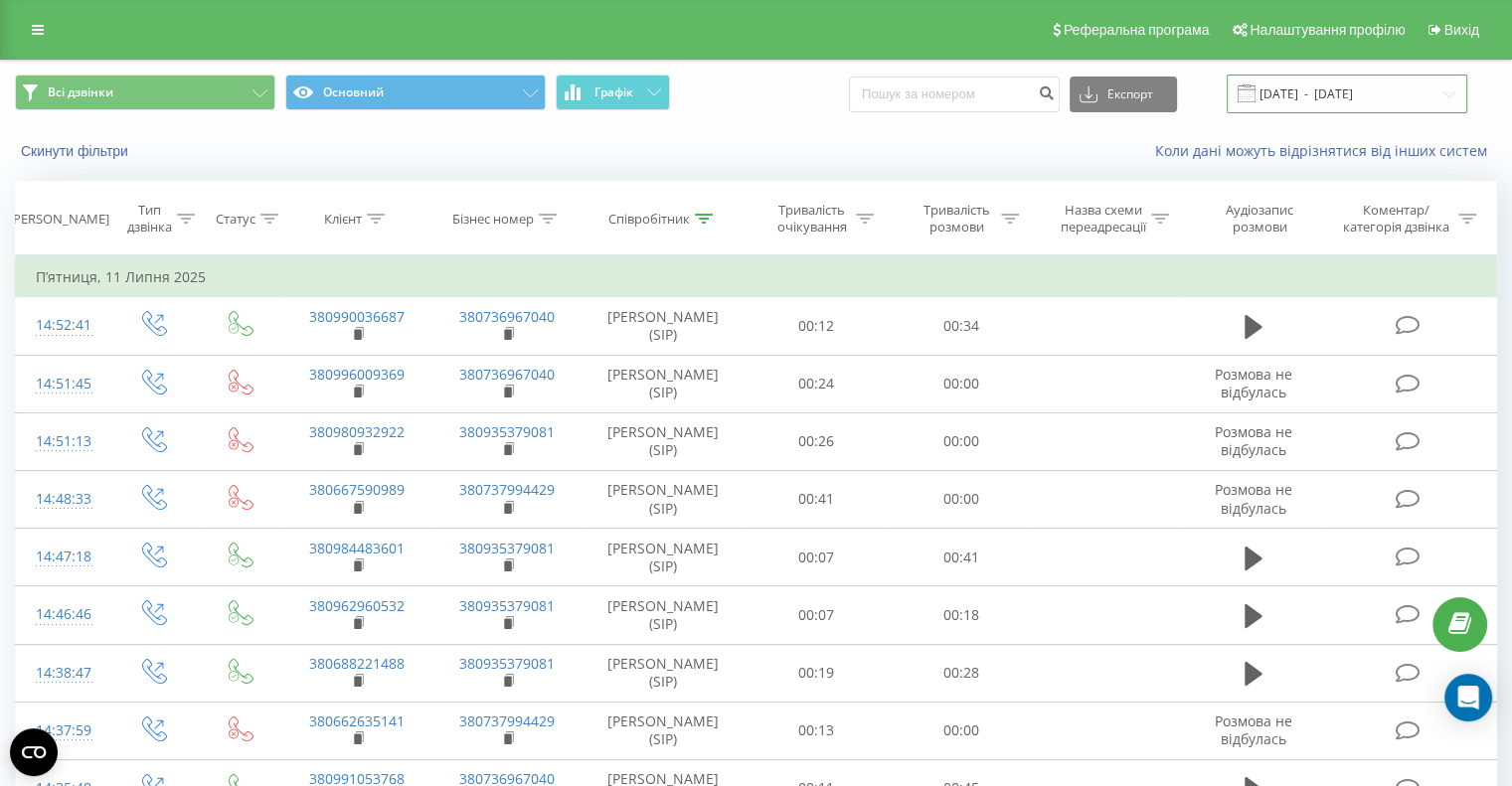 click on "[DATE]  -  [DATE]" at bounding box center [1347, 93] 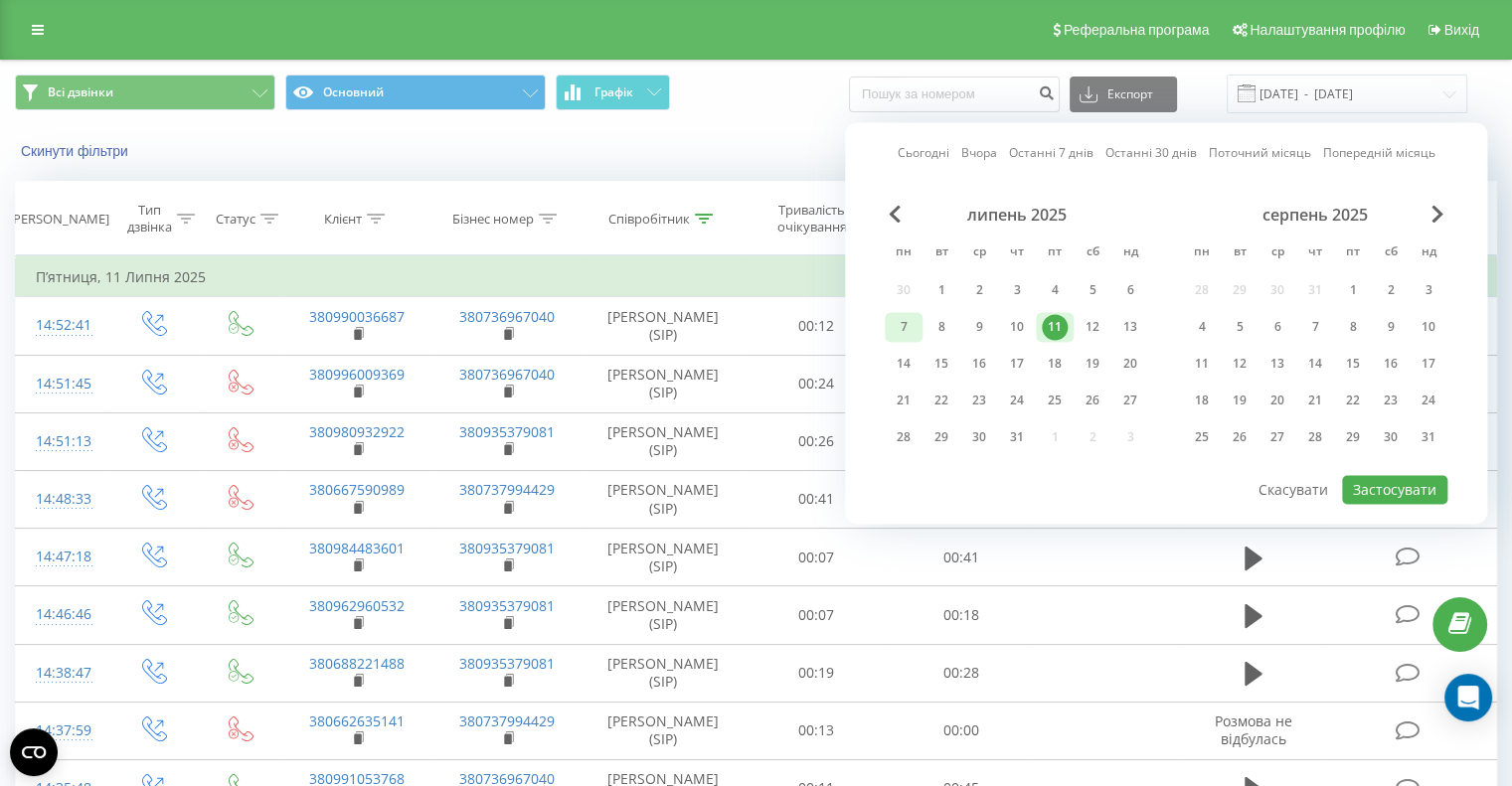 click on "7" at bounding box center [904, 327] 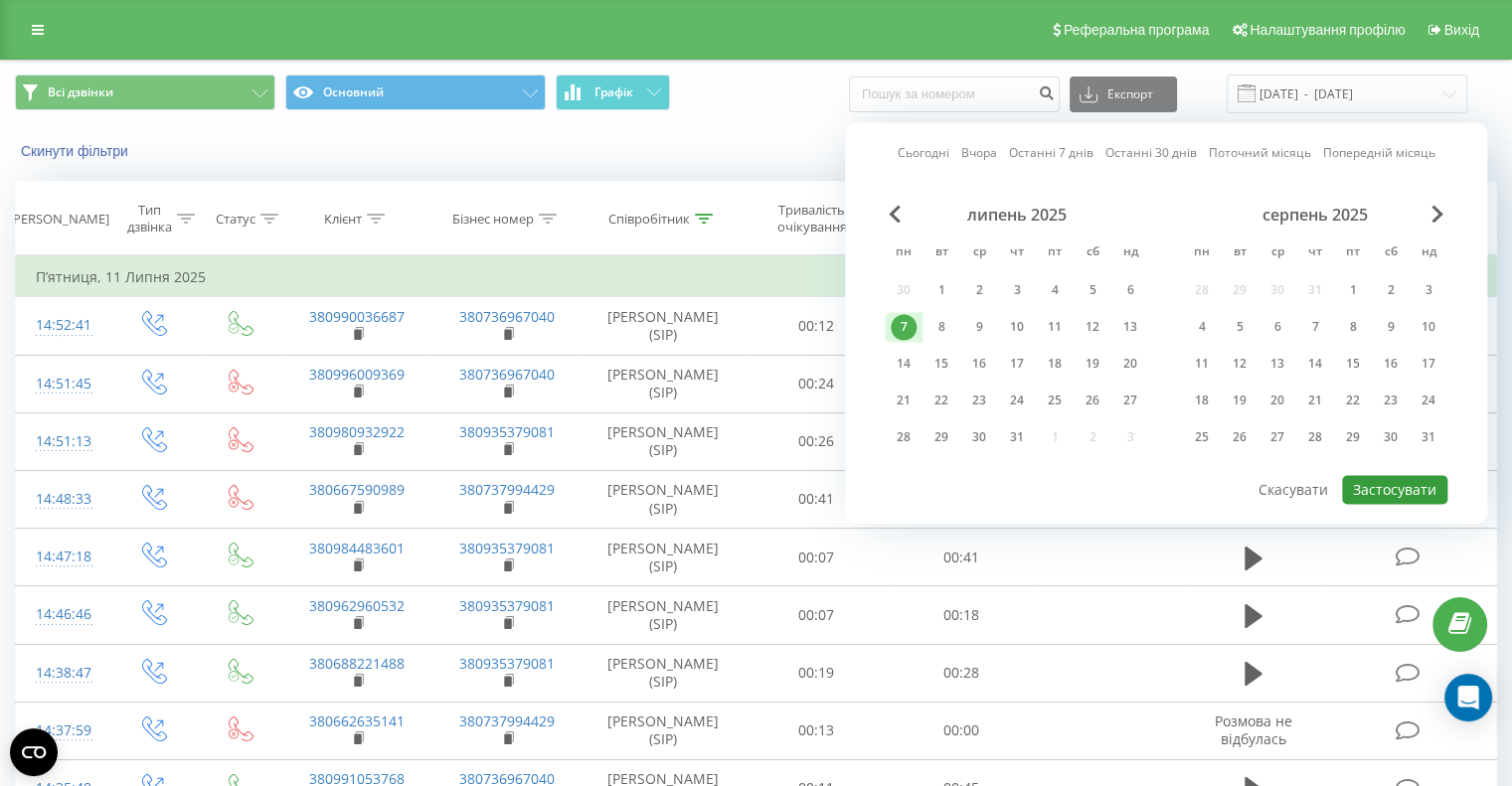 click on "Застосувати" at bounding box center [1395, 489] 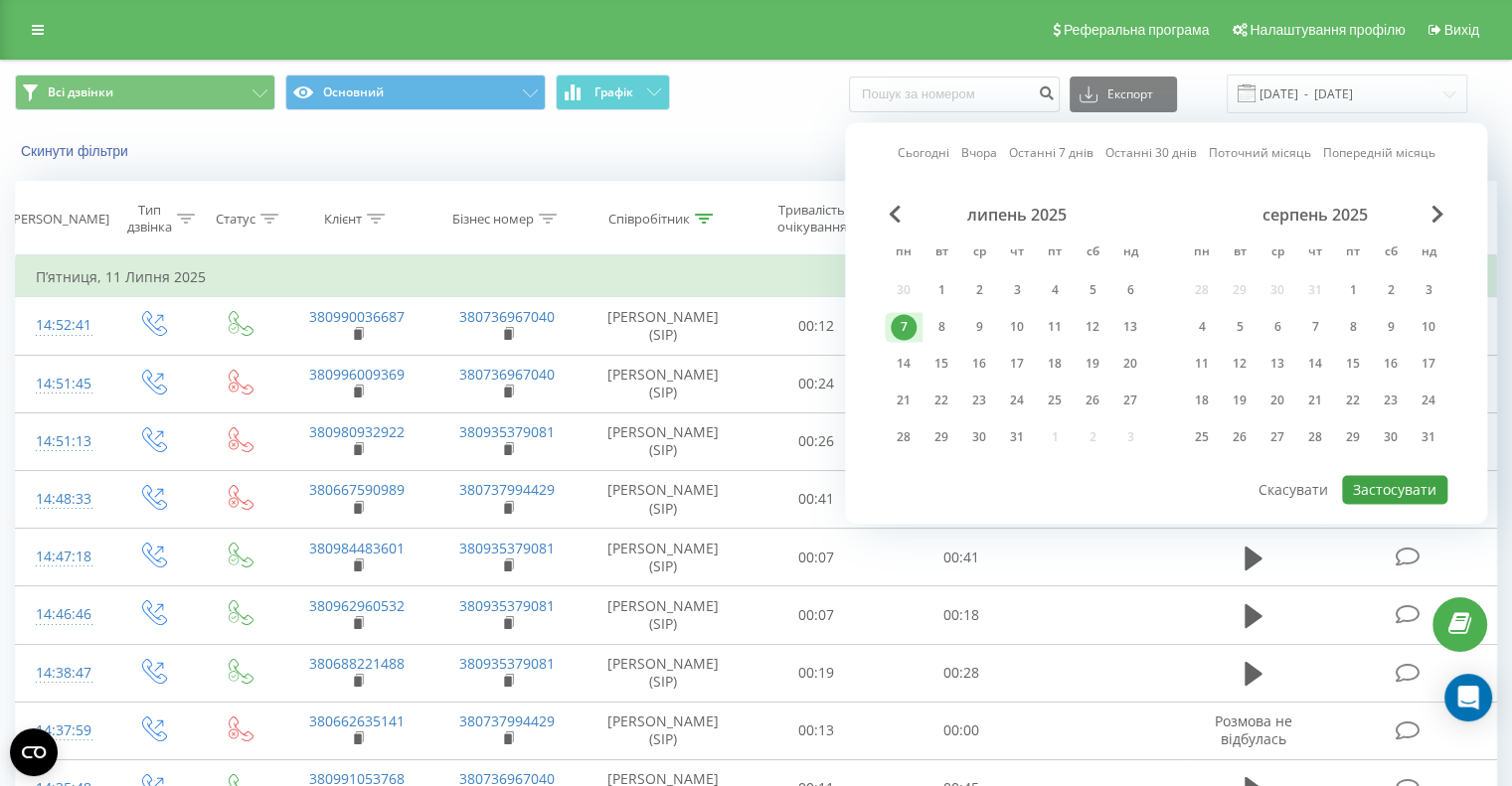 type on "[DATE]  -  [DATE]" 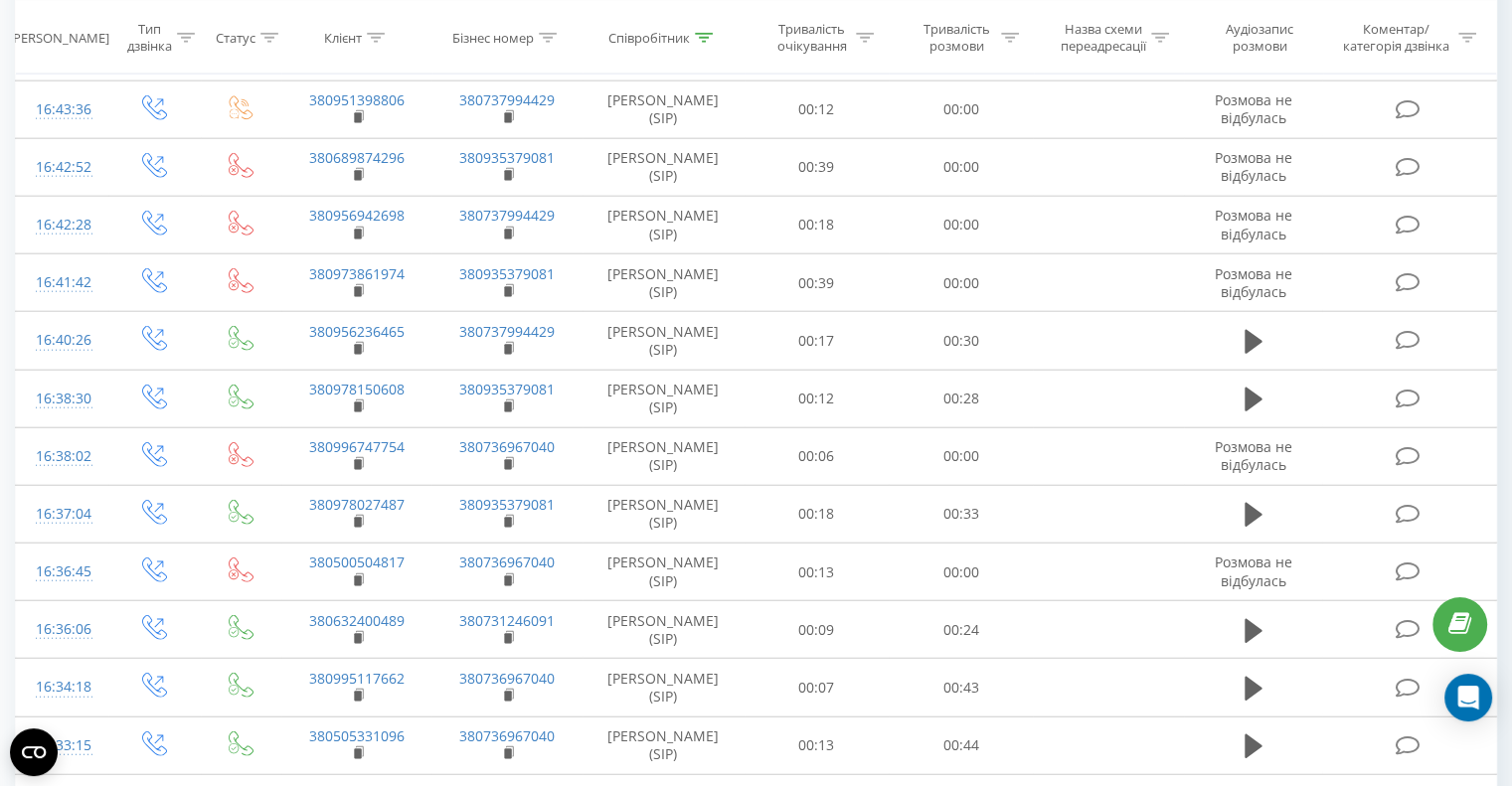 scroll, scrollTop: 5347, scrollLeft: 0, axis: vertical 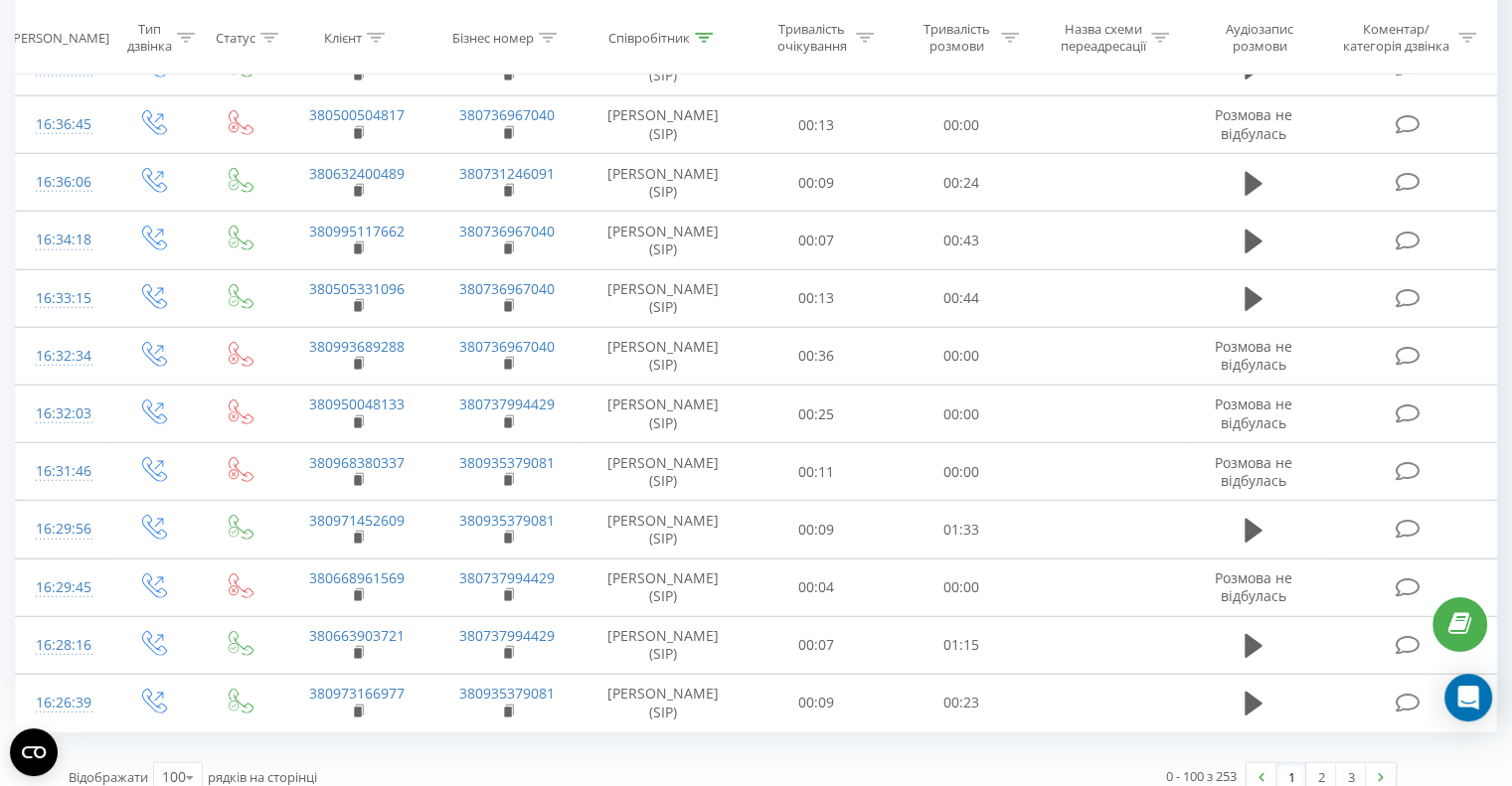 click on "1" at bounding box center [1291, 777] 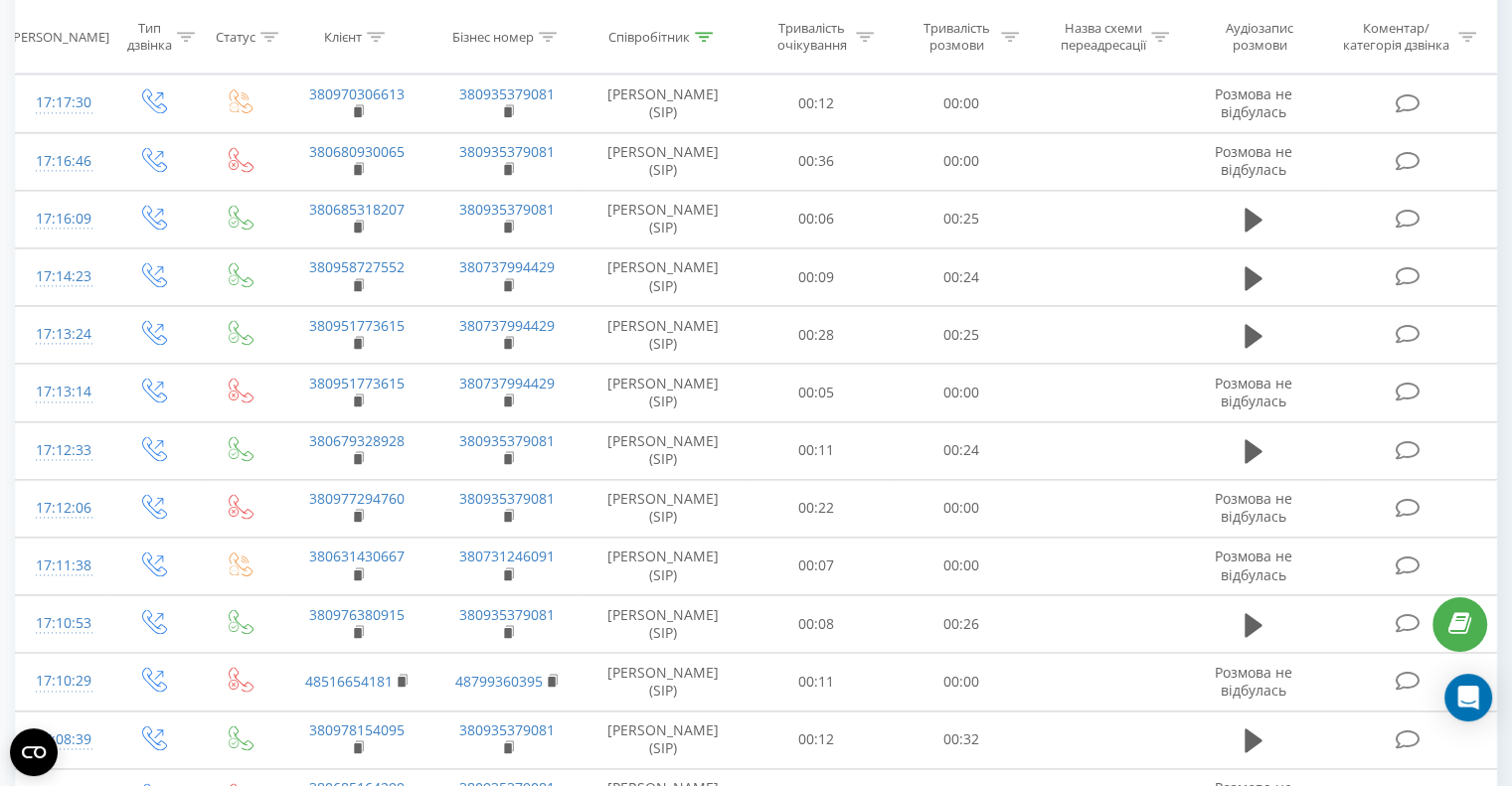 scroll, scrollTop: 5347, scrollLeft: 0, axis: vertical 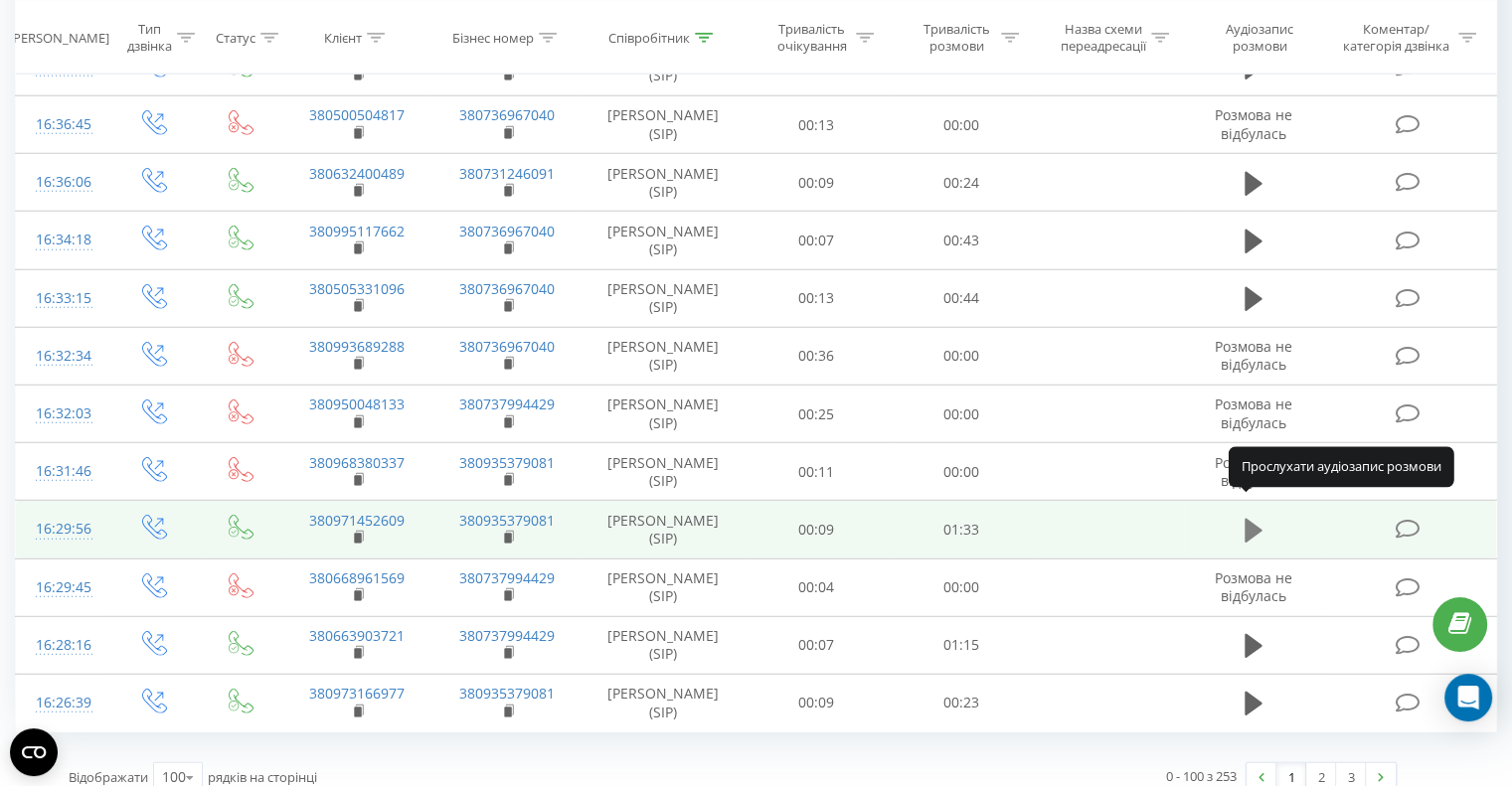 click 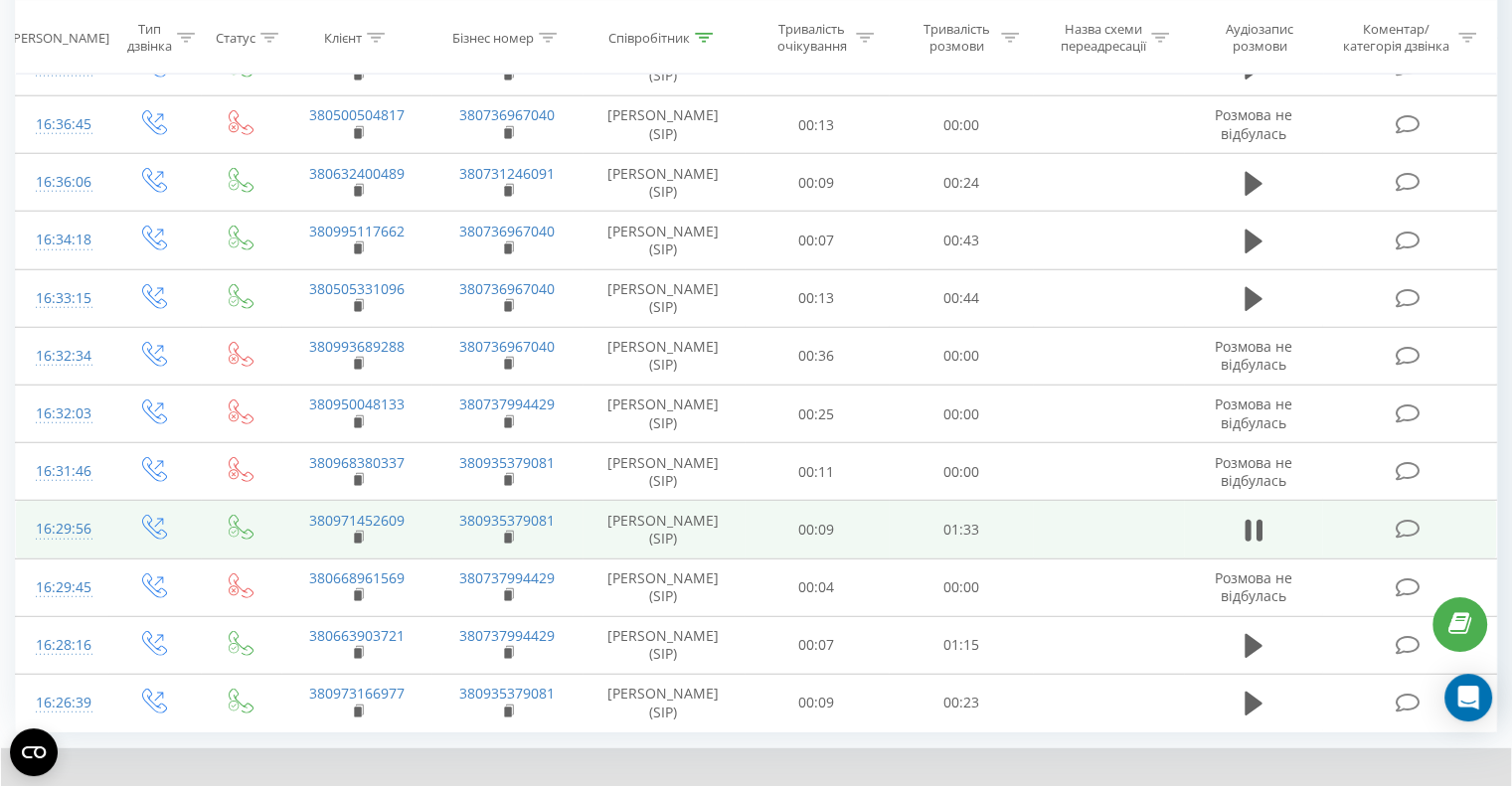 drag, startPoint x: 1320, startPoint y: 777, endPoint x: 1403, endPoint y: 780, distance: 83.0542 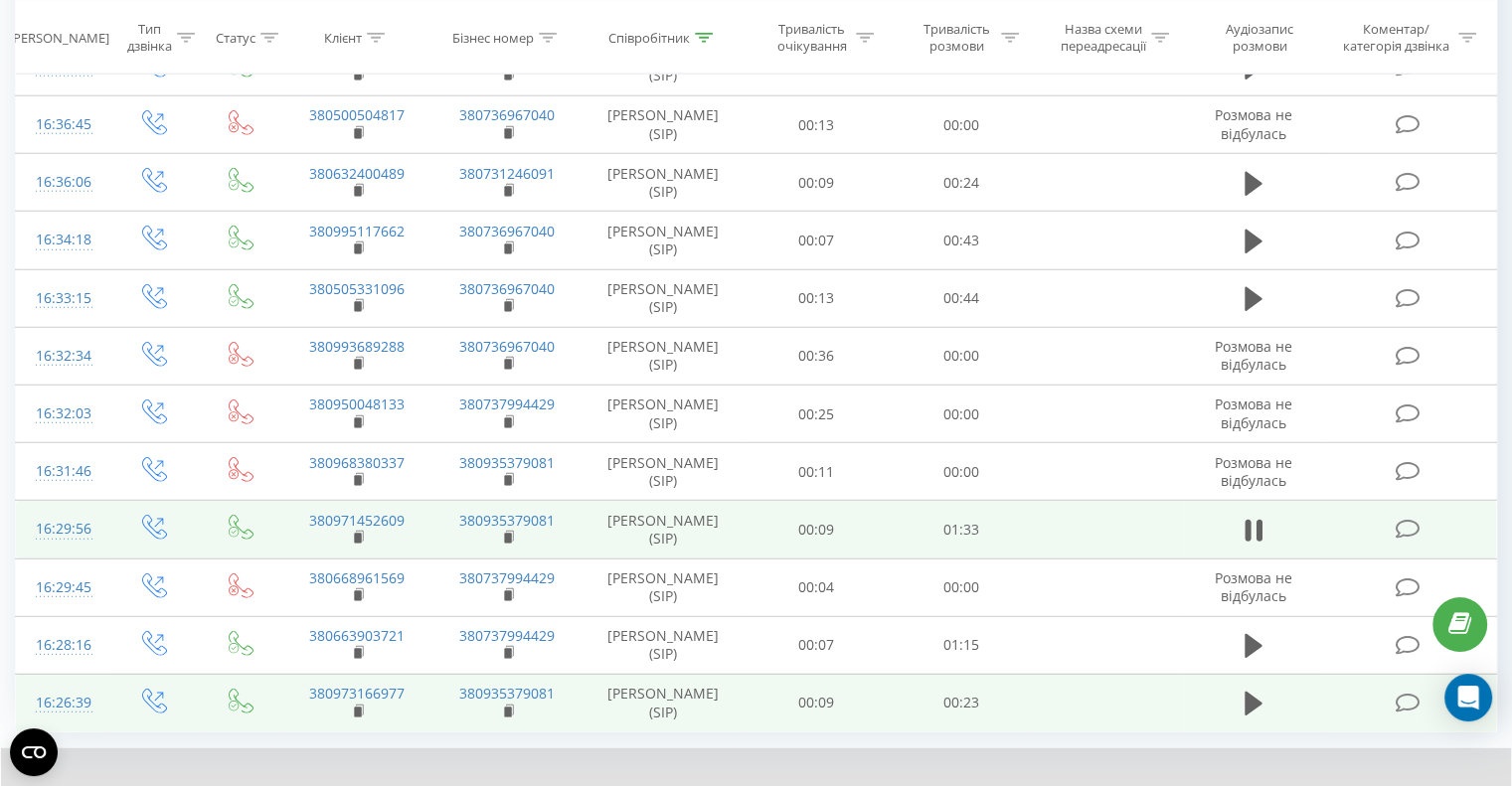 scroll, scrollTop: 5424, scrollLeft: 0, axis: vertical 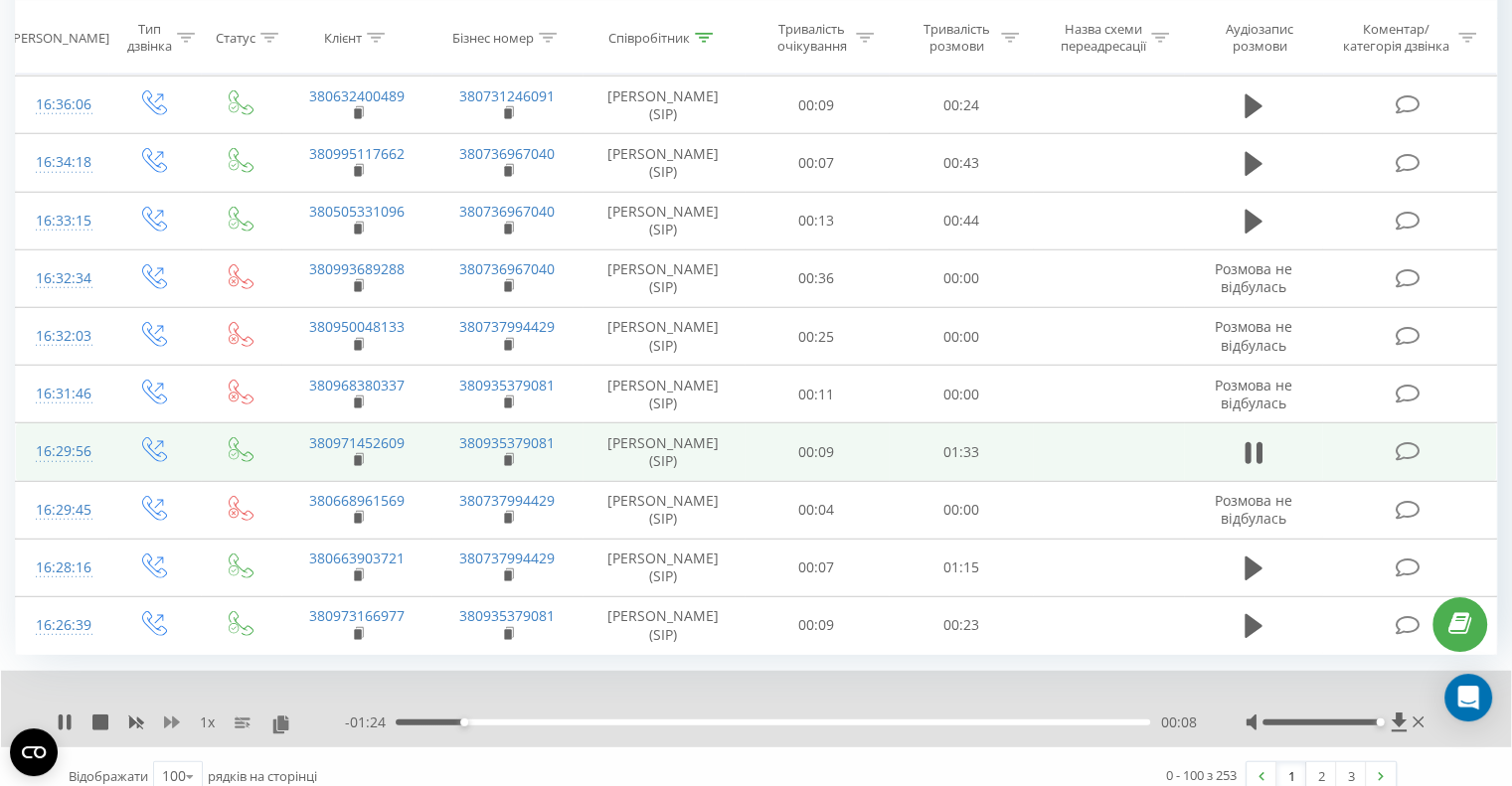 click 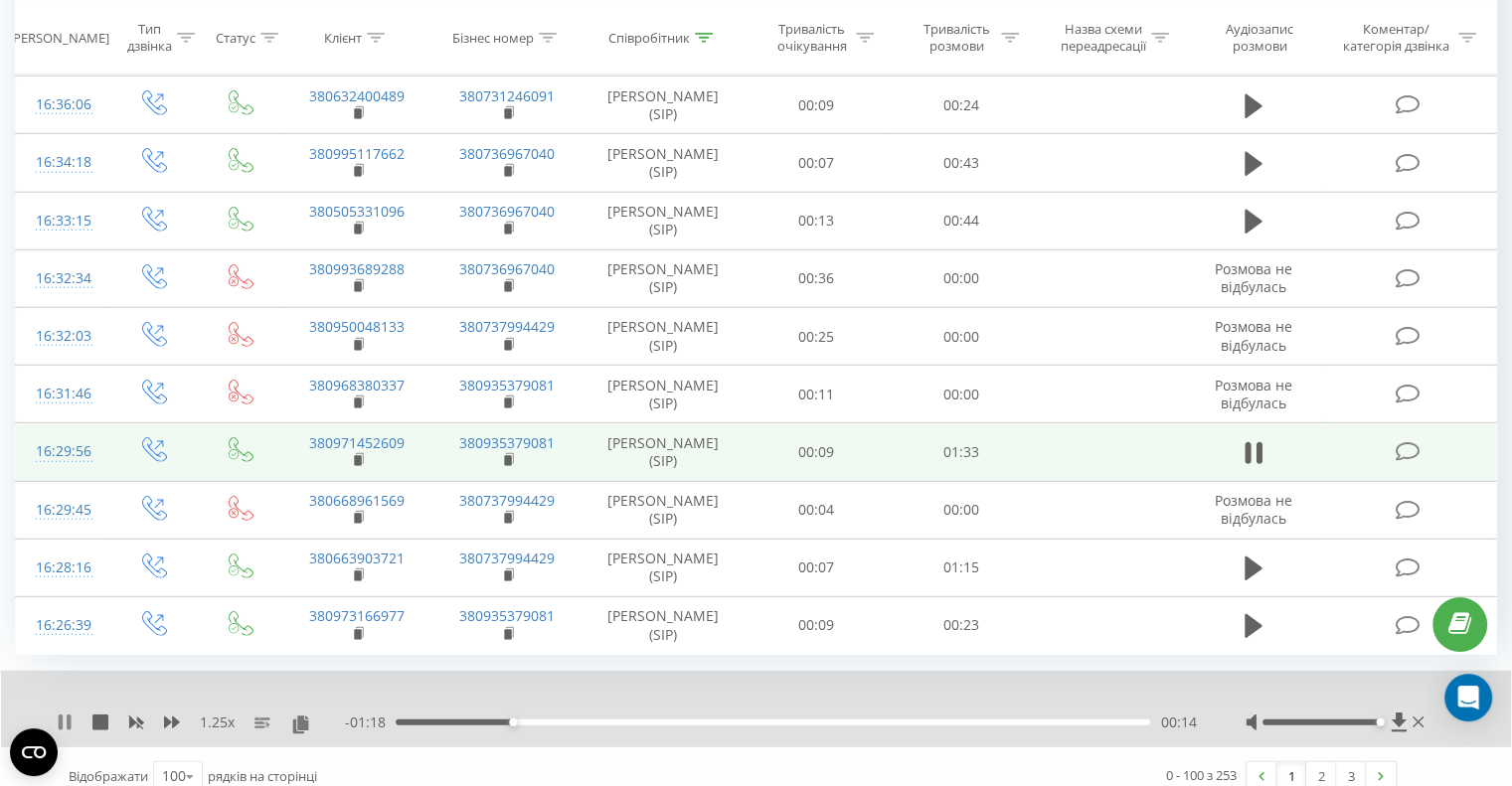 click 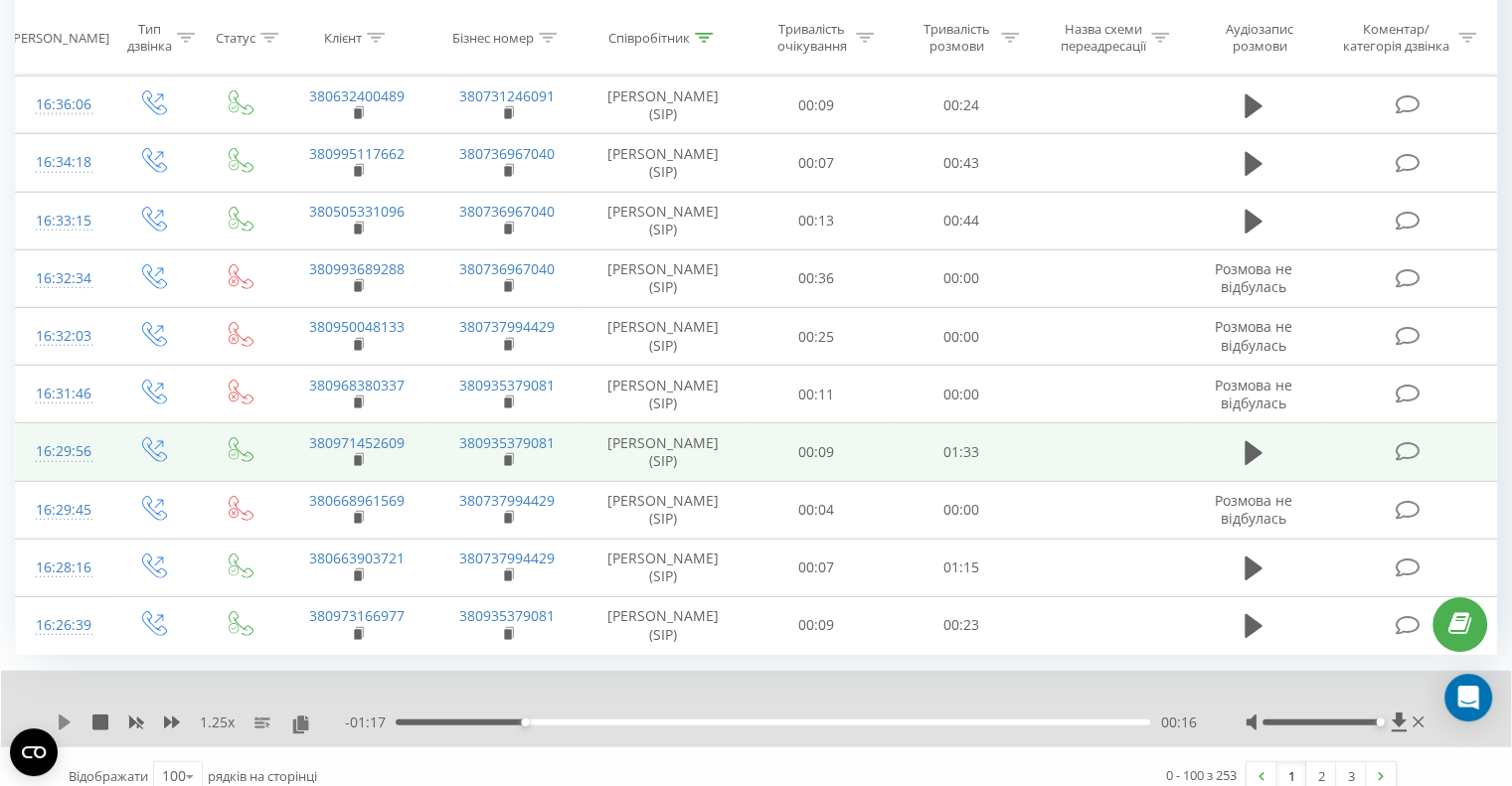 click 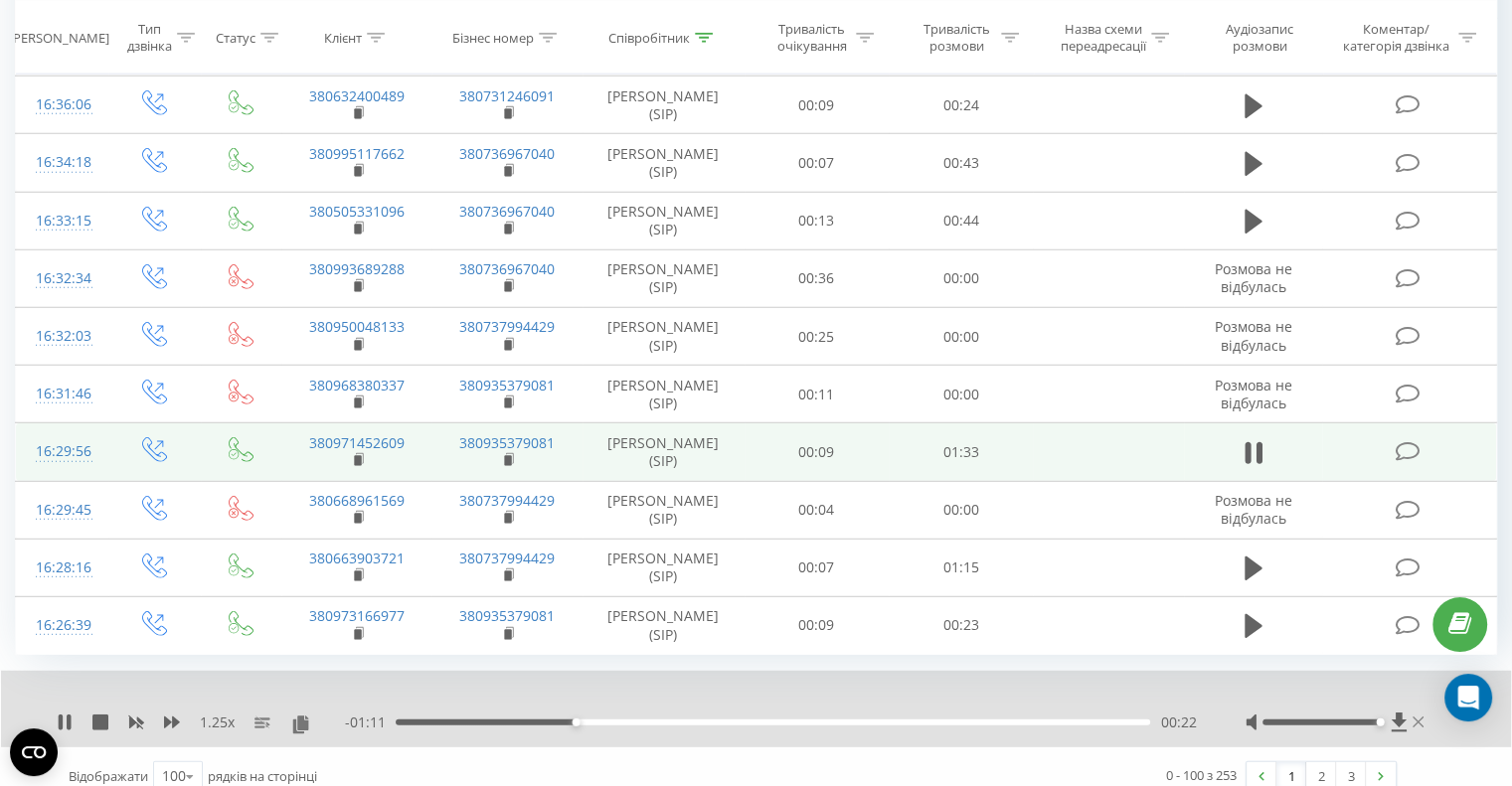 click 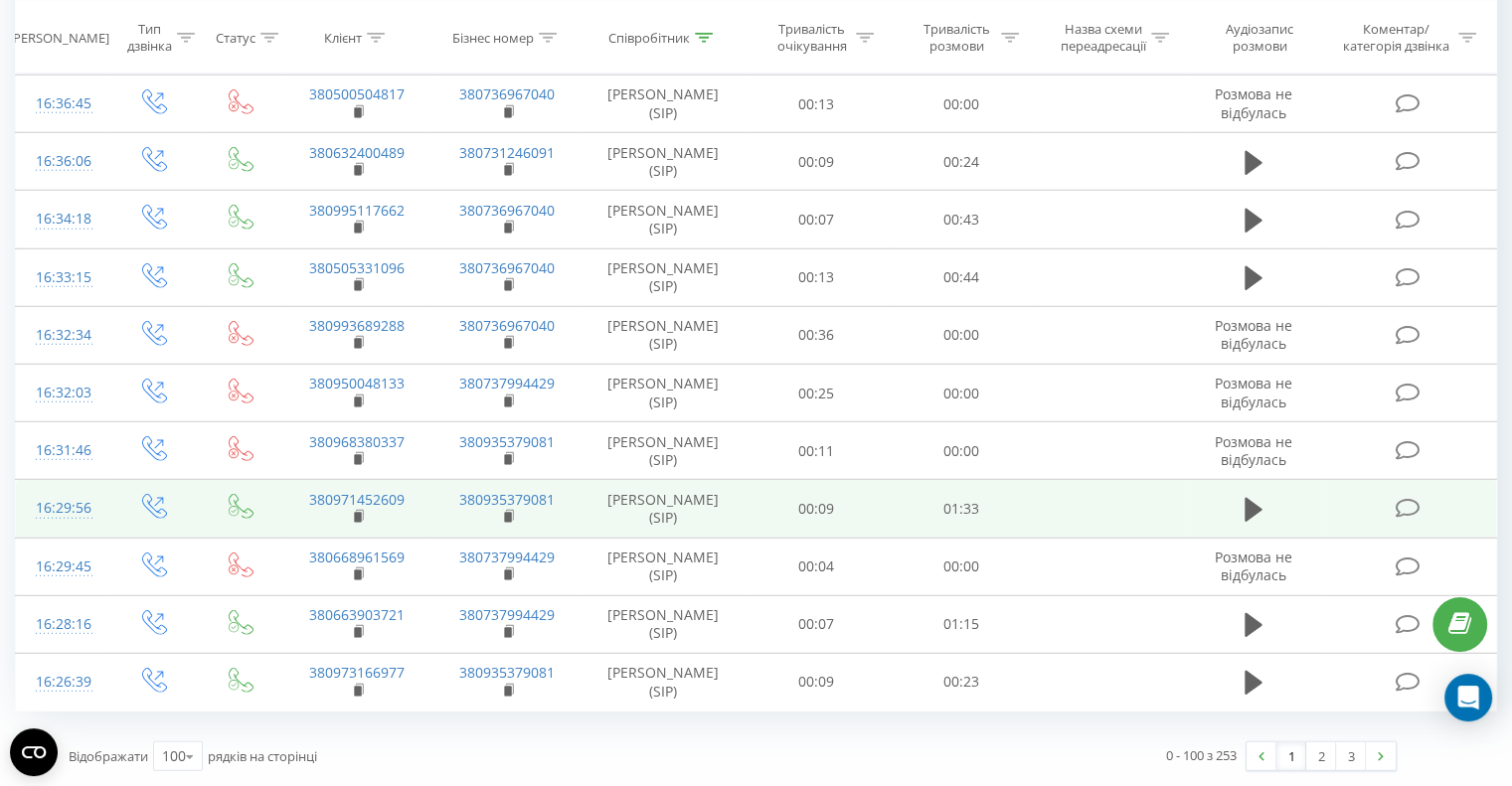 scroll, scrollTop: 5347, scrollLeft: 0, axis: vertical 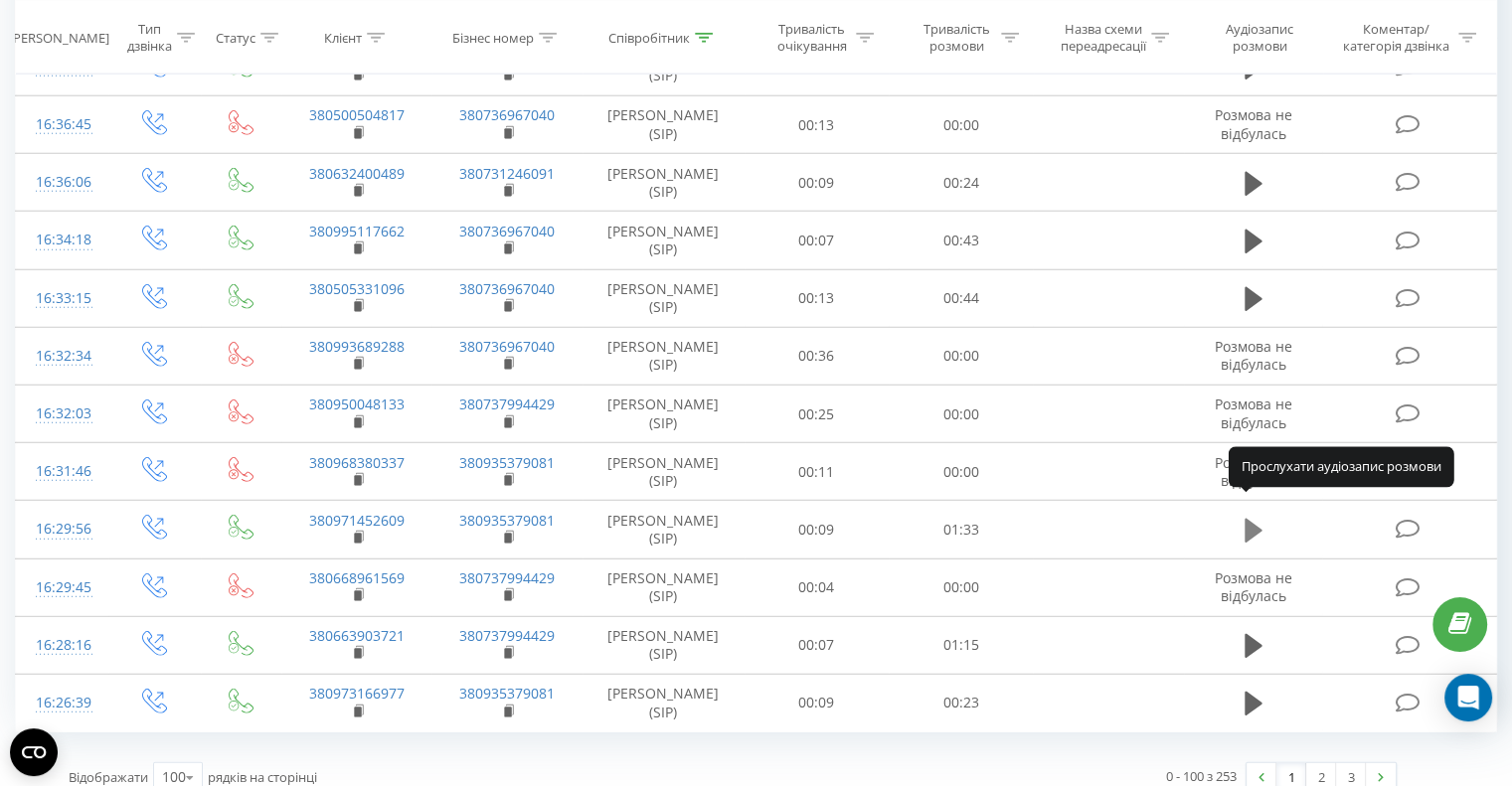 click 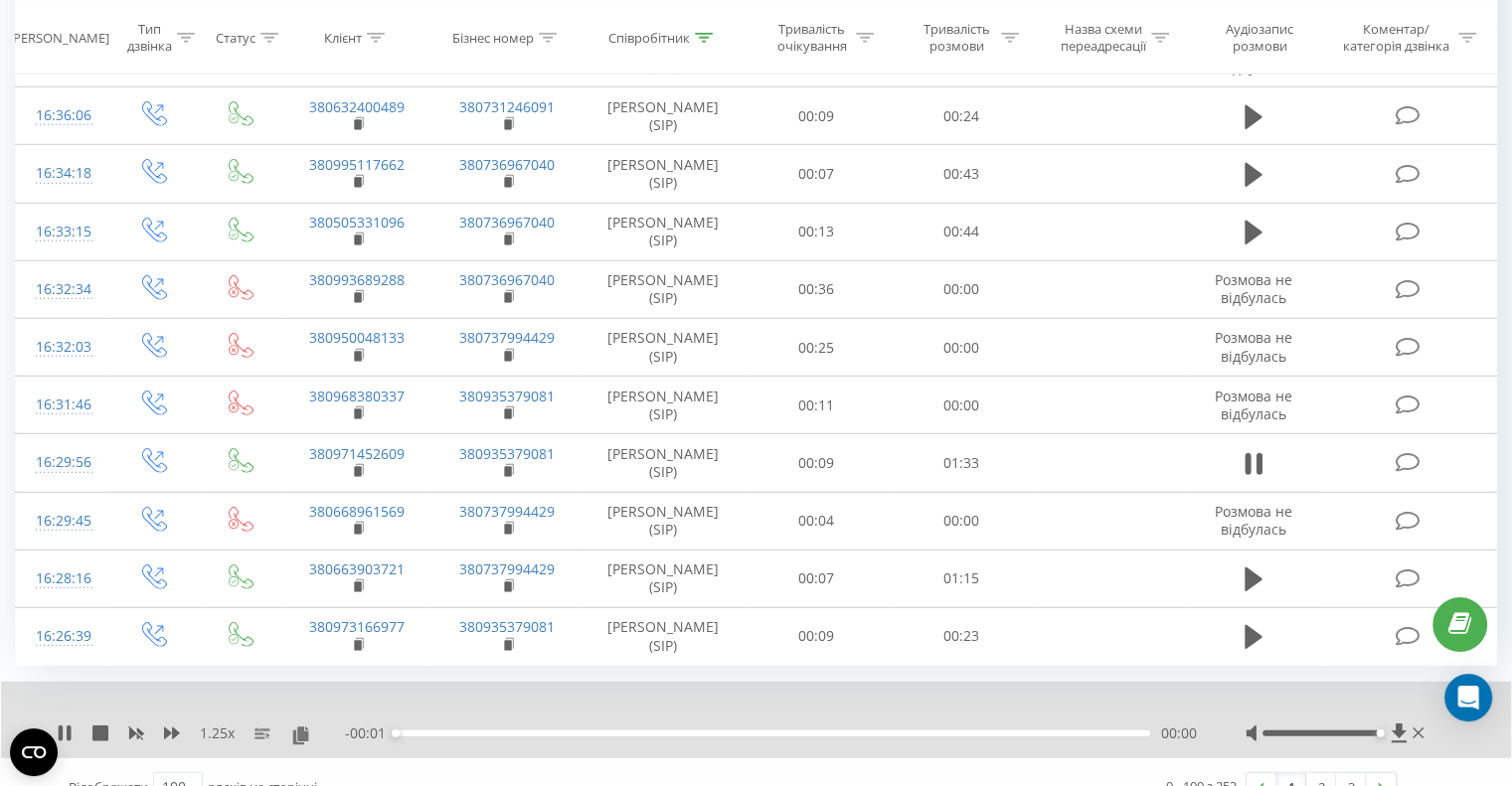 scroll, scrollTop: 5424, scrollLeft: 0, axis: vertical 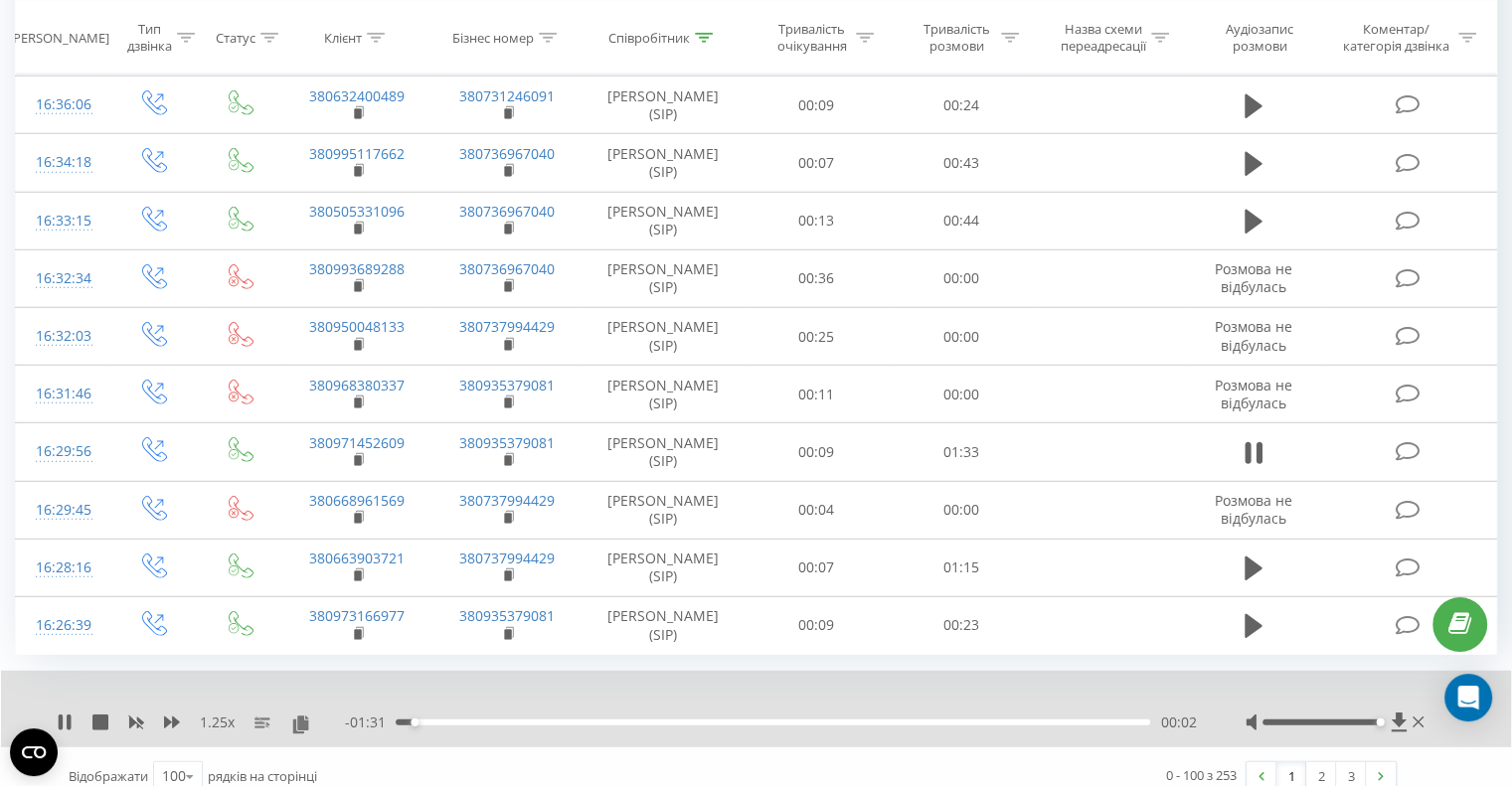 click on "- 01:31 00:02   00:02" at bounding box center (770, 722) 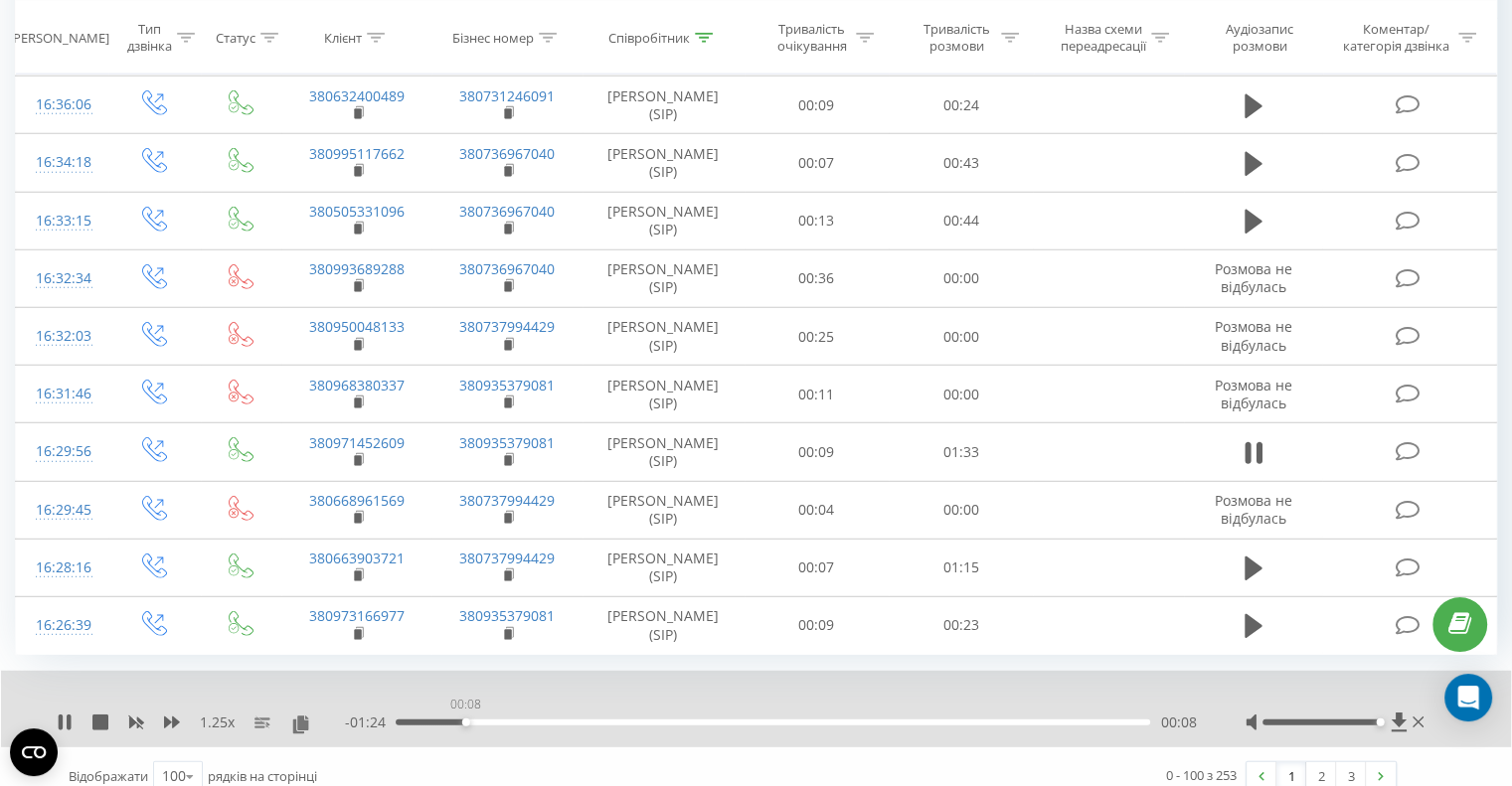 click on "00:08" at bounding box center (772, 722) 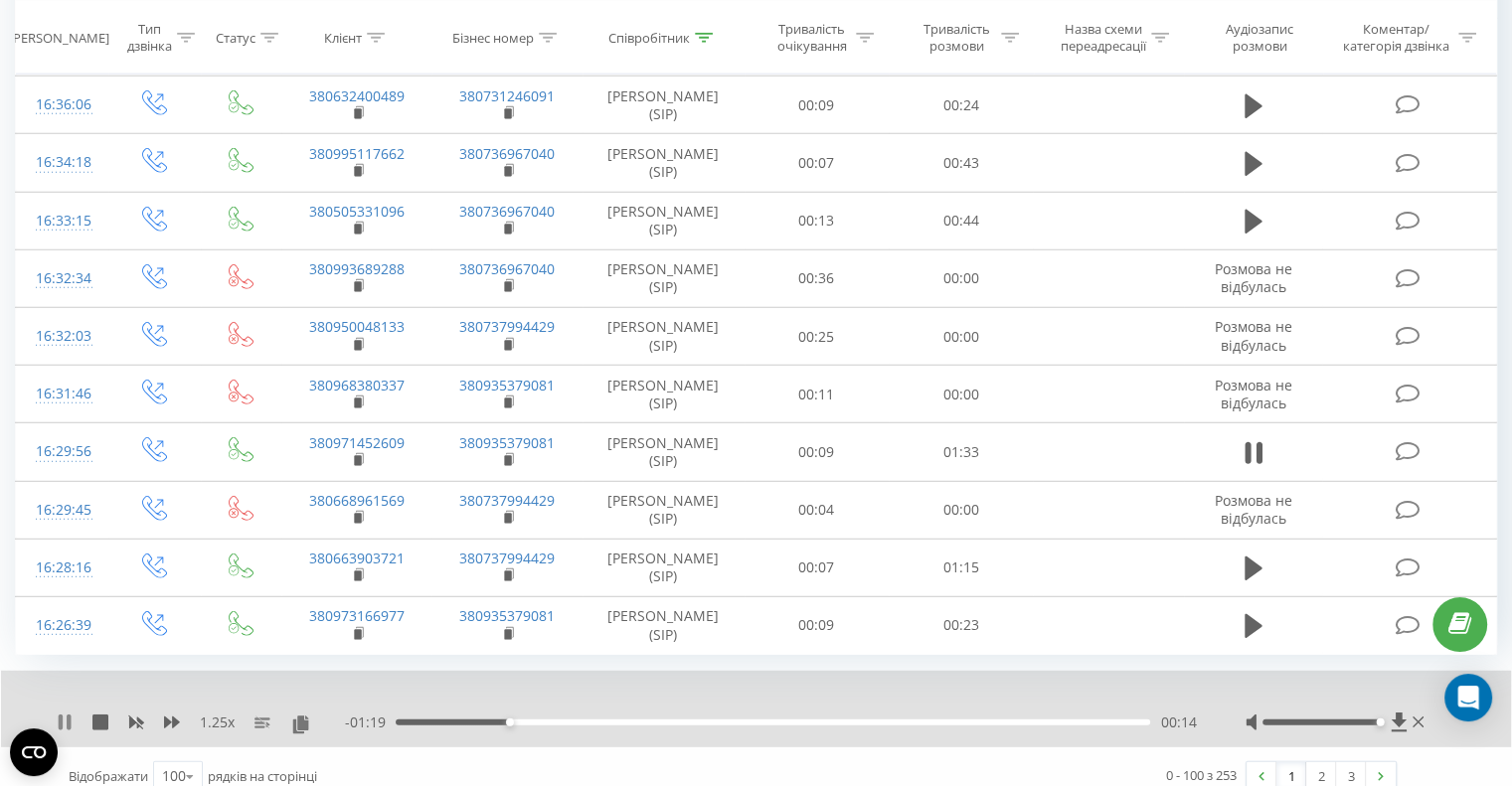 click 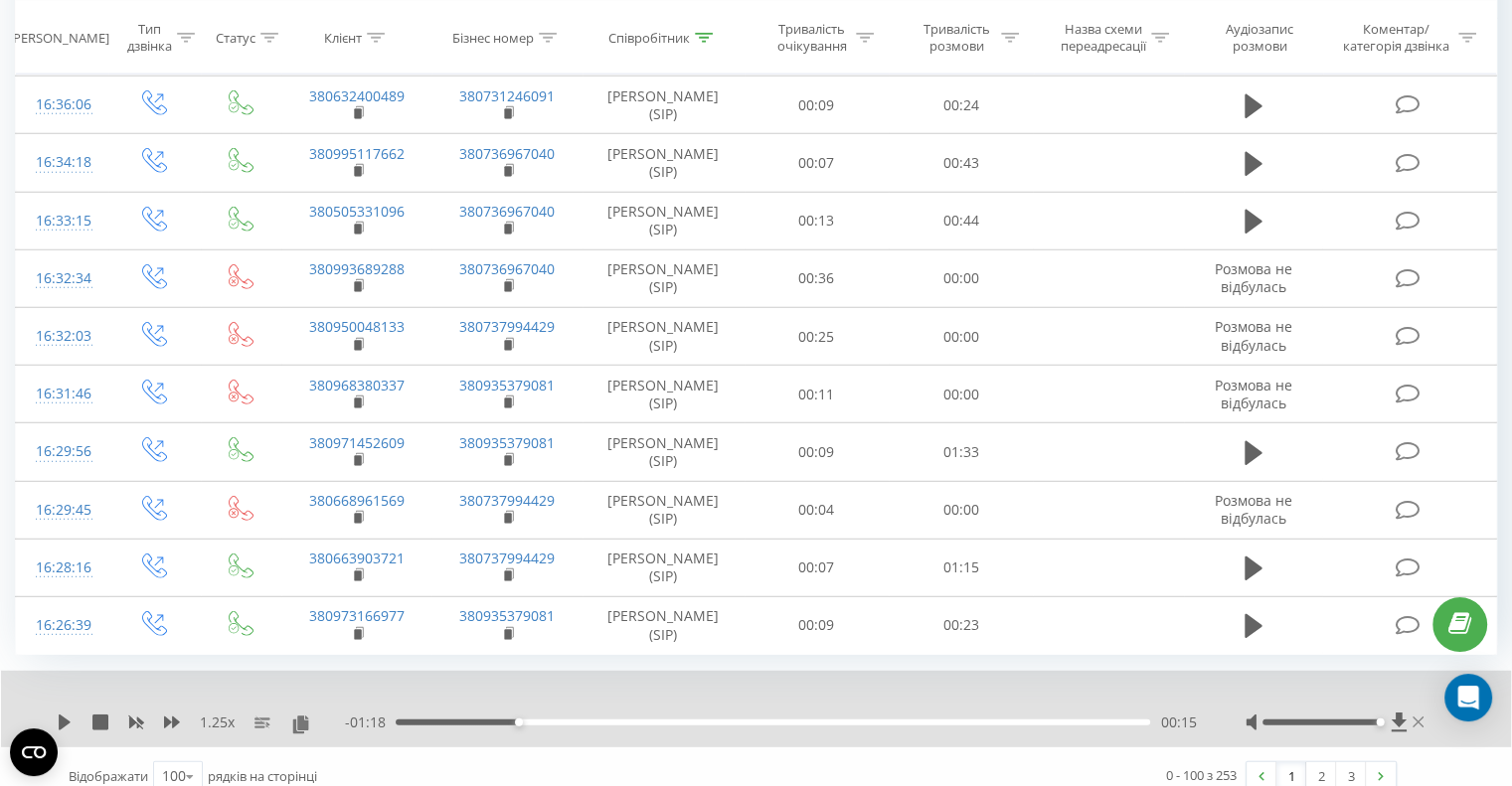 click 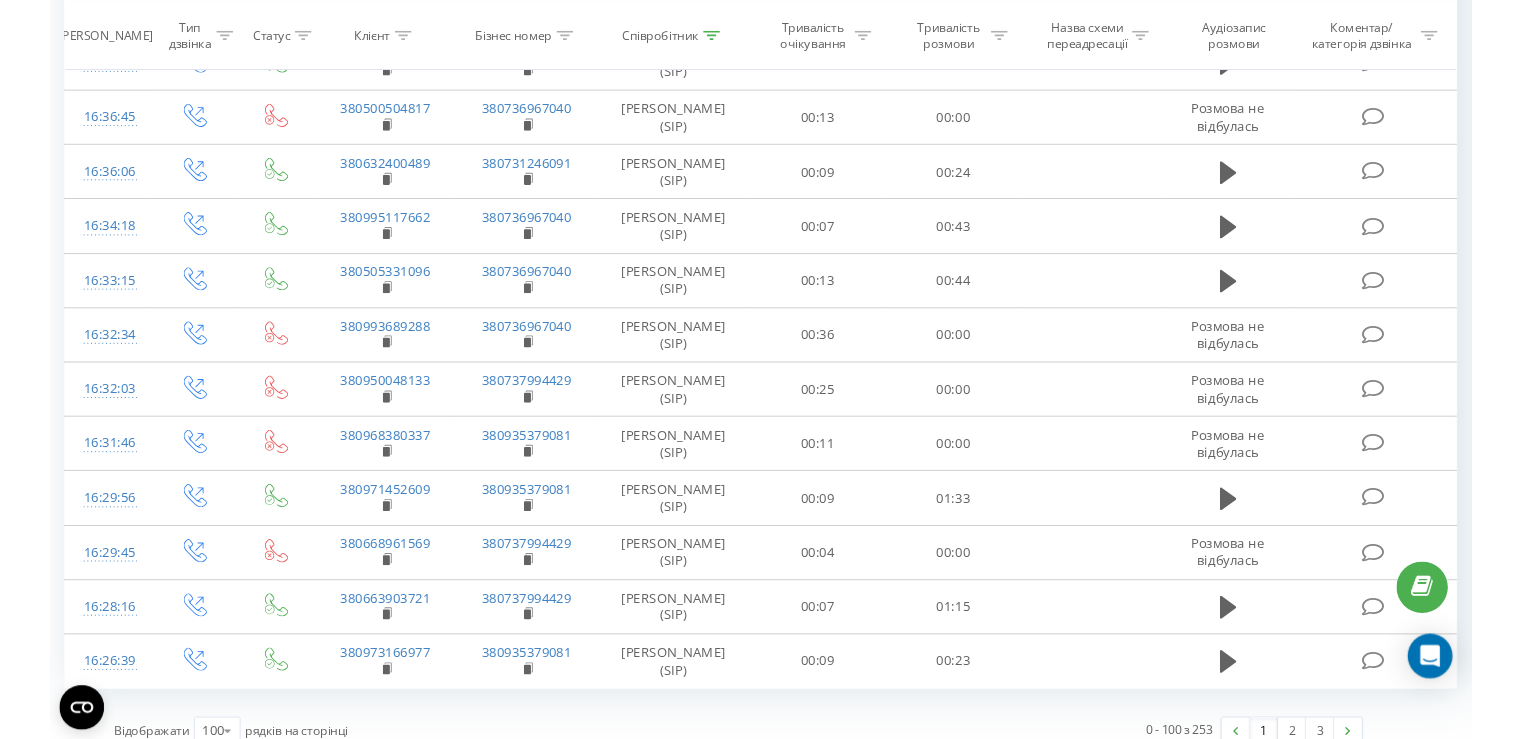 scroll, scrollTop: 5433, scrollLeft: 0, axis: vertical 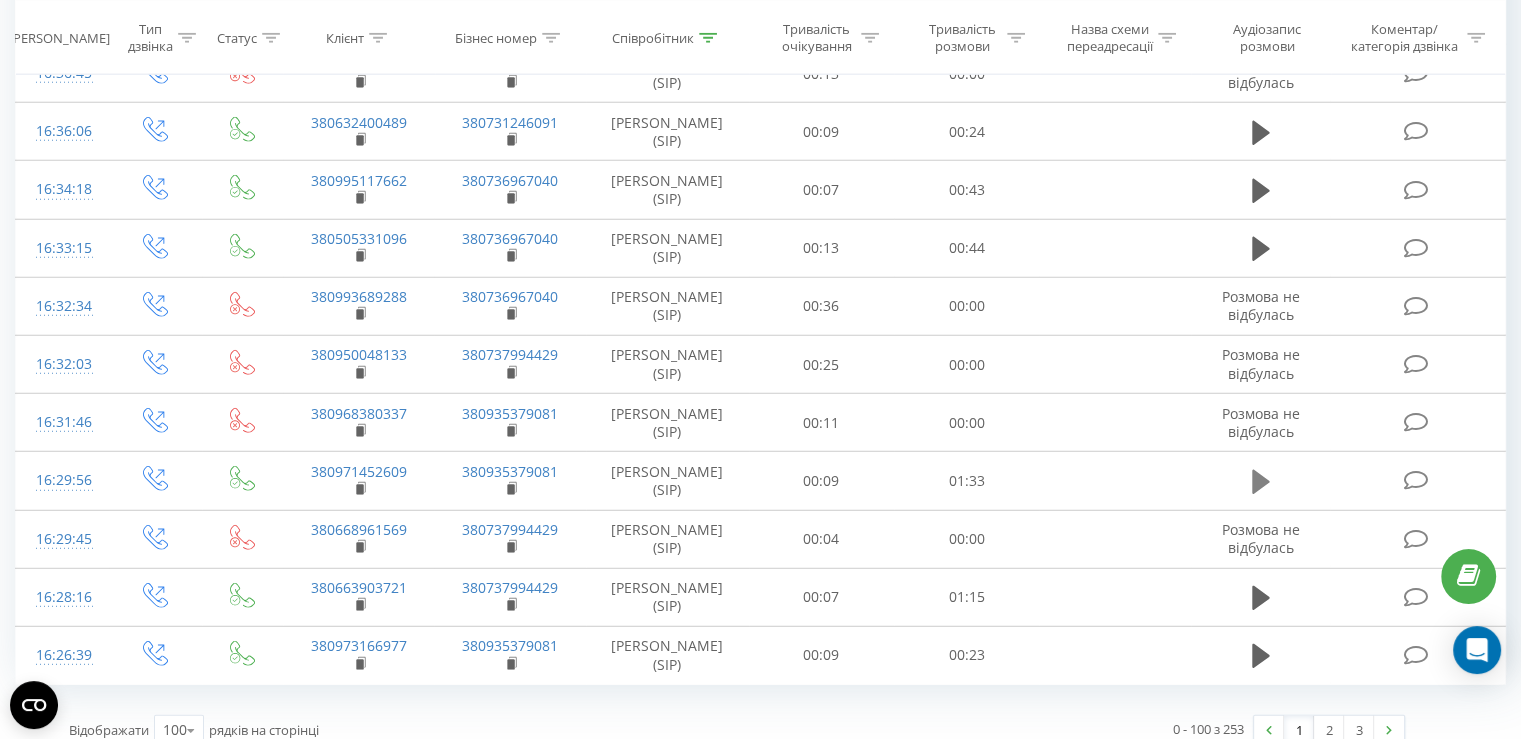 click 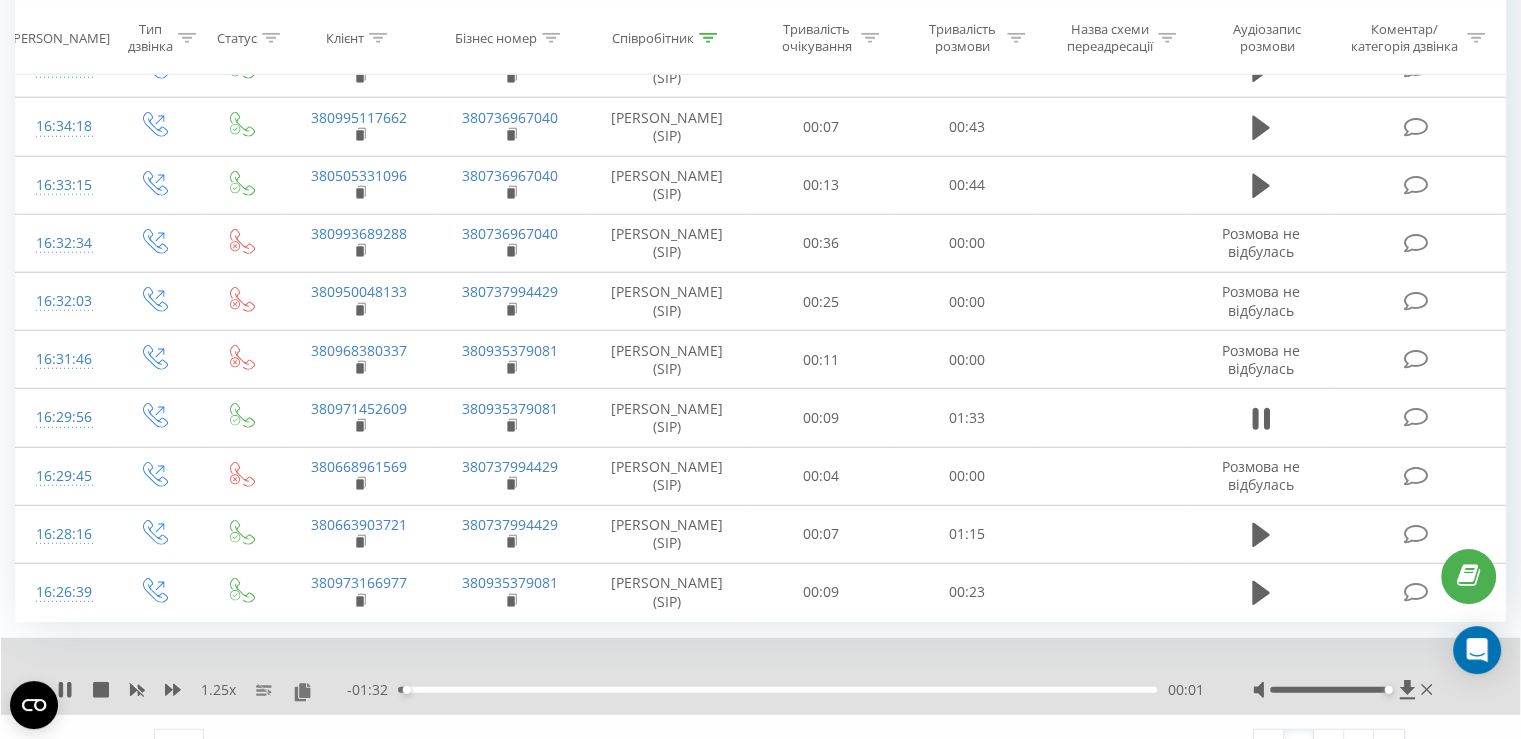scroll, scrollTop: 5511, scrollLeft: 0, axis: vertical 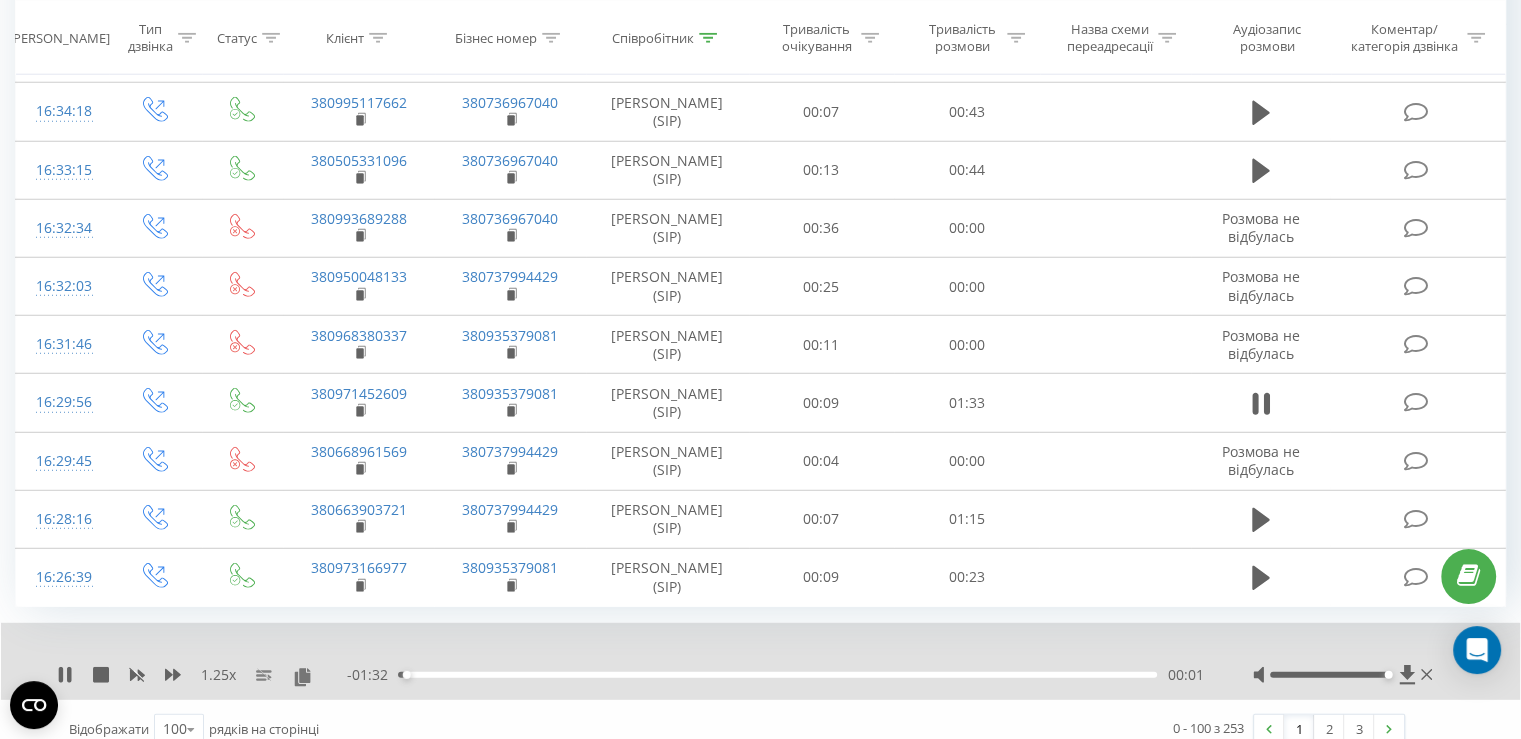 click on "00:01" at bounding box center [777, 675] 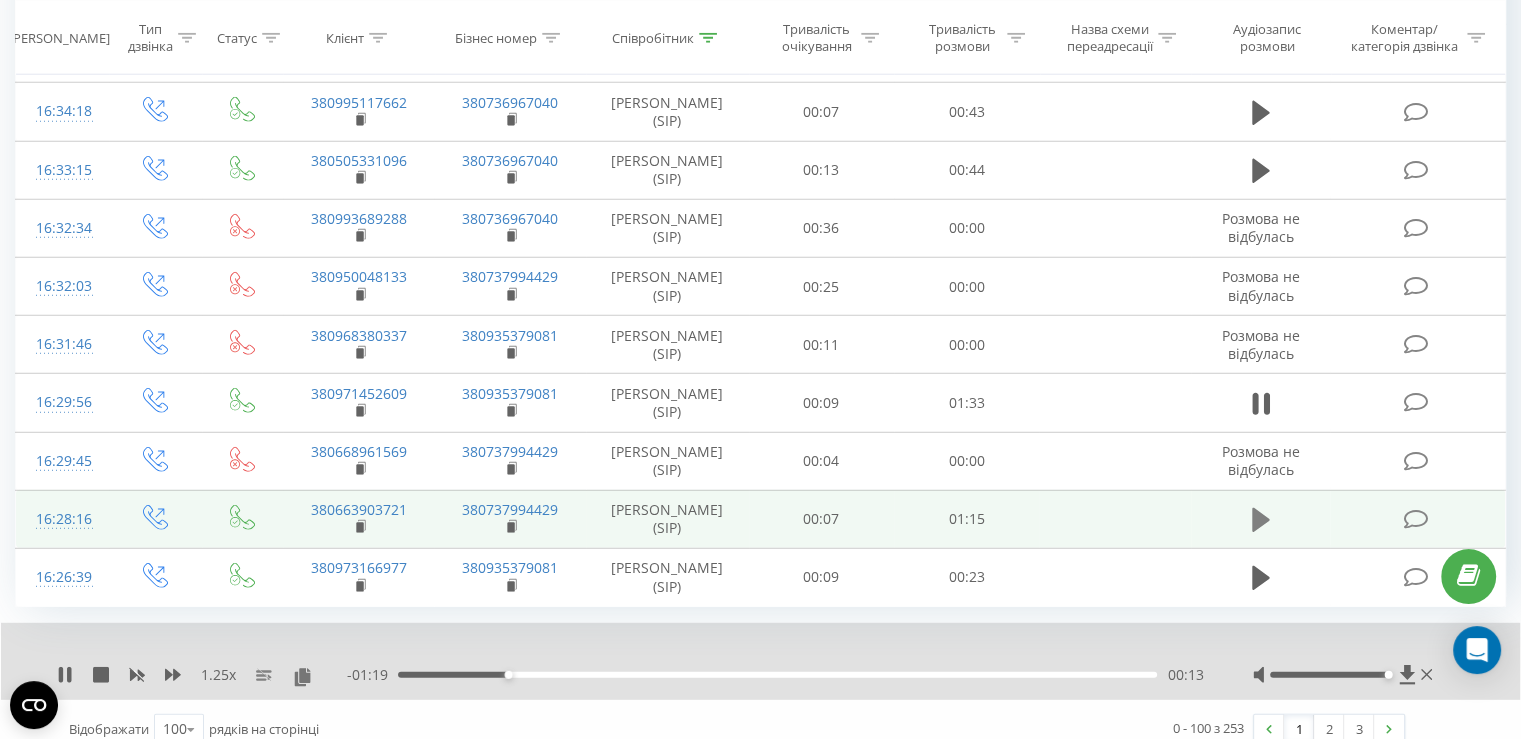 click 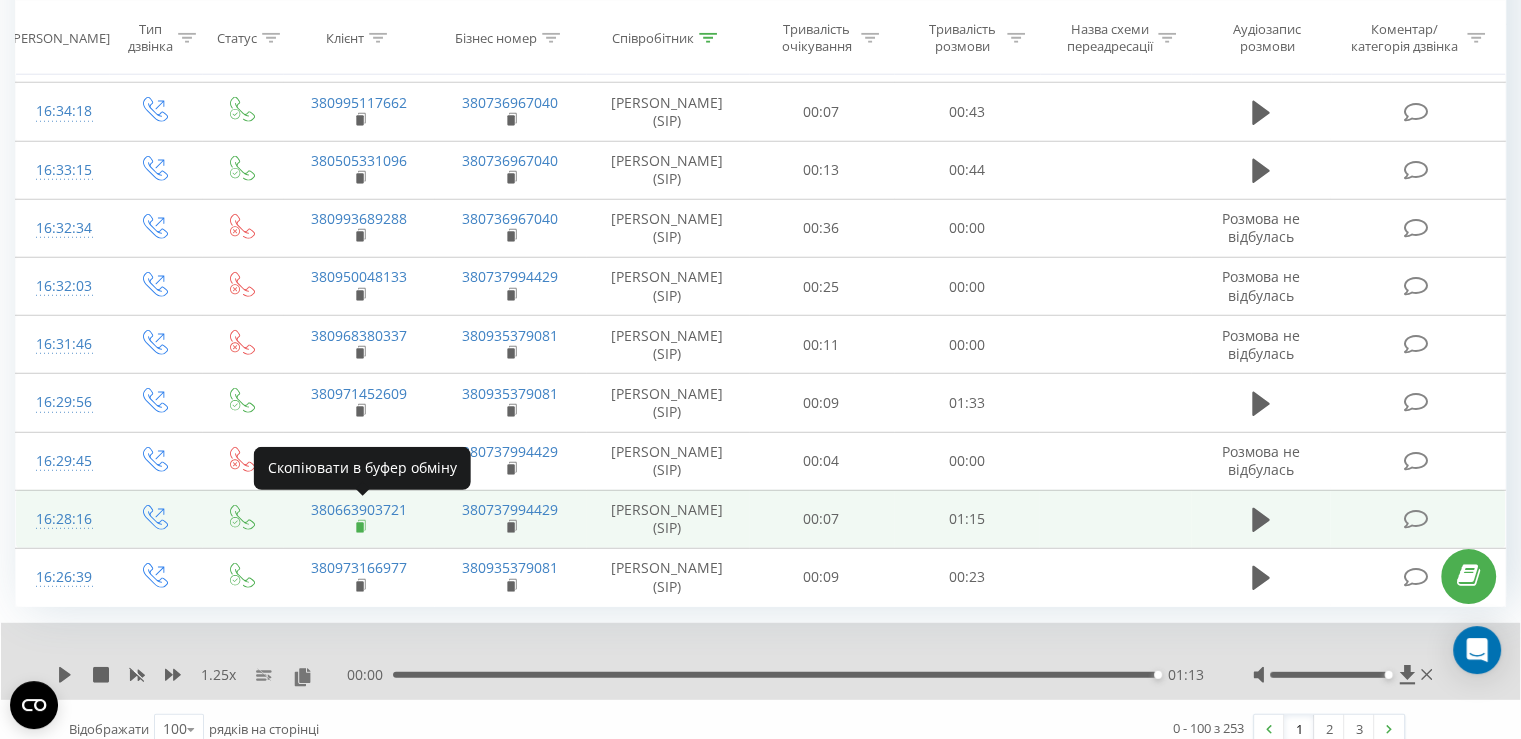 click 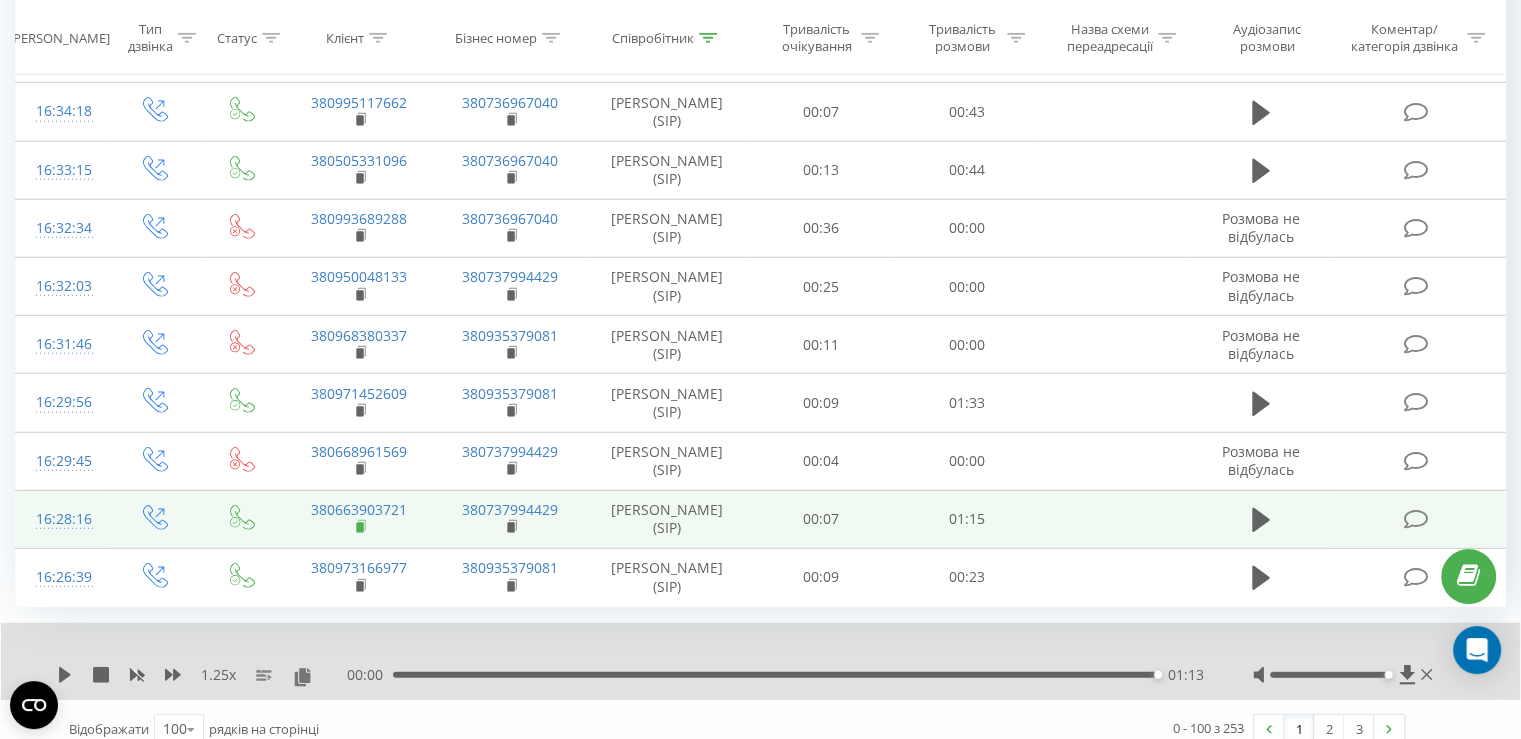click 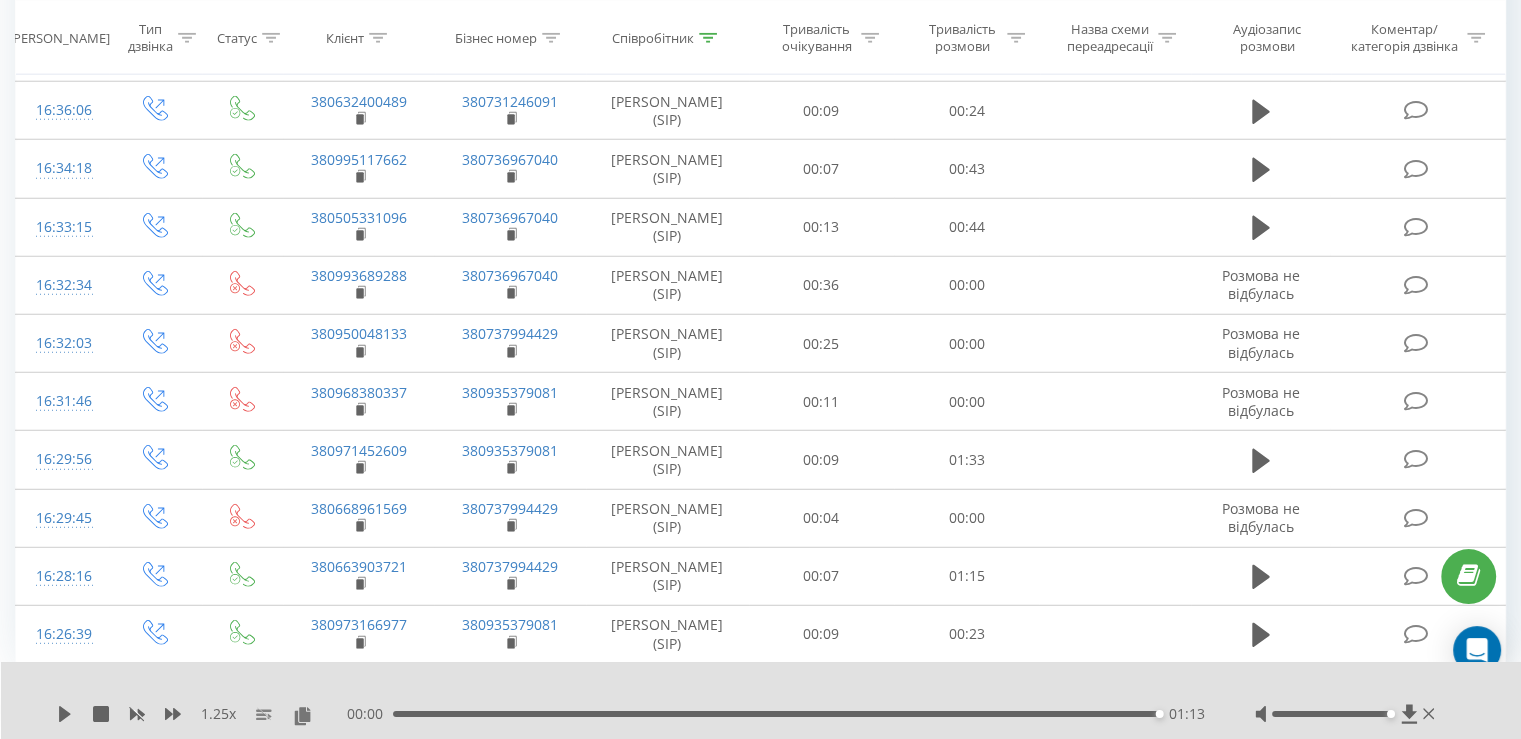 scroll, scrollTop: 0, scrollLeft: 0, axis: both 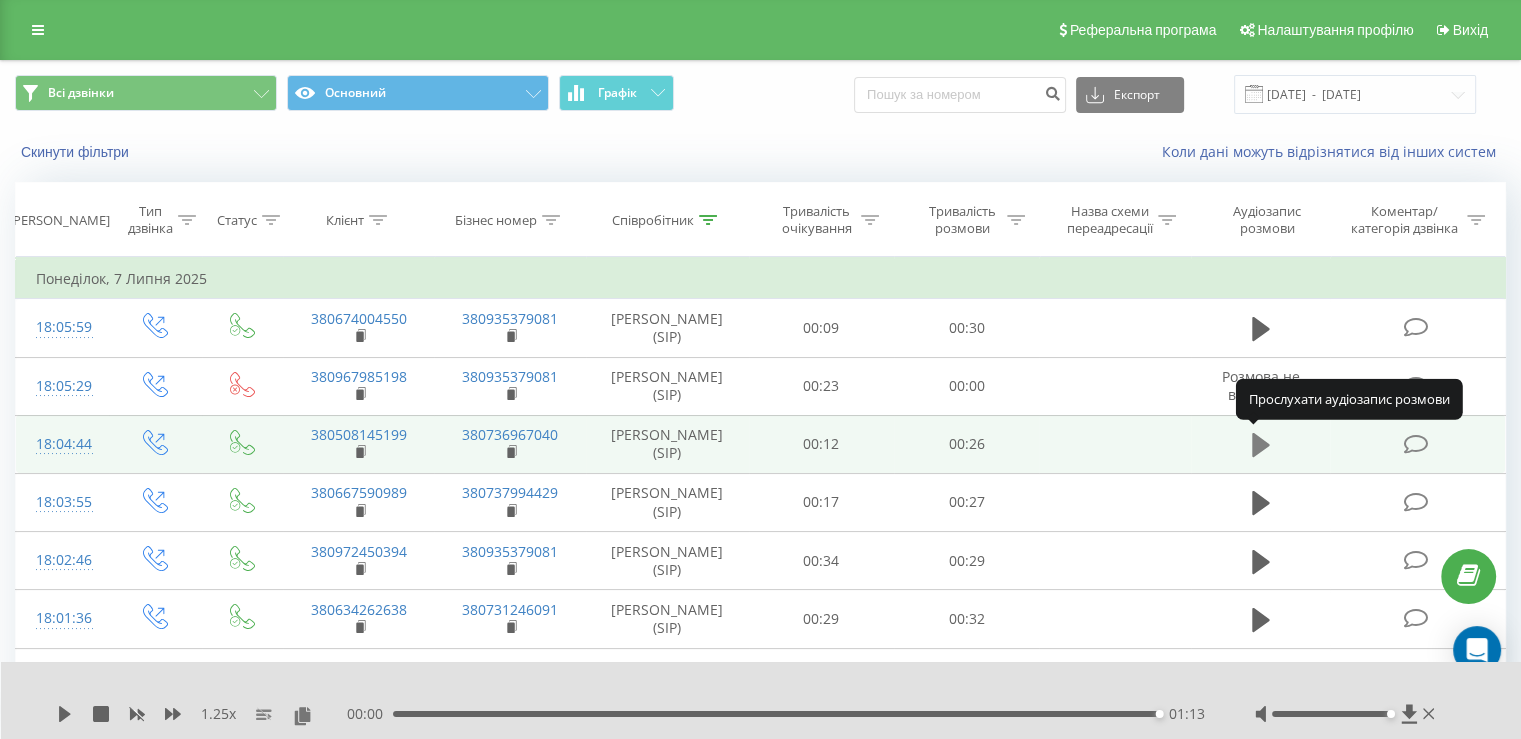 click 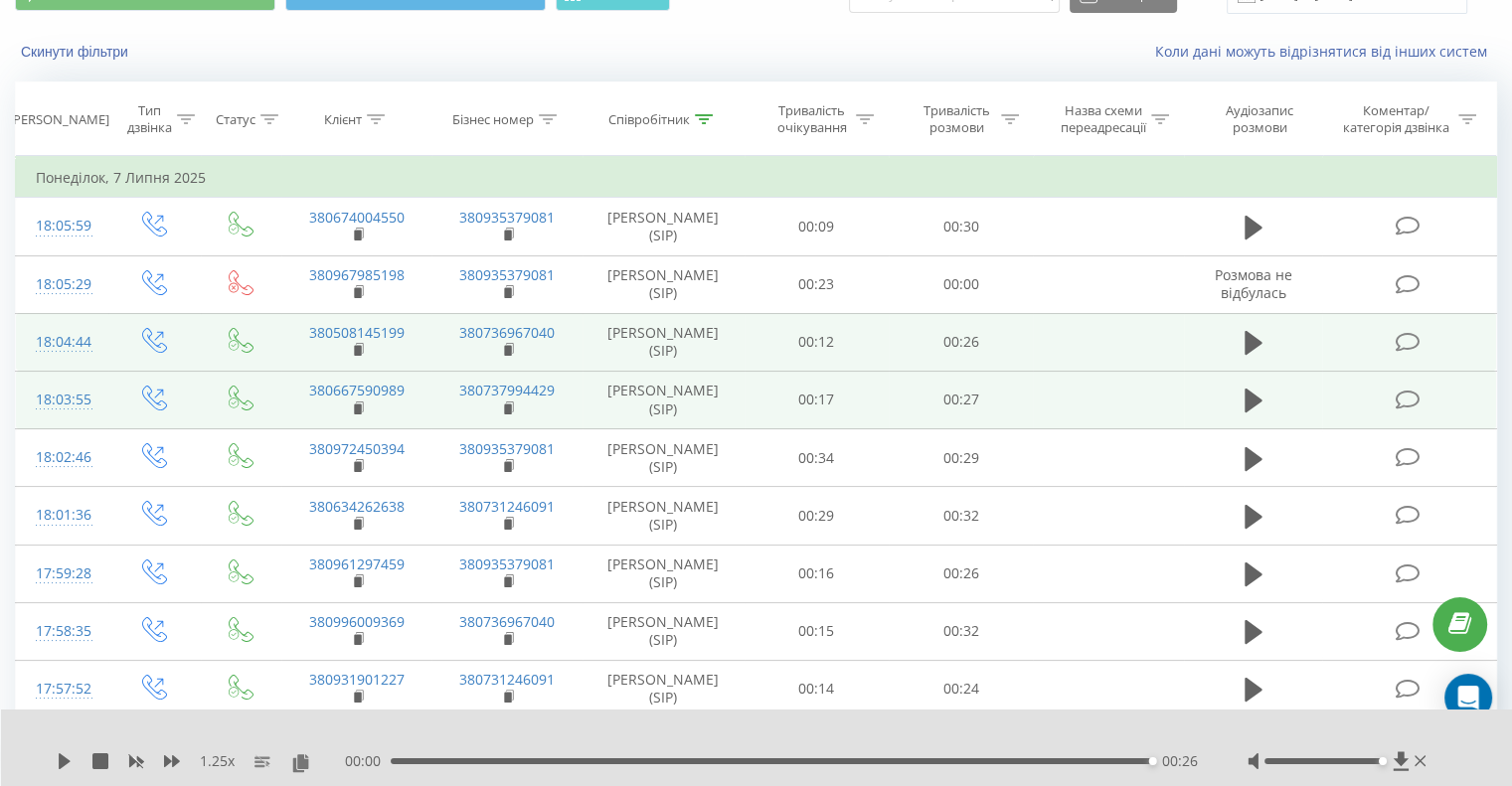 scroll, scrollTop: 0, scrollLeft: 0, axis: both 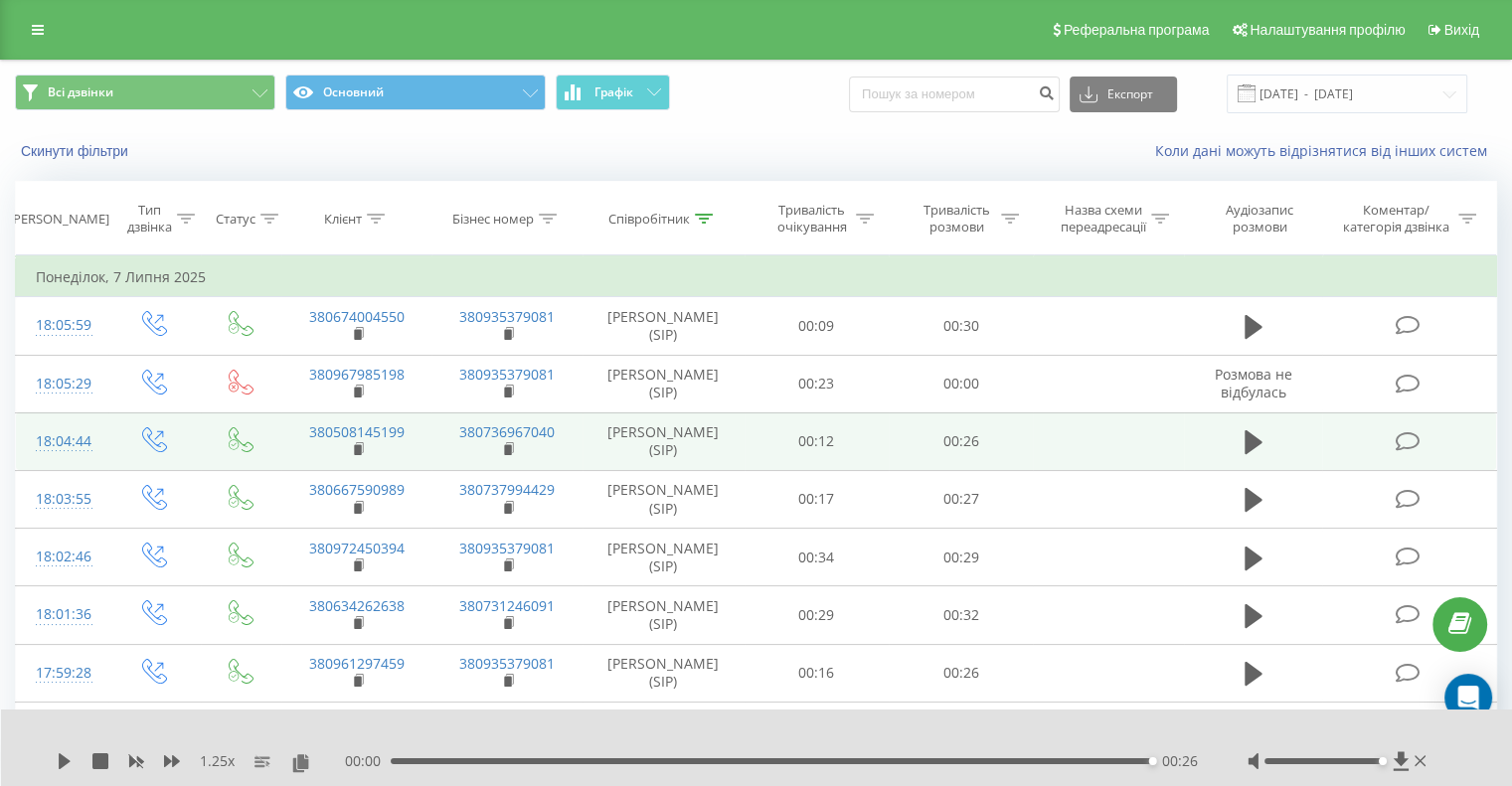 click on "00:26" at bounding box center [771, 761] 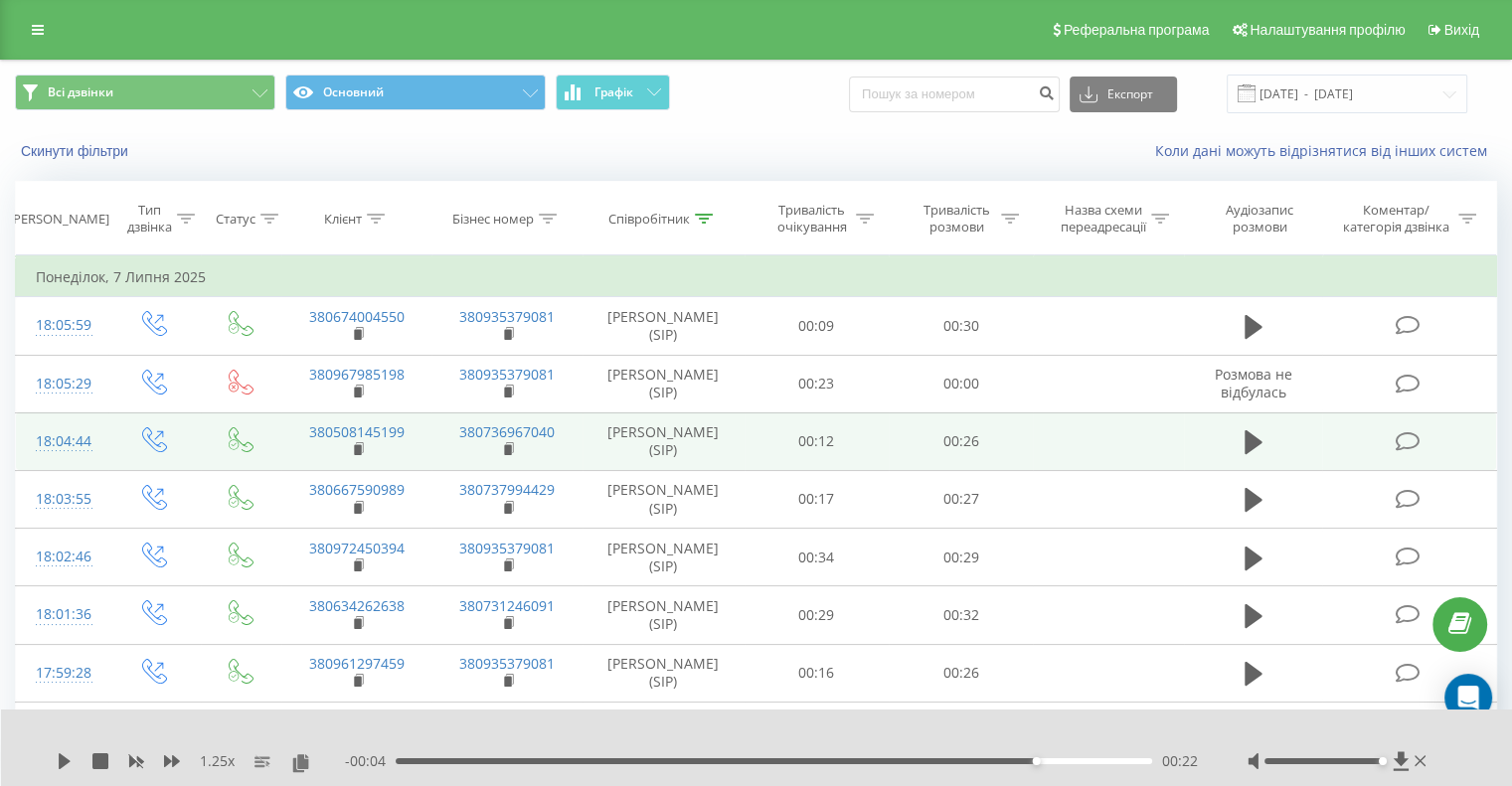 click on "1.25 x  - 00:04 00:22   00:22" at bounding box center (756, 747) 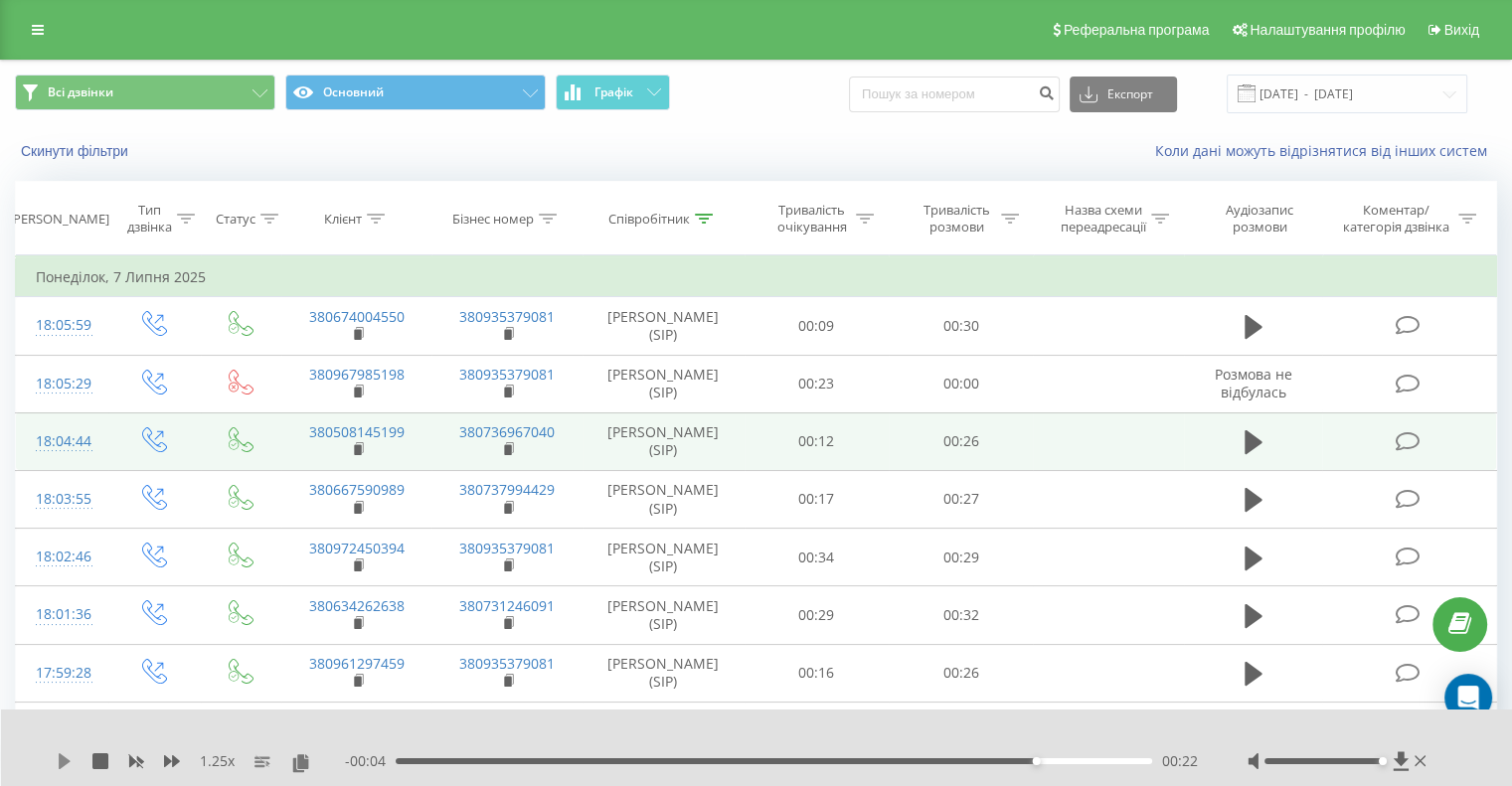 click 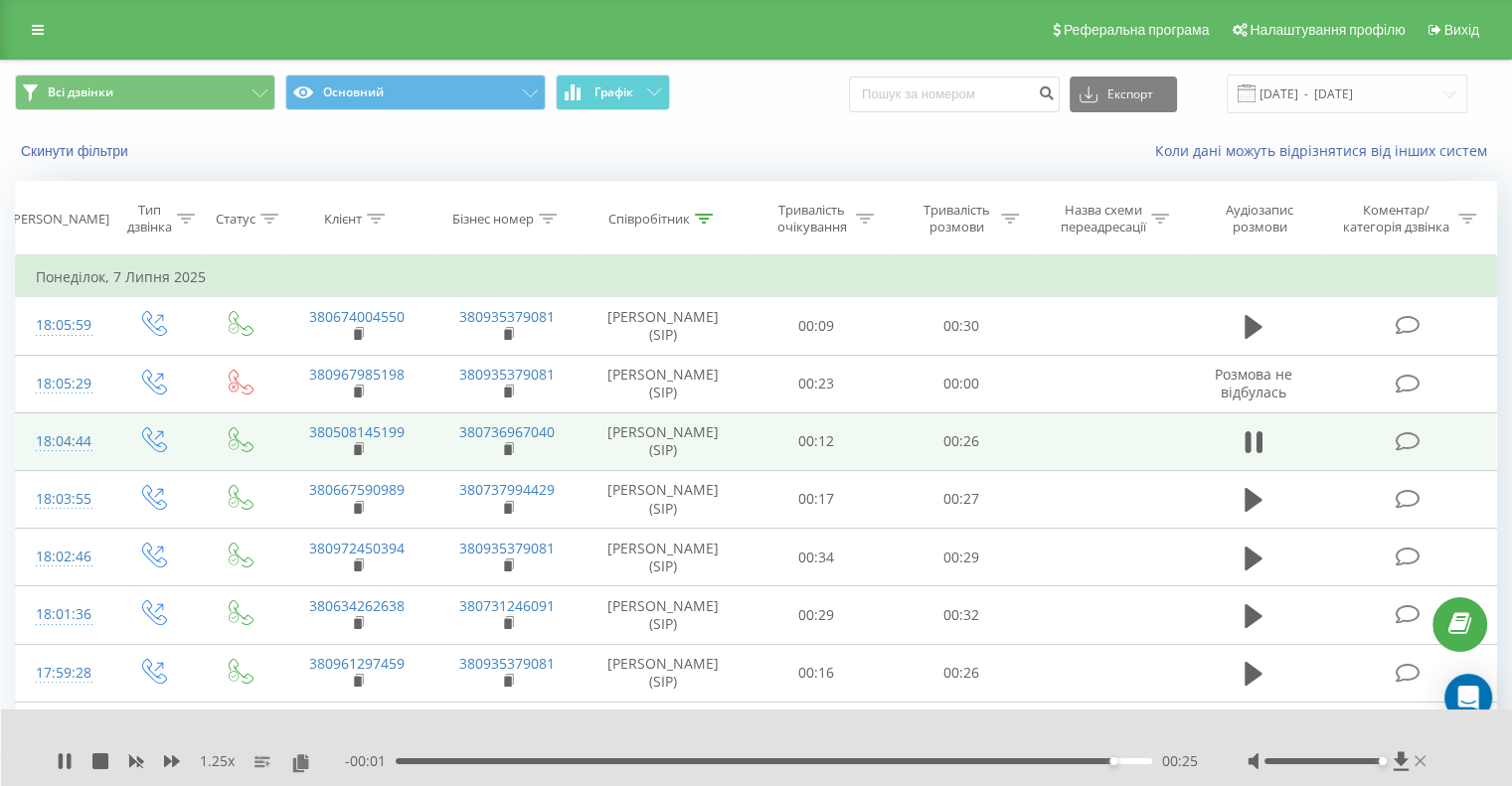 click 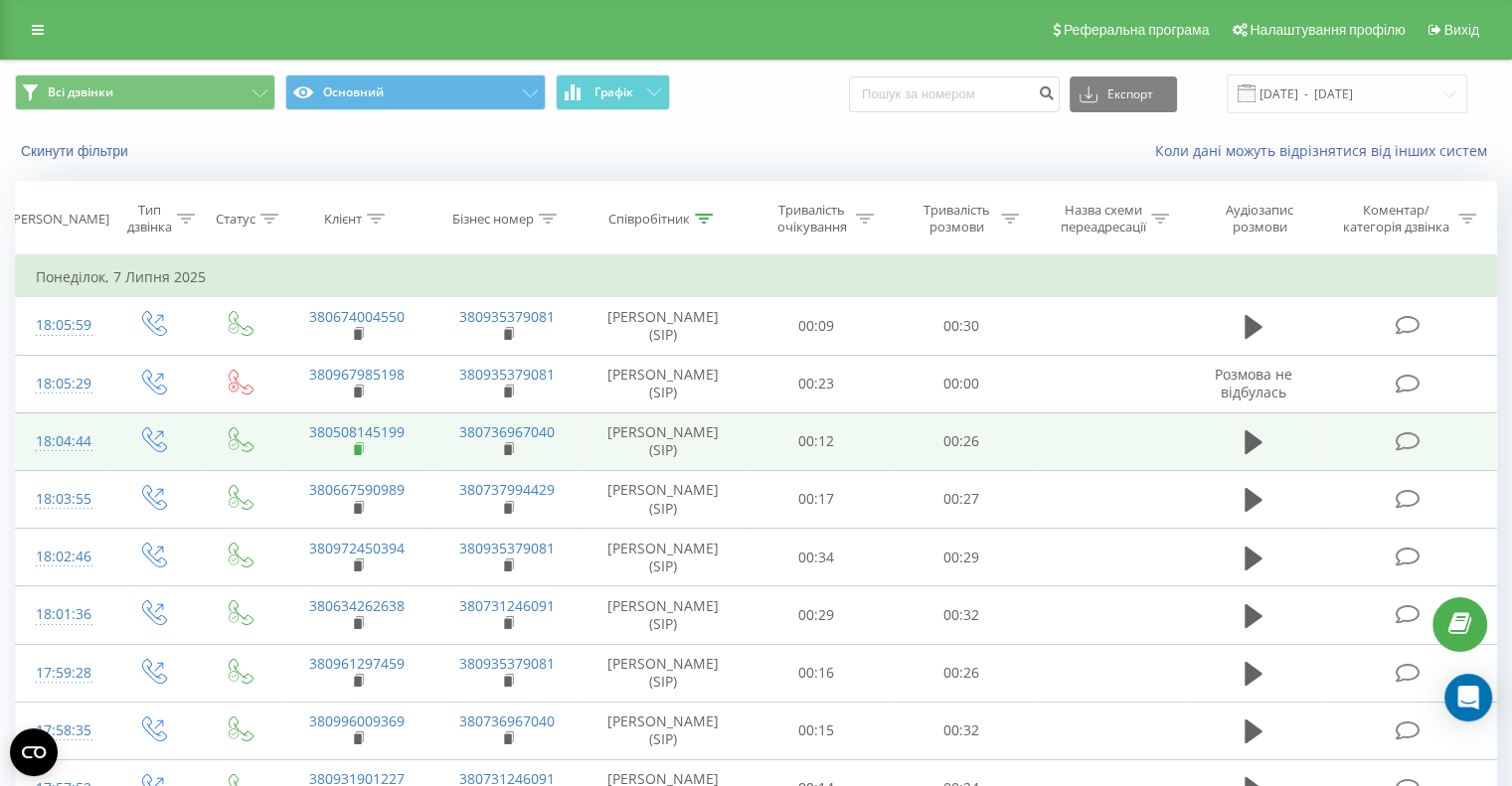 click 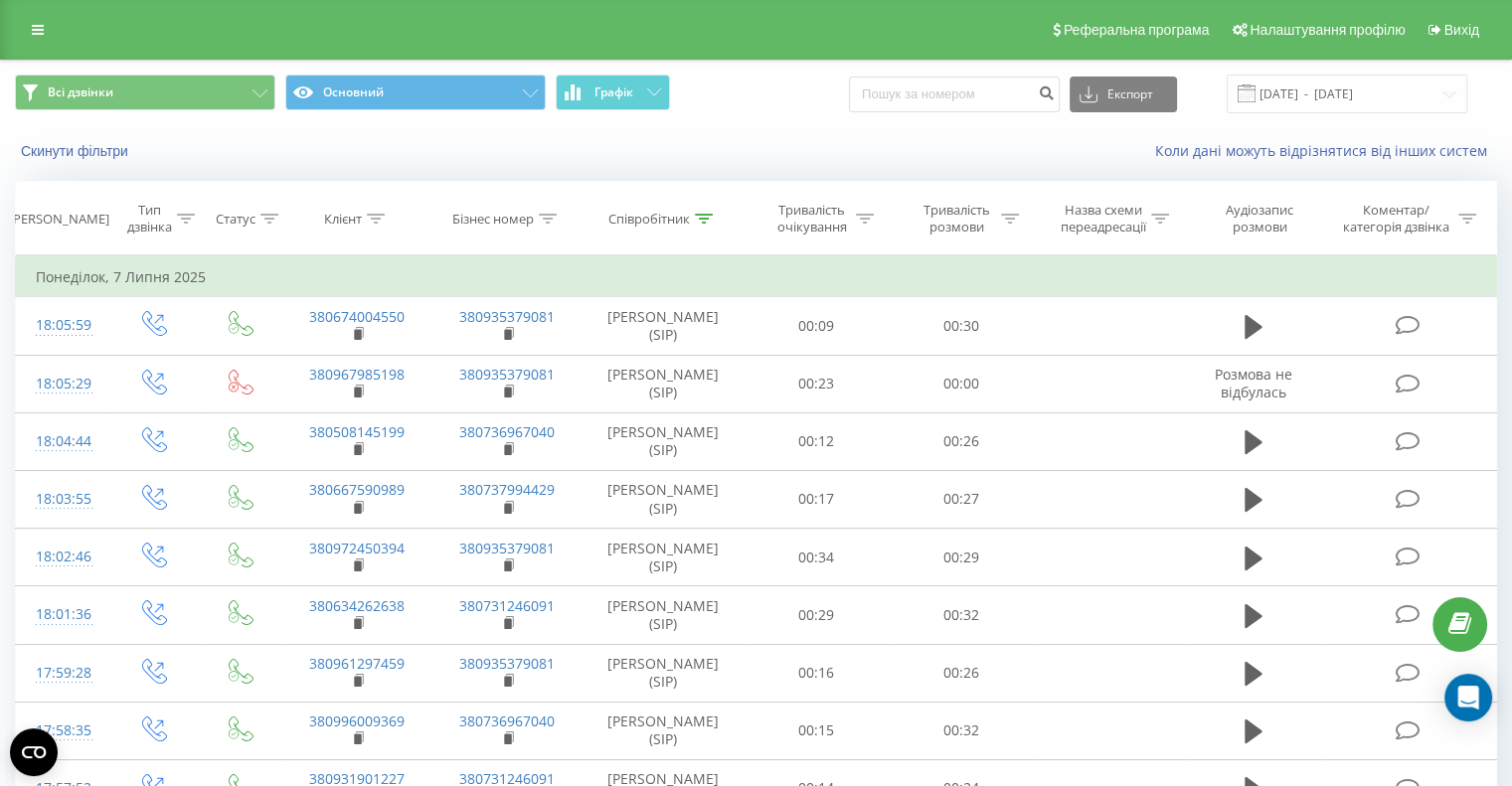 click 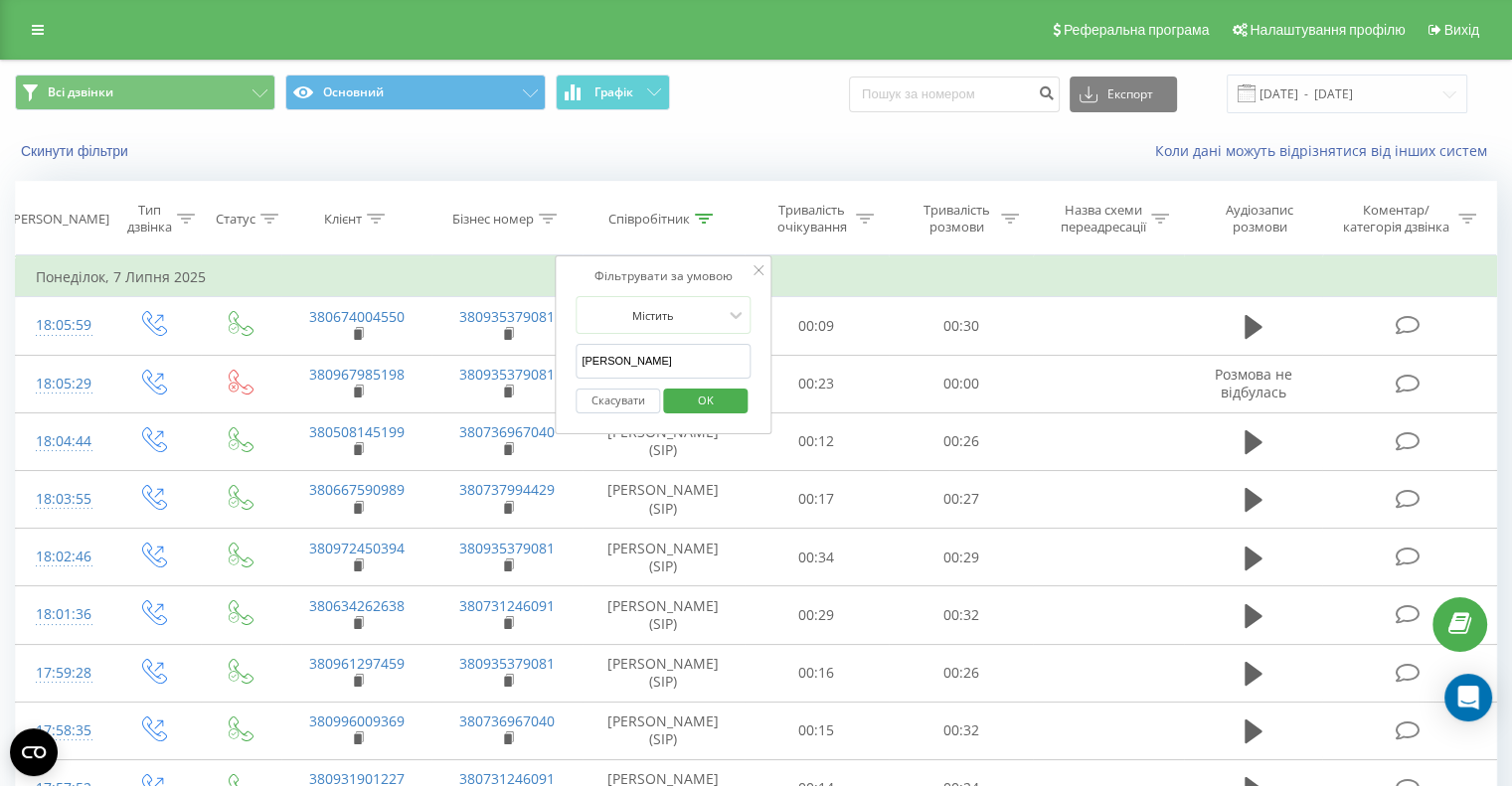 drag, startPoint x: 656, startPoint y: 354, endPoint x: 565, endPoint y: 357, distance: 91.0494 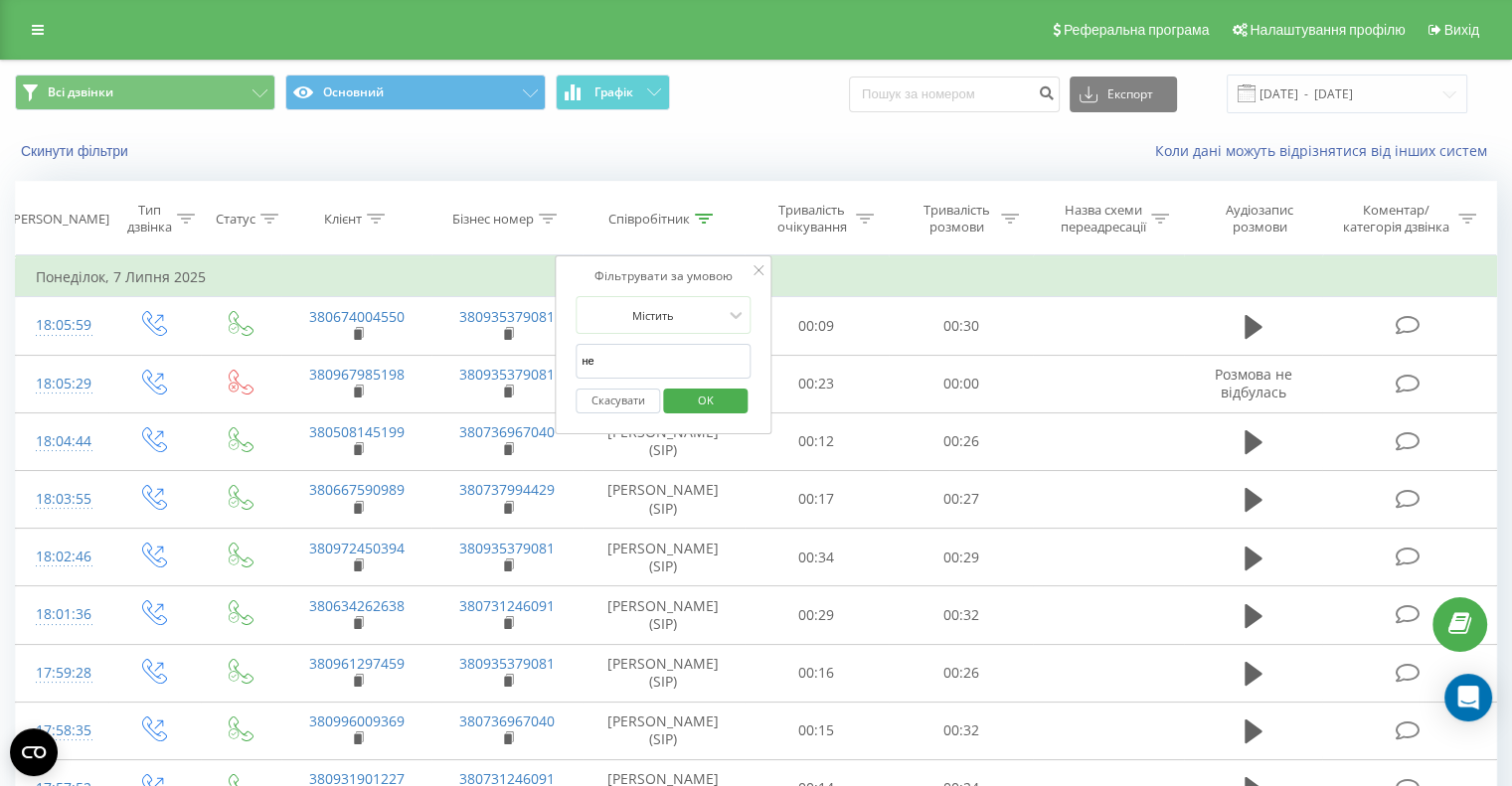 type on "Невидайло" 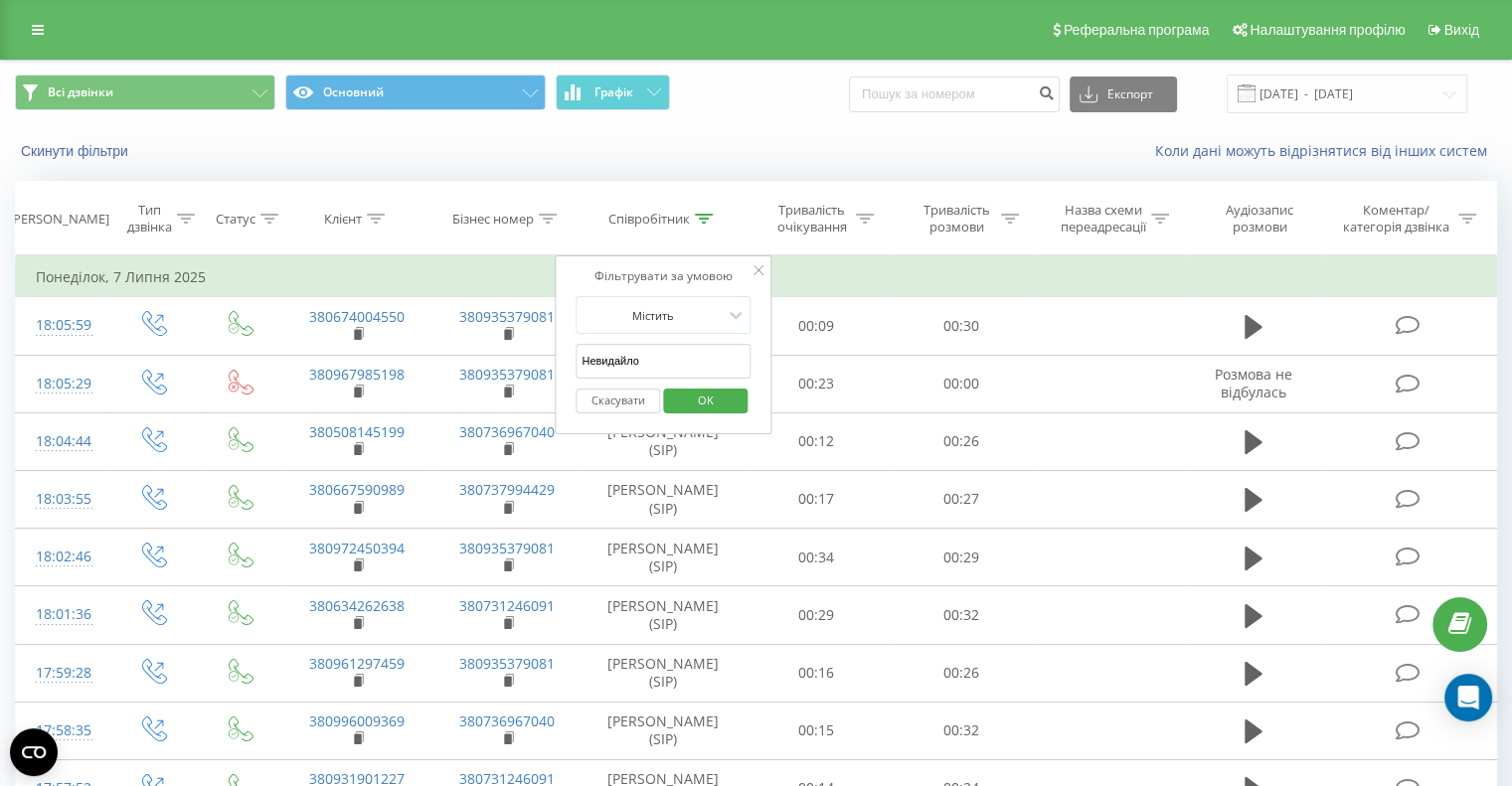 click on "OK" at bounding box center [706, 399] 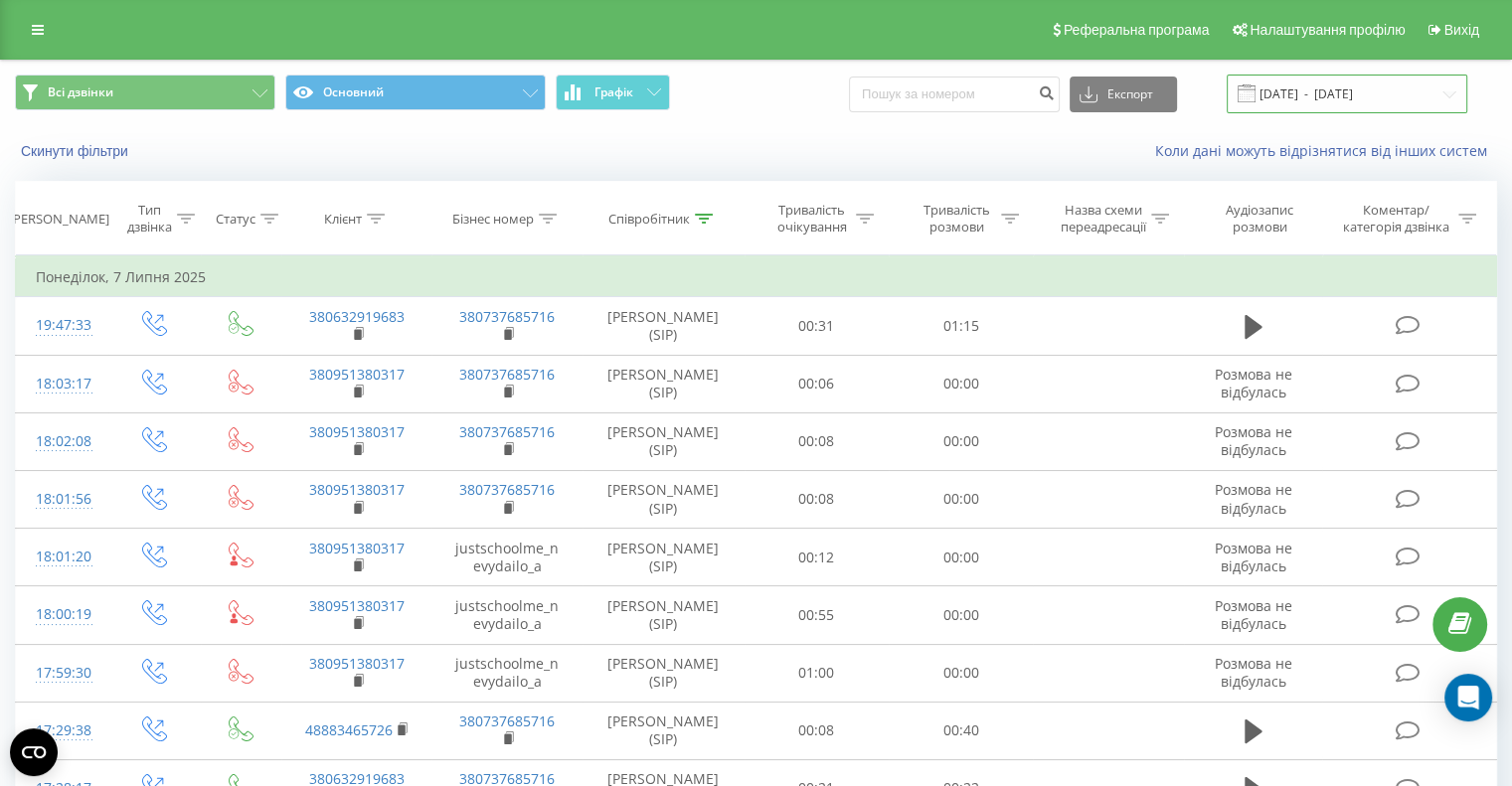click on "[DATE]  -  [DATE]" at bounding box center (1347, 93) 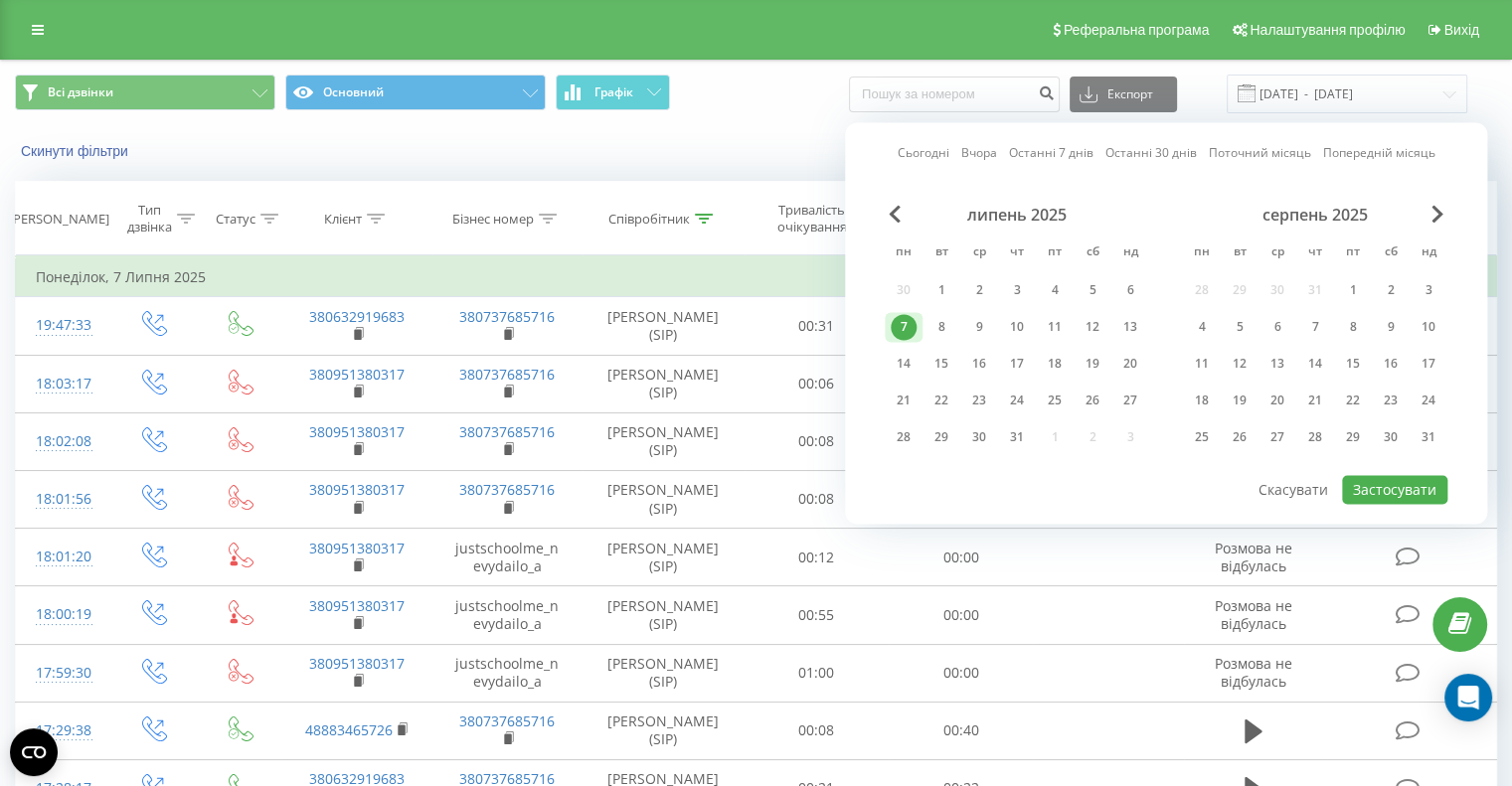 click on "7" at bounding box center (904, 327) 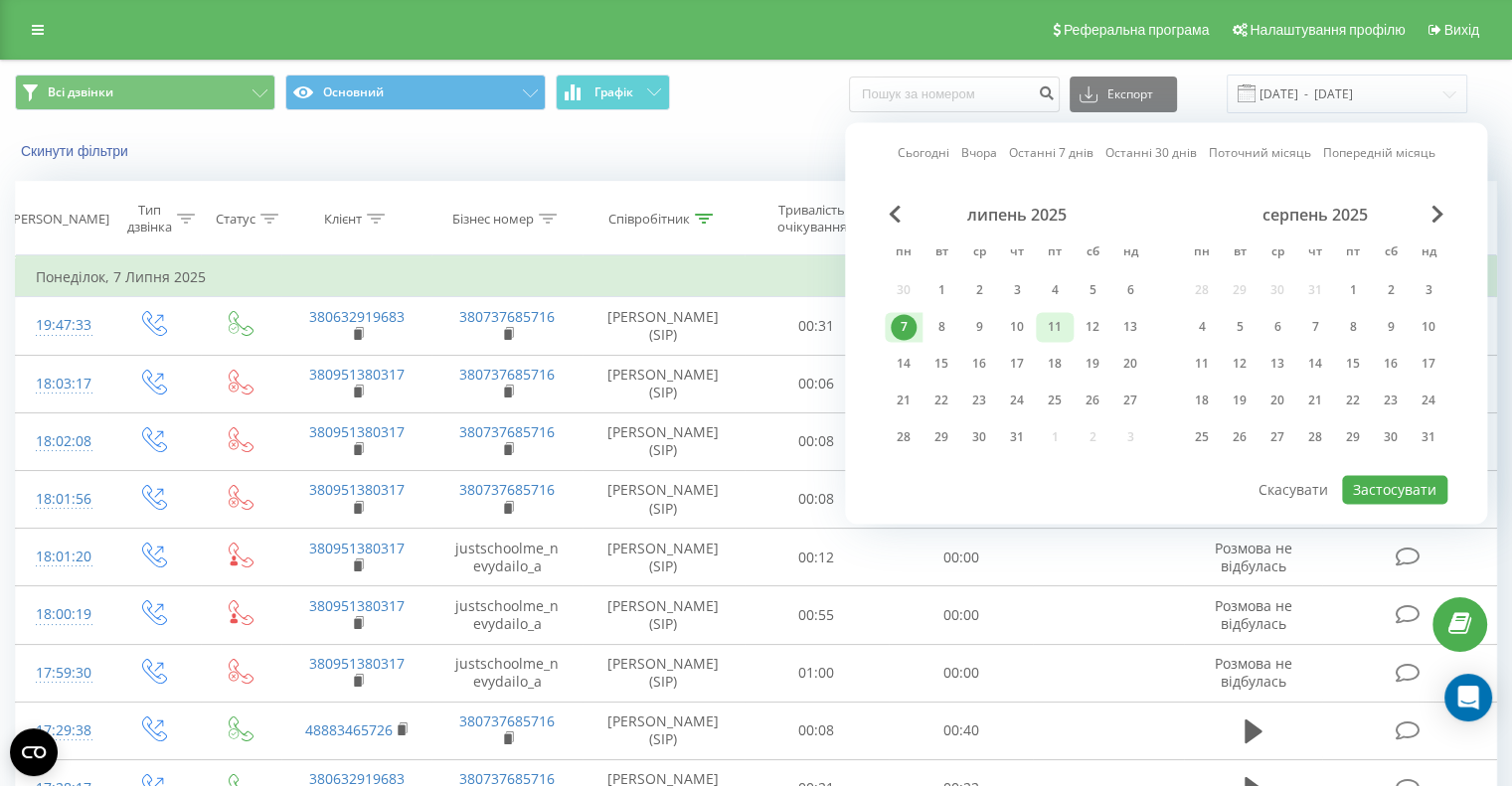 click on "11" at bounding box center (1055, 327) 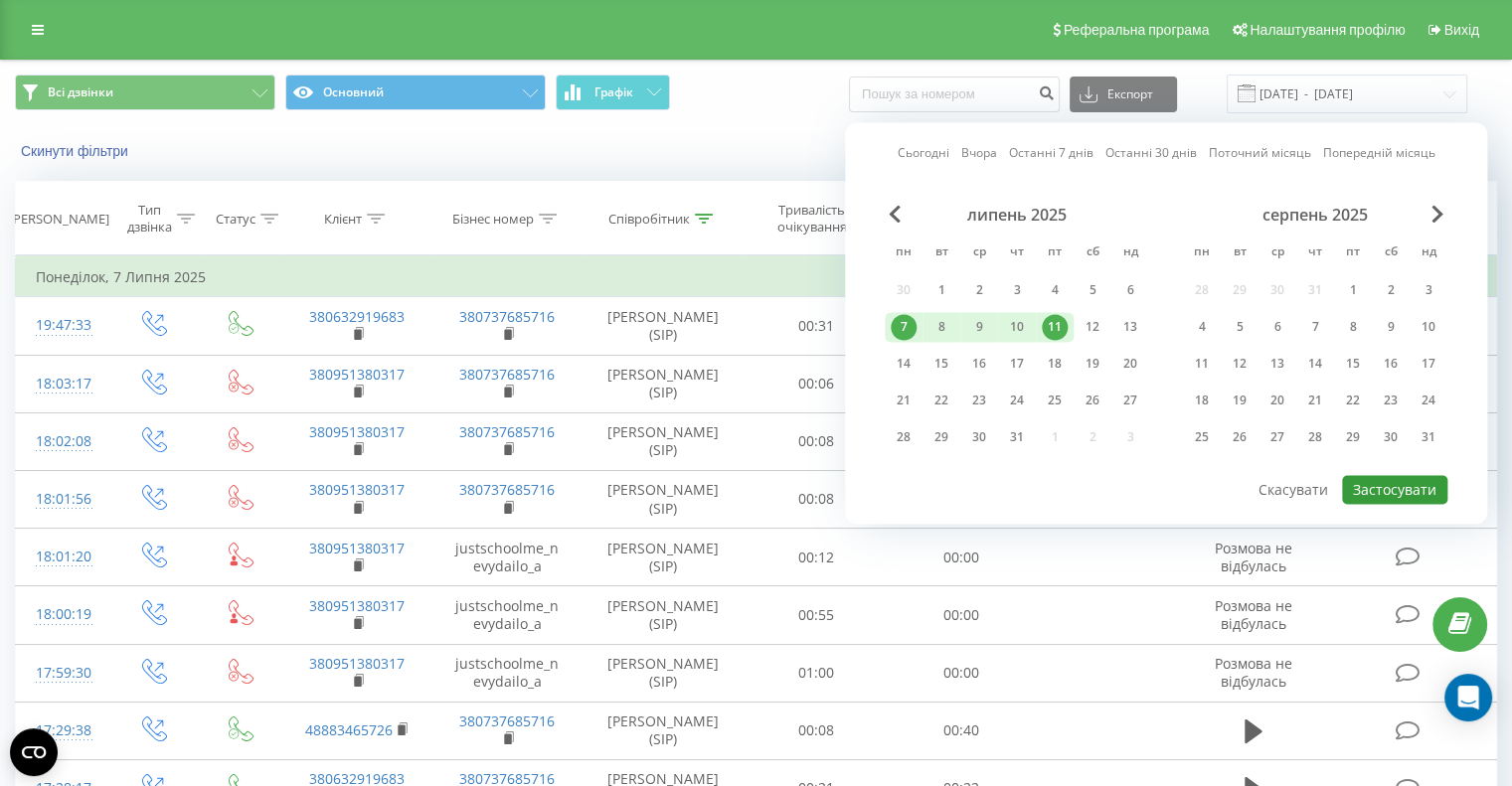 click on "Застосувати" at bounding box center (1395, 489) 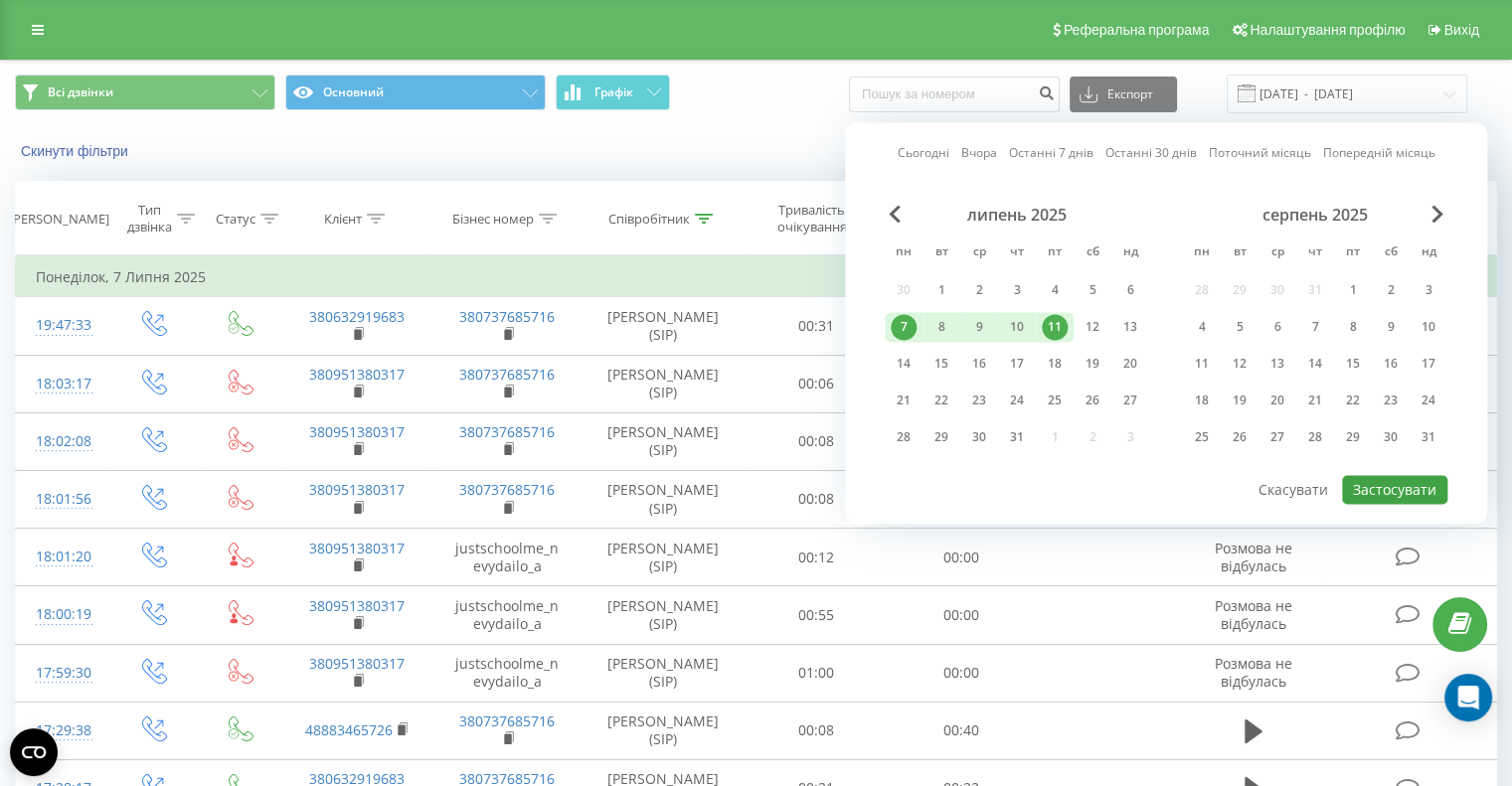 type on "[DATE]  -  [DATE]" 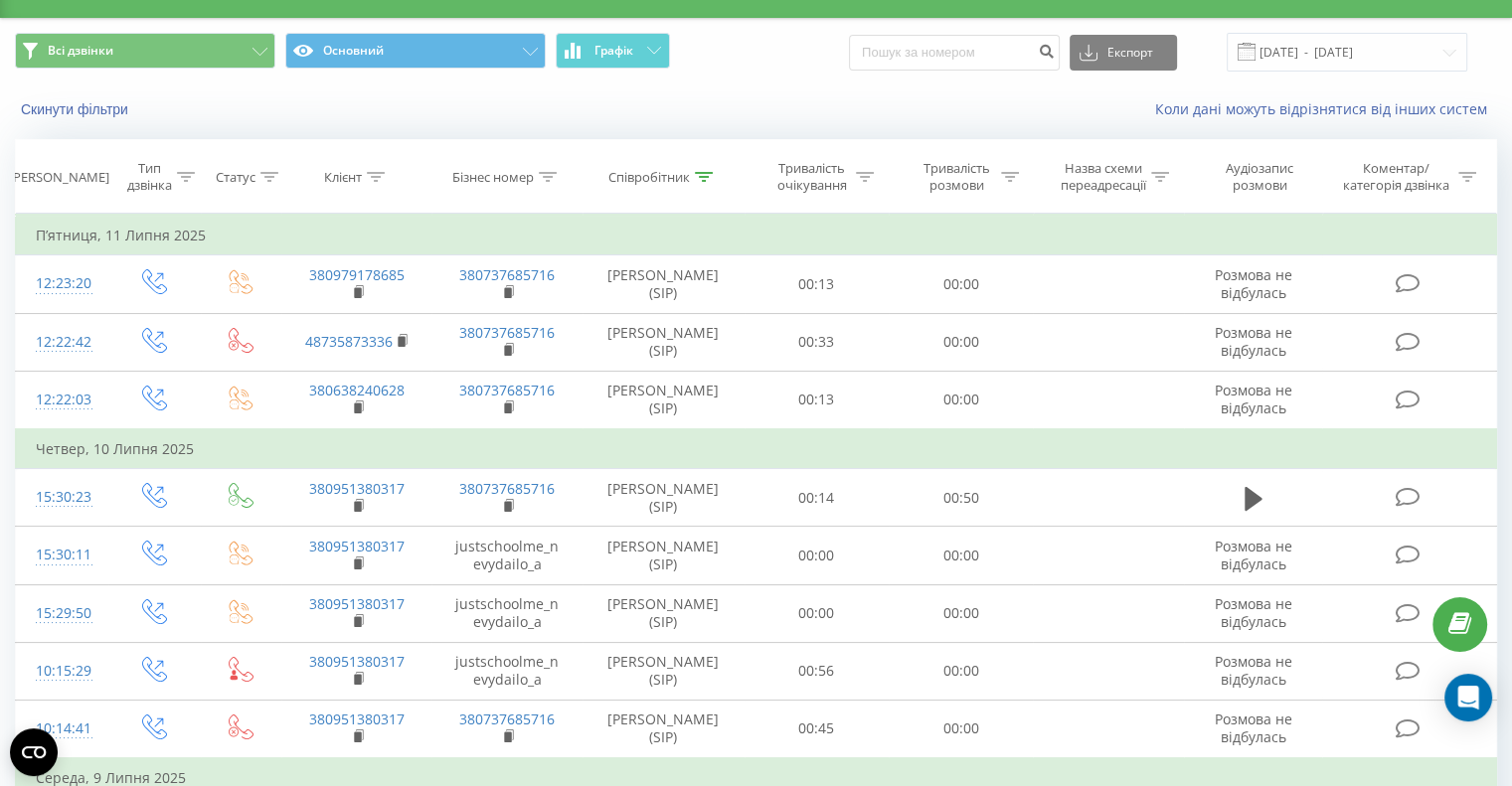 scroll, scrollTop: 0, scrollLeft: 0, axis: both 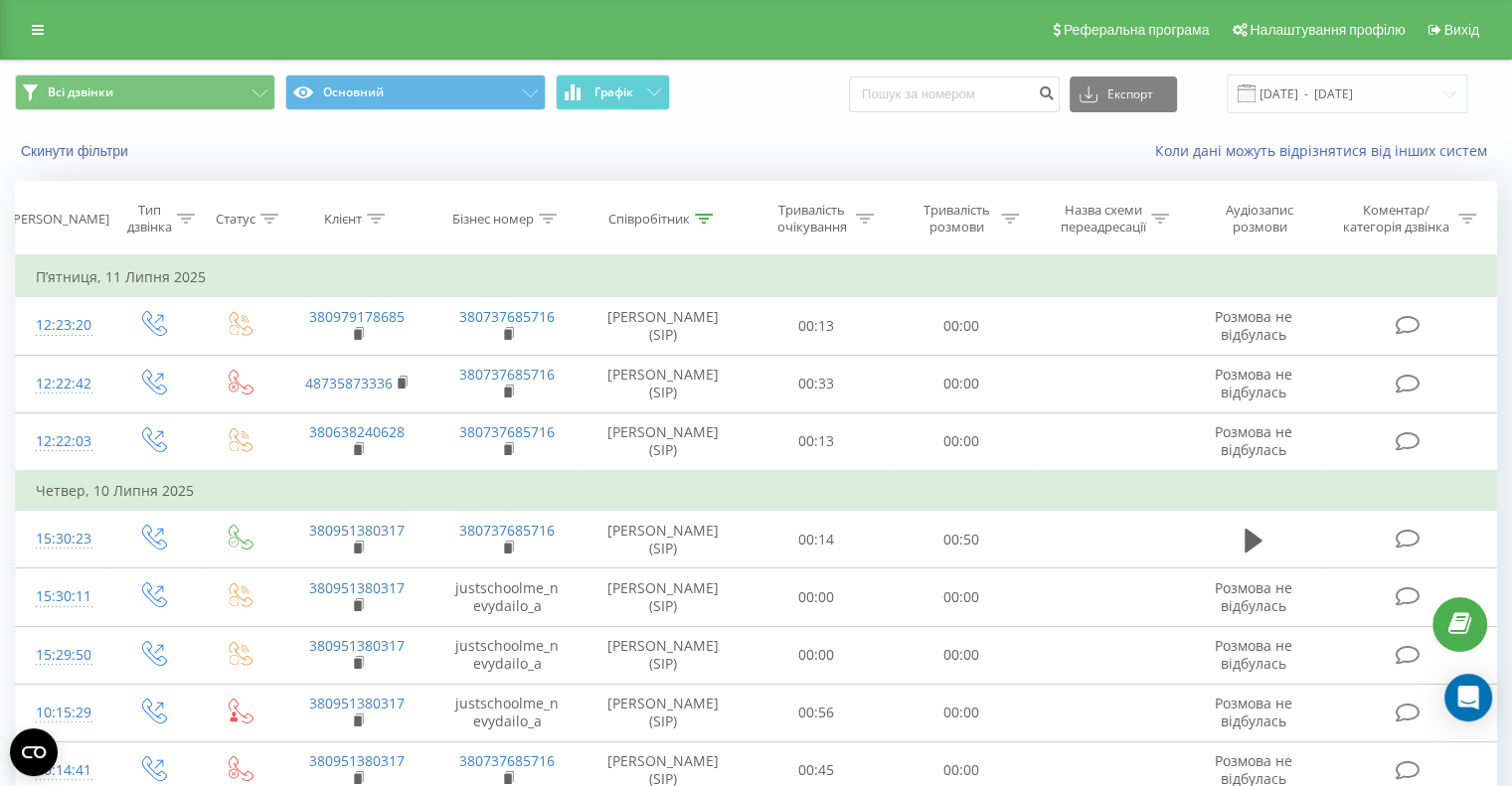 click 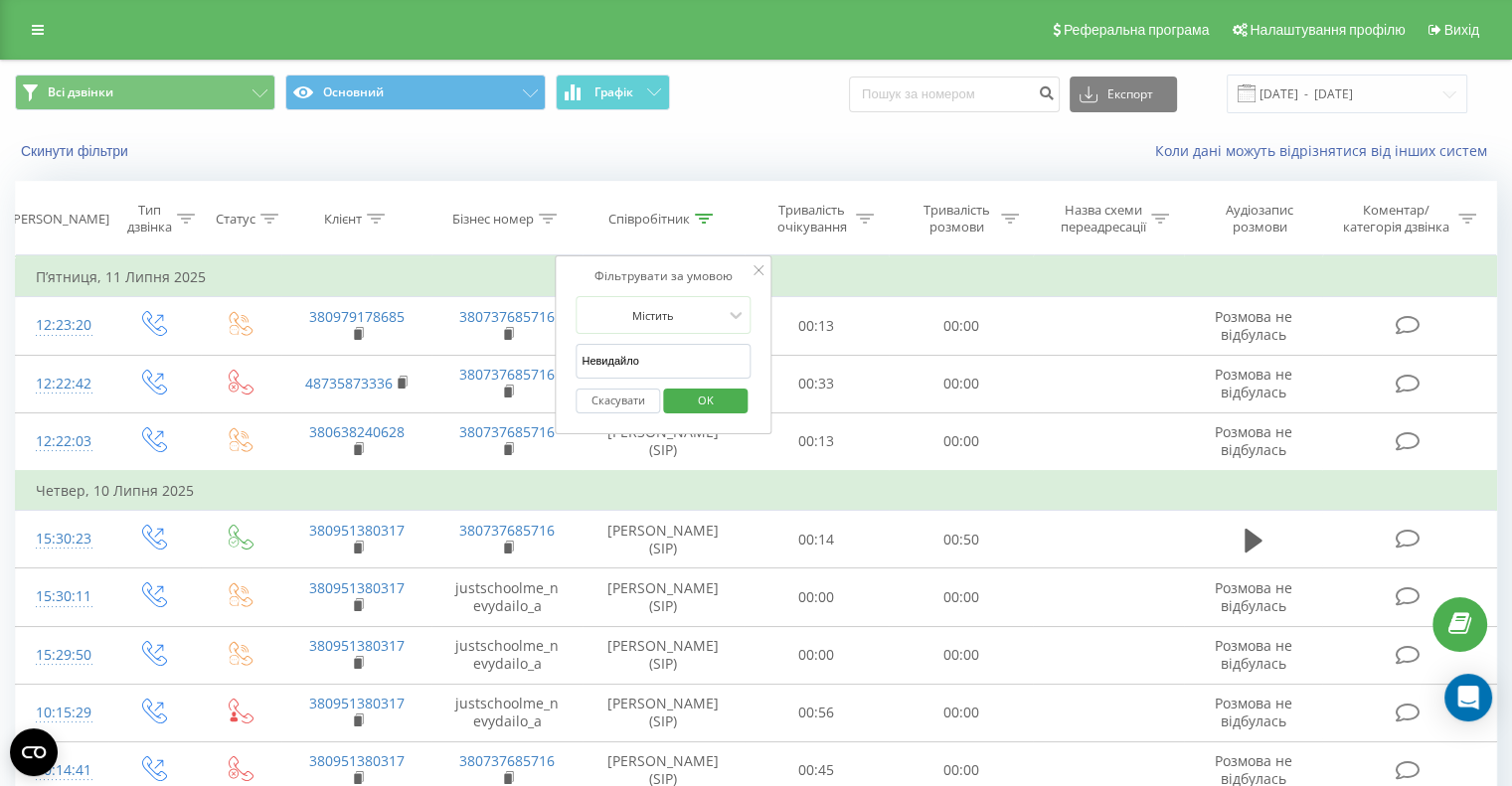 drag, startPoint x: 668, startPoint y: 346, endPoint x: 591, endPoint y: 352, distance: 77.23341 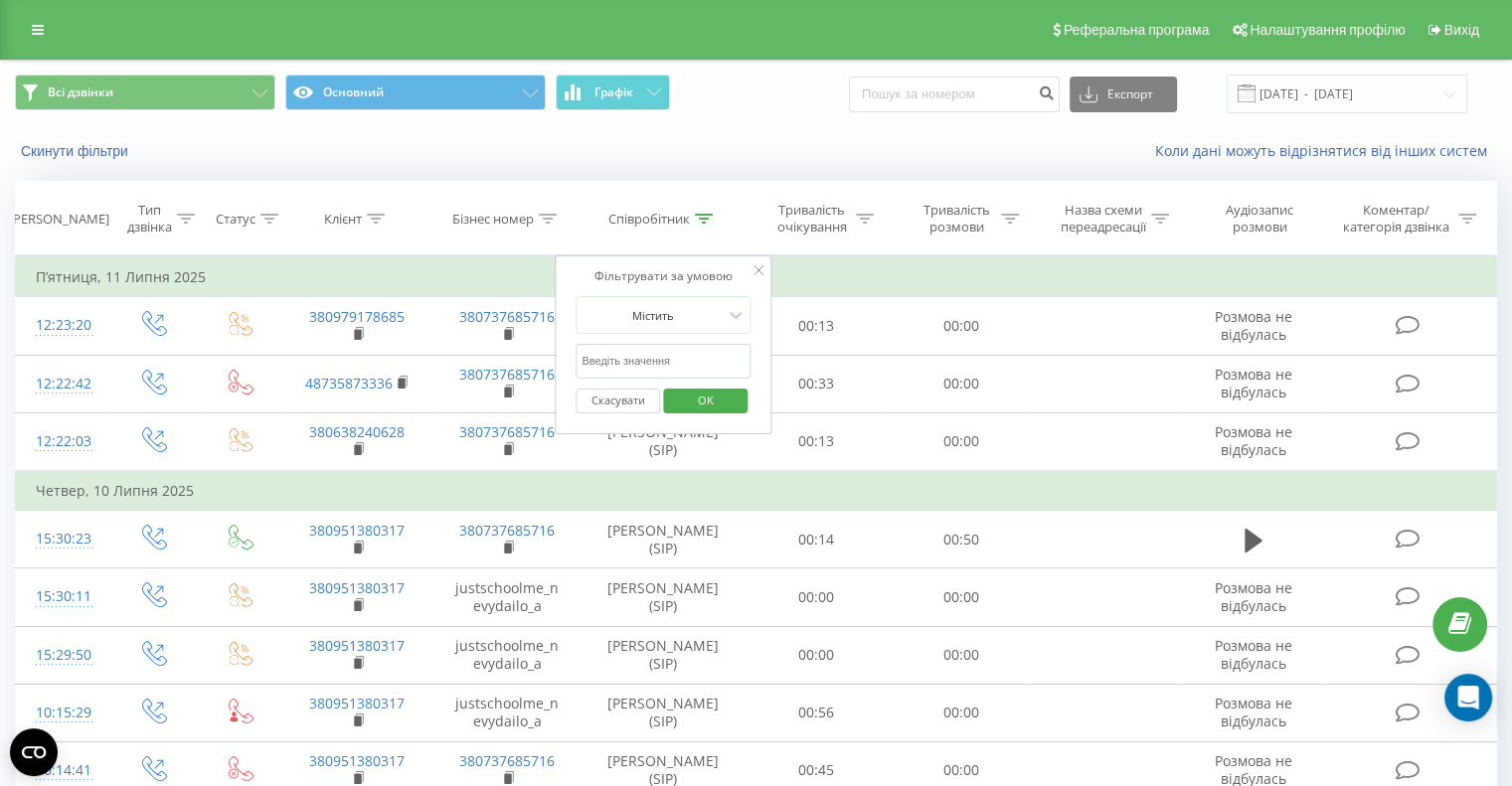 type on "в" 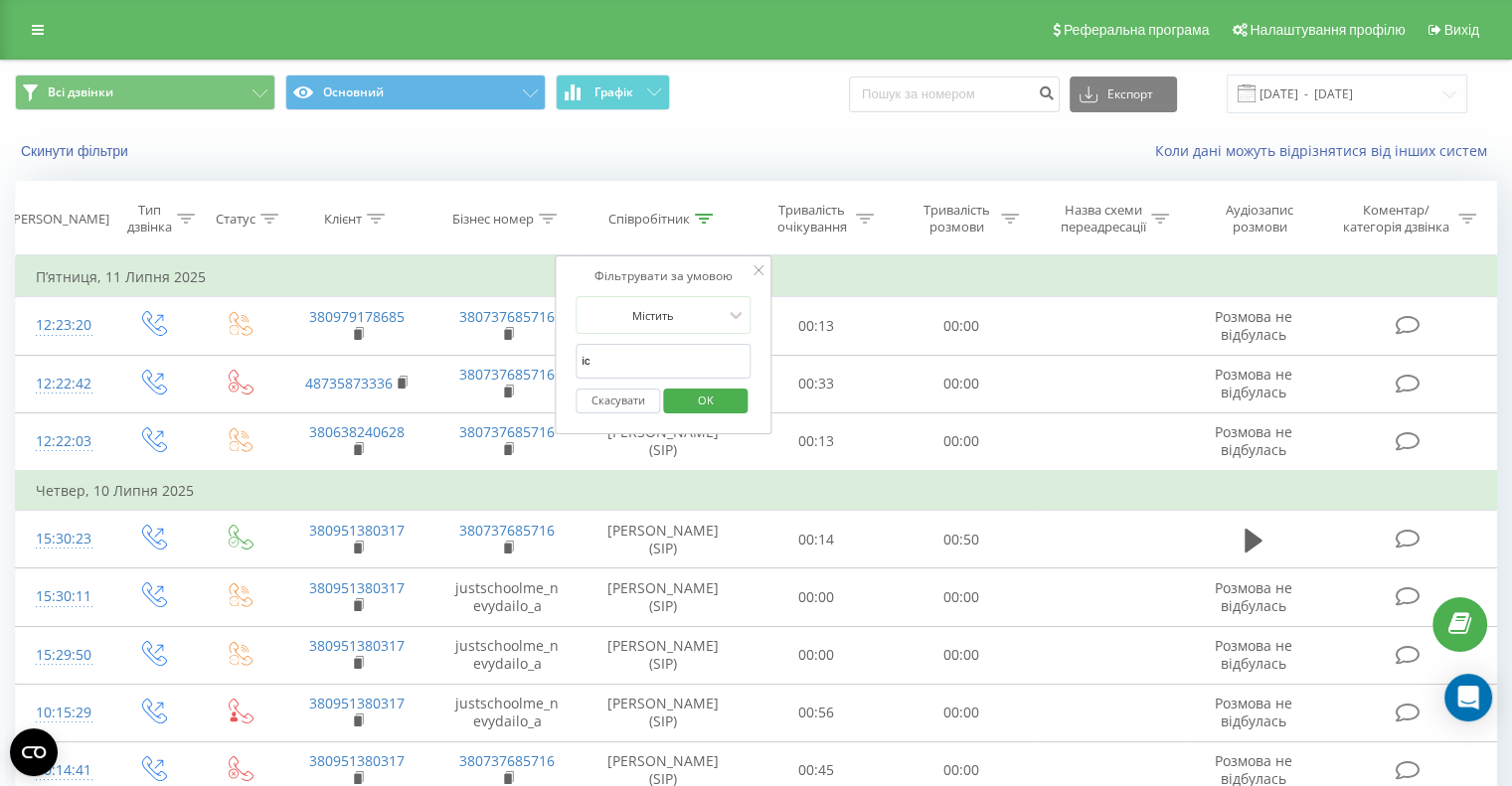 type on "Ісамова" 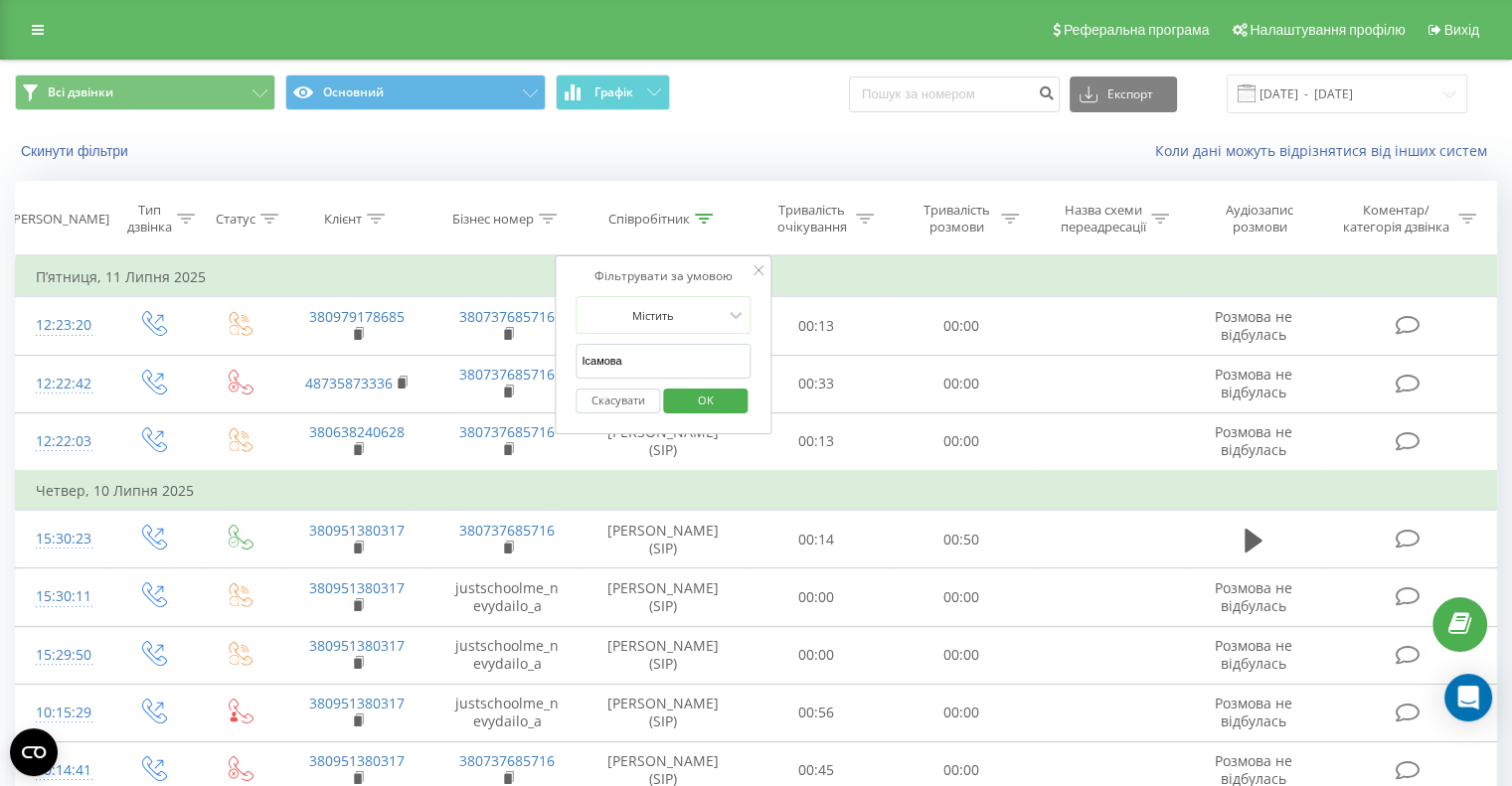 drag, startPoint x: 708, startPoint y: 391, endPoint x: 807, endPoint y: 365, distance: 102.35722 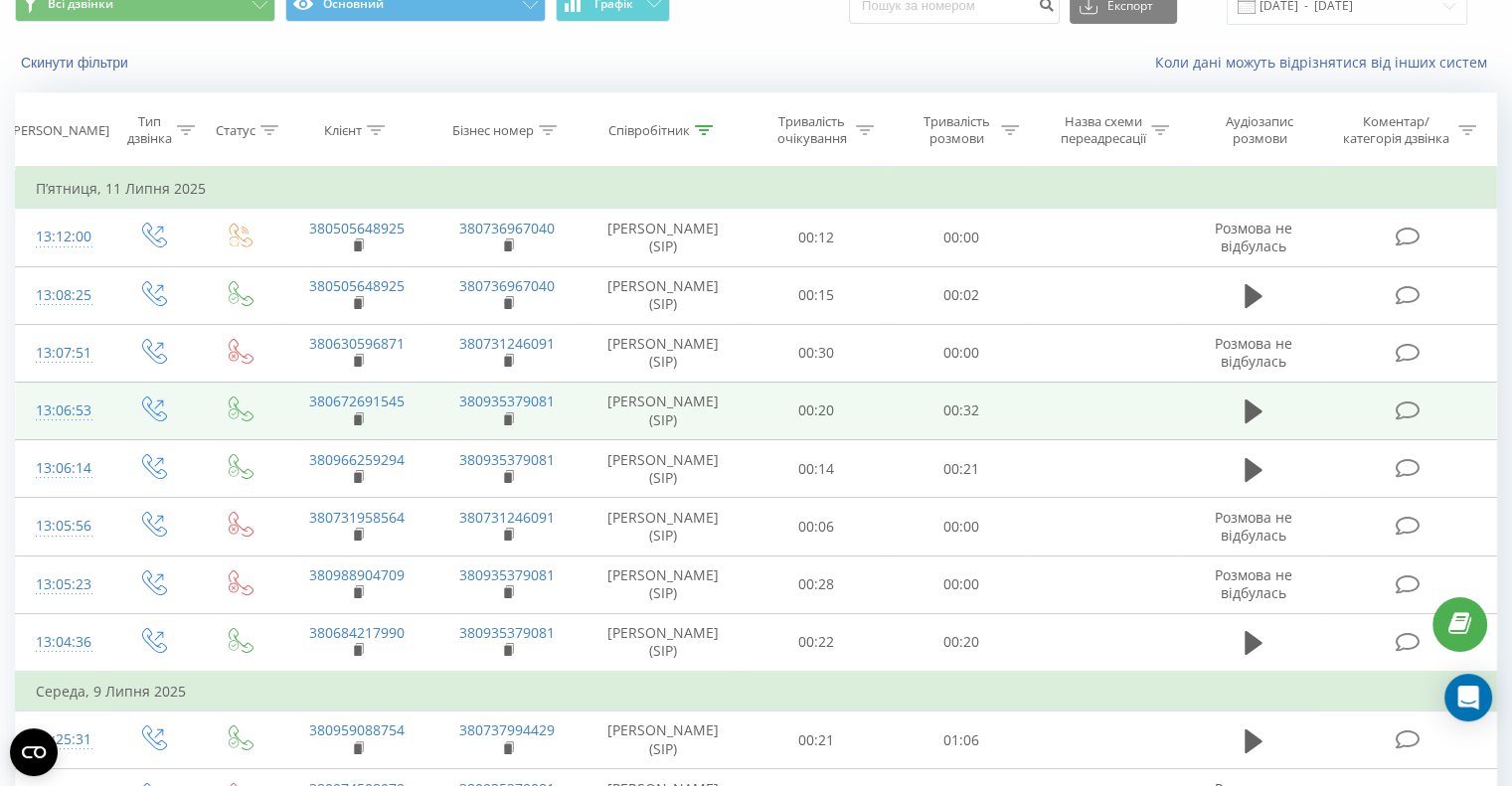 scroll, scrollTop: 0, scrollLeft: 0, axis: both 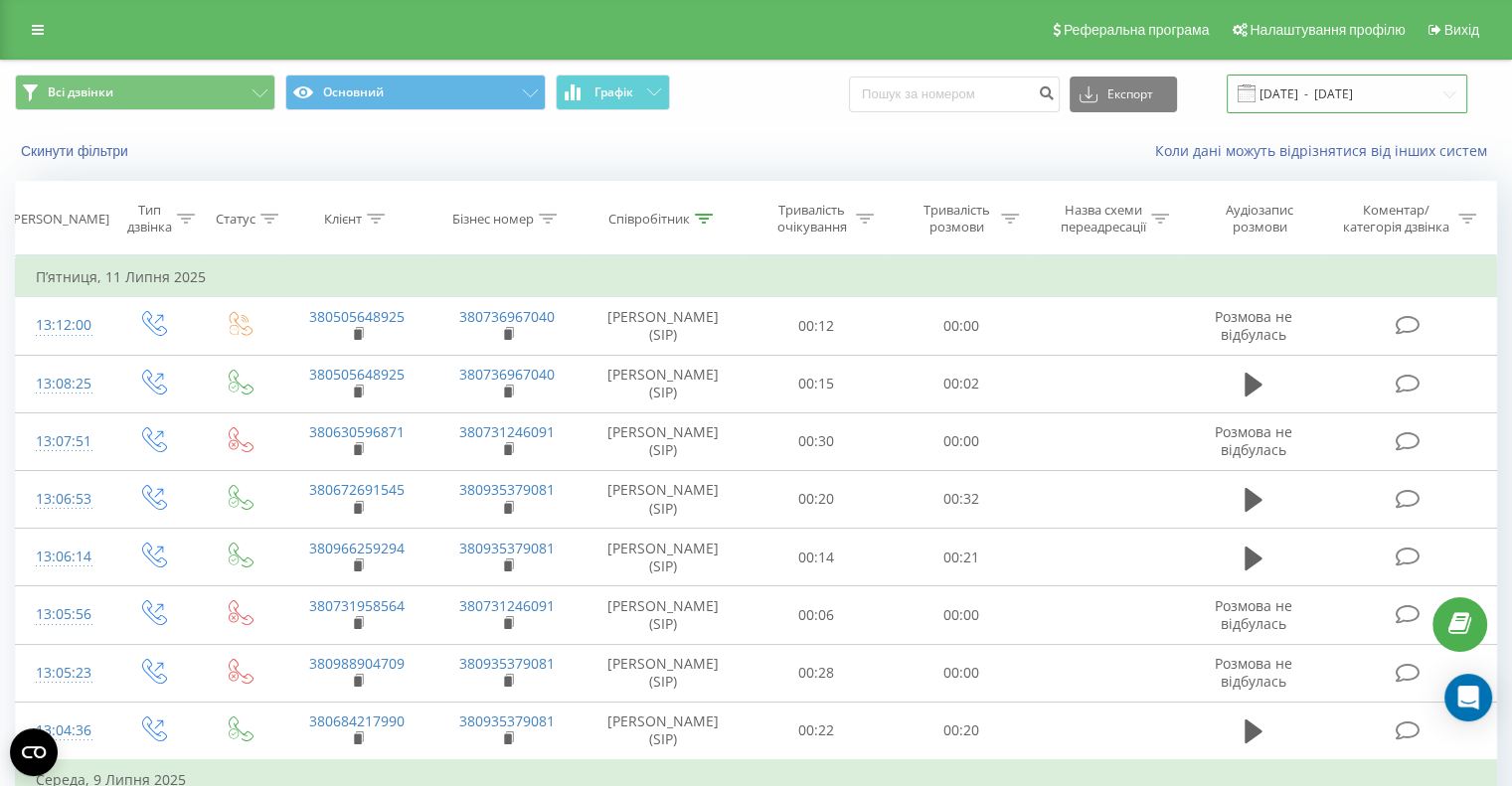 click on "[DATE]  -  [DATE]" at bounding box center (1347, 93) 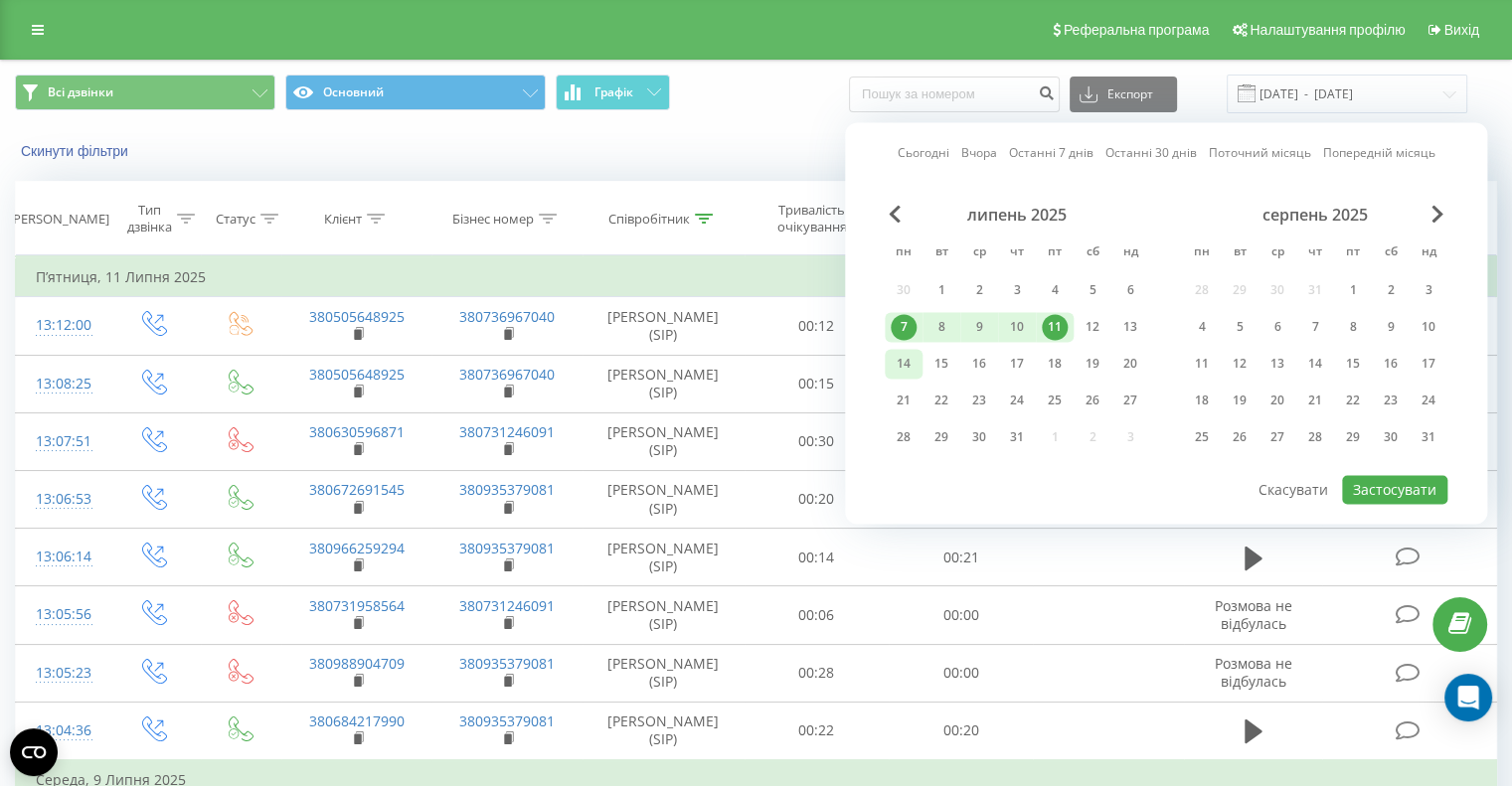 click on "14" at bounding box center [904, 364] 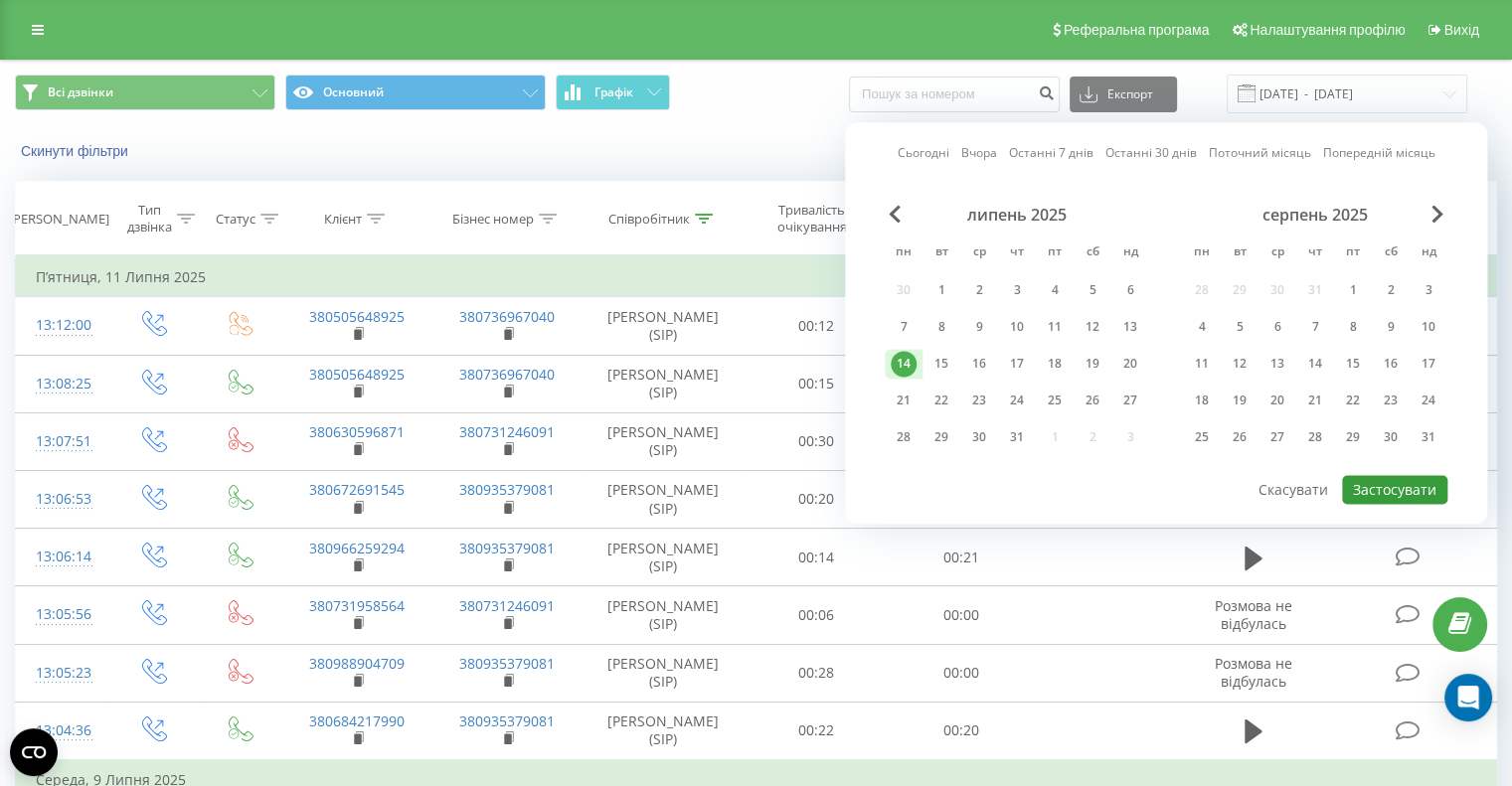 click on "Застосувати" at bounding box center (1395, 489) 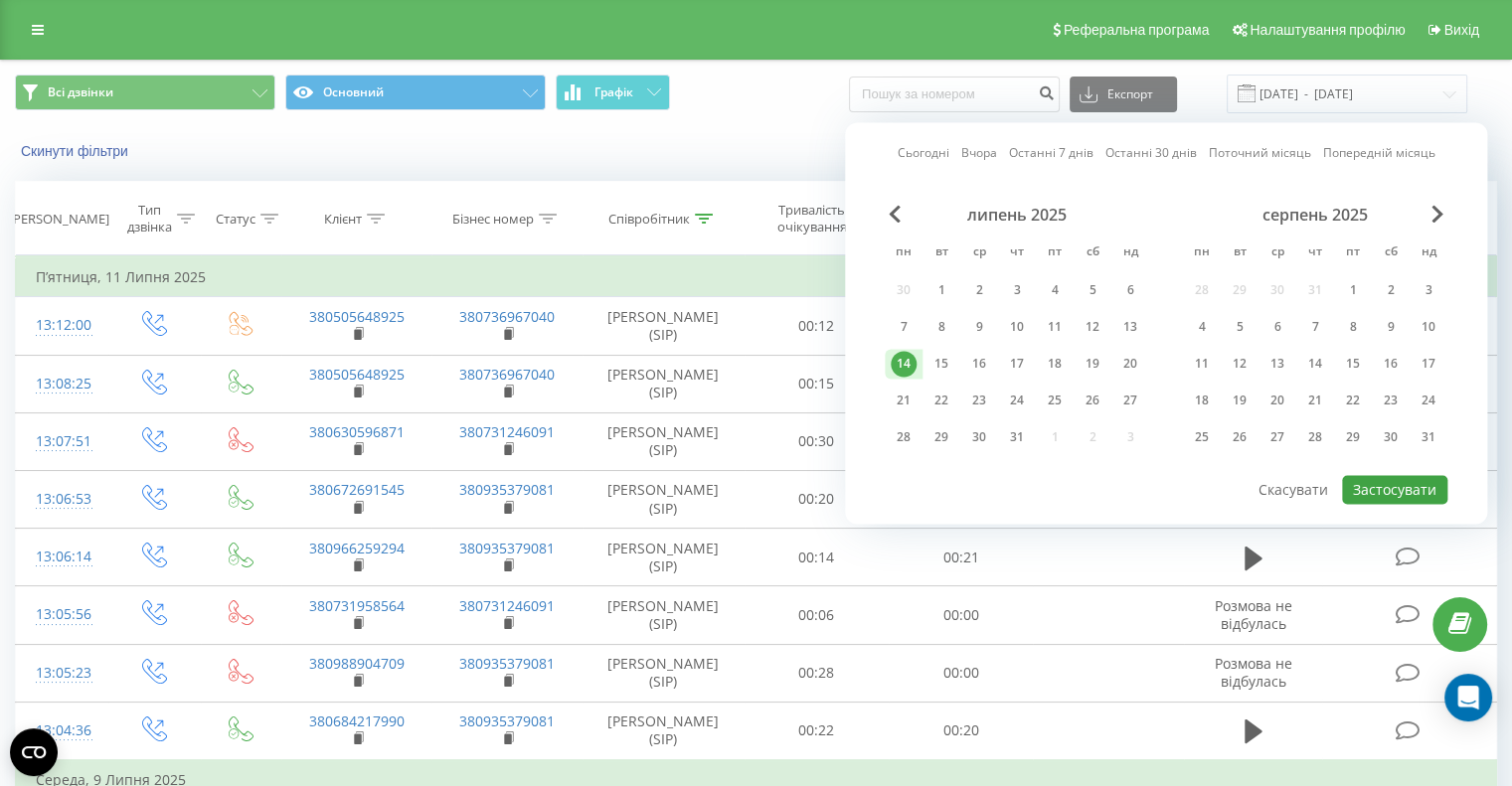 type on "[DATE]  -  [DATE]" 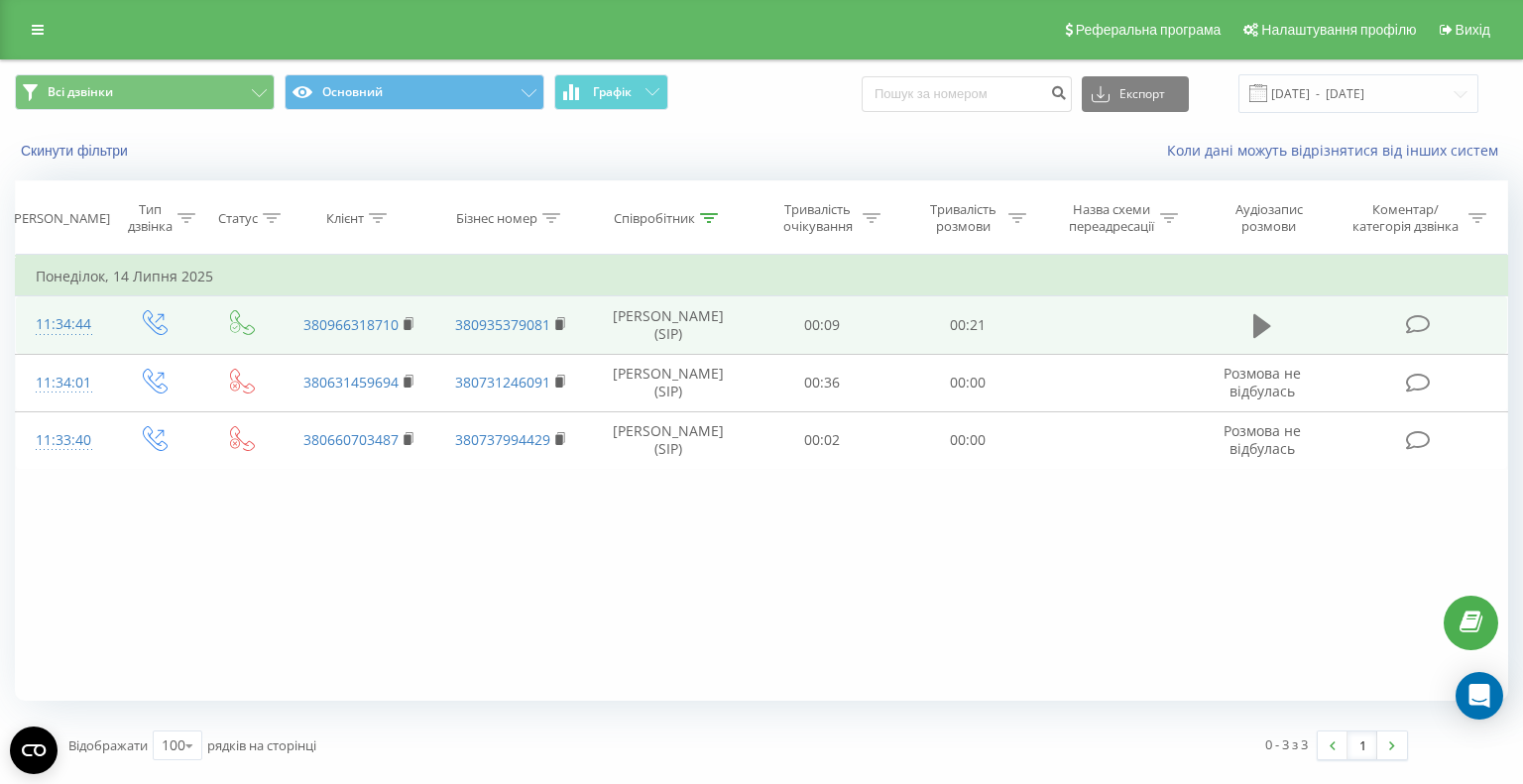 click 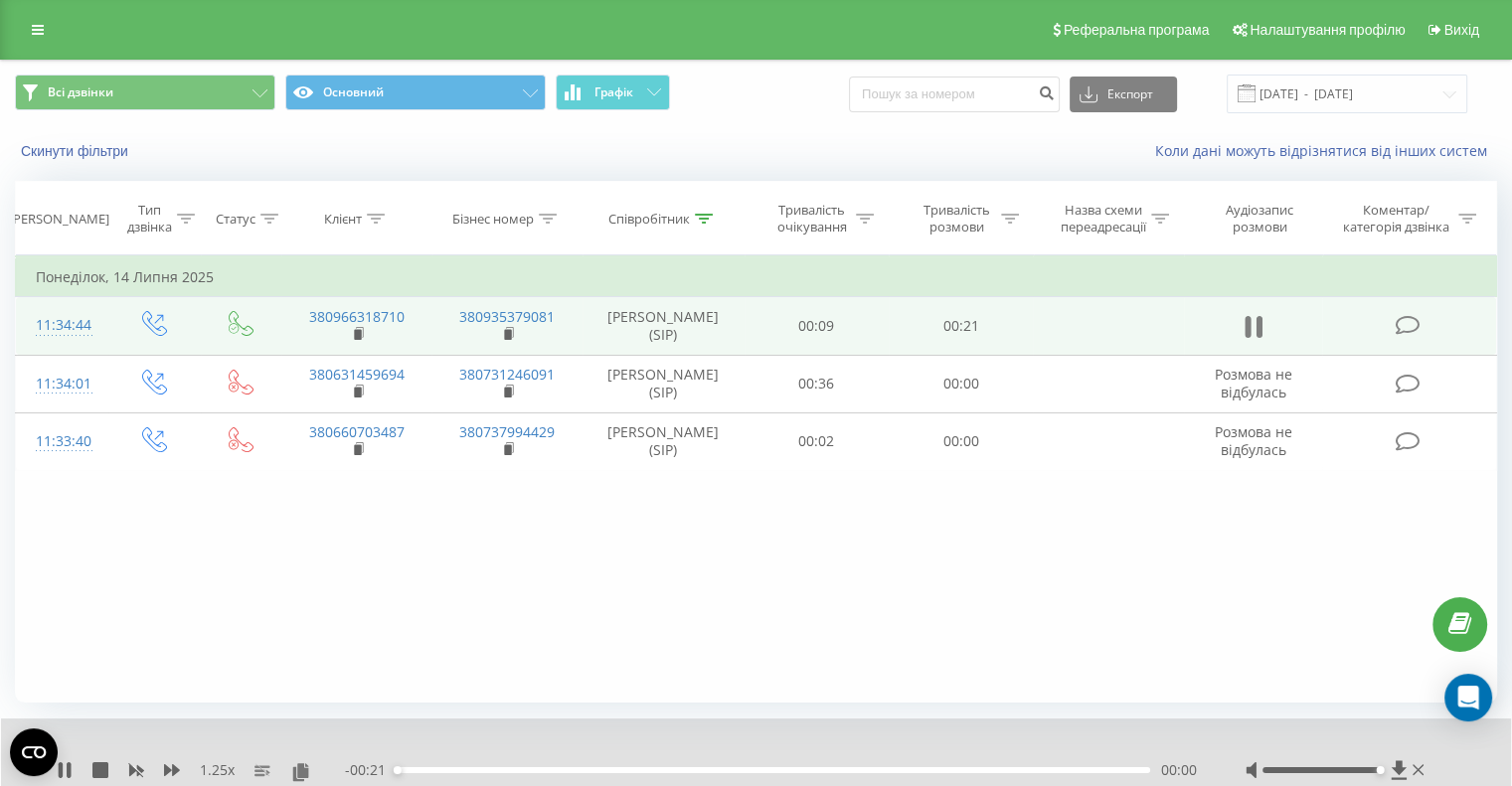 click 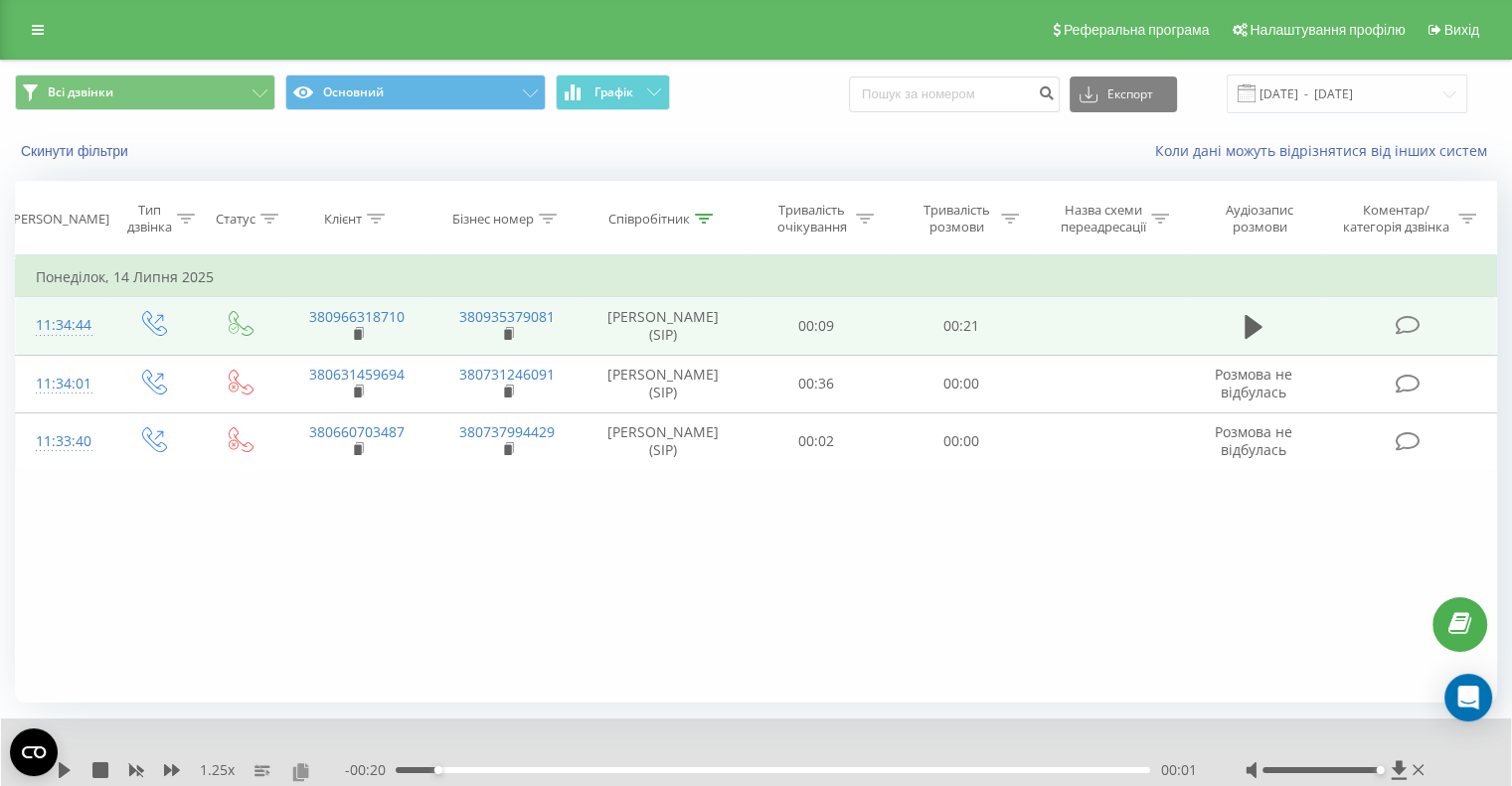 click at bounding box center [300, 771] 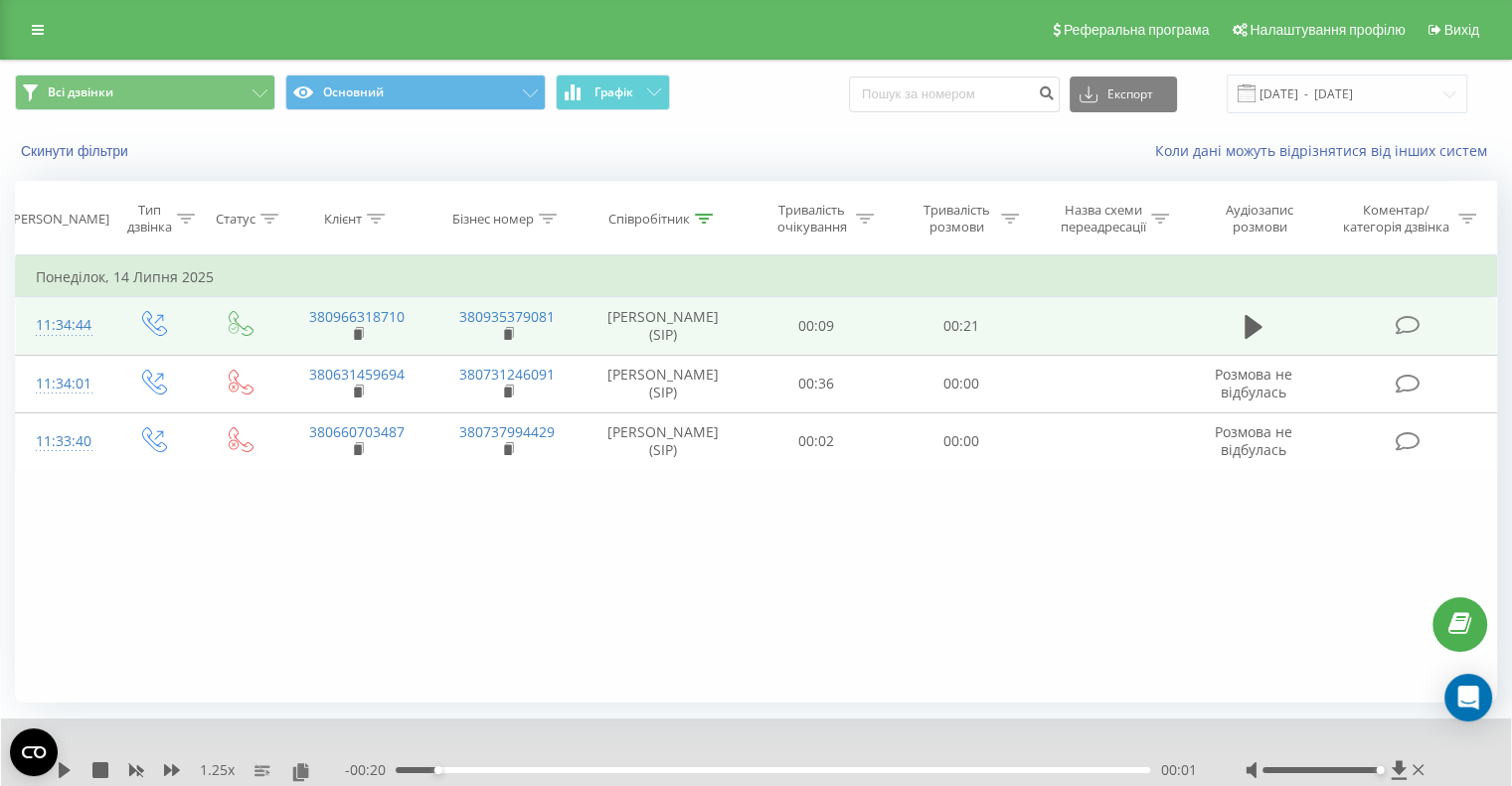 click on "Фільтрувати за умовою Дорівнює Введіть значення Скасувати OK Фільтрувати за умовою Дорівнює Введіть значення Скасувати OK Фільтрувати за умовою Містить Скасувати OK Фільтрувати за умовою Містить Скасувати OK Фільтрувати за умовою Містить Ісамова Скасувати OK Фільтрувати за умовою Дорівнює Скасувати OK Фільтрувати за умовою Дорівнює Скасувати OK Фільтрувати за умовою Містить Скасувати OK Фільтрувати за умовою Дорівнює Введіть значення Скасувати OK Понеділок, 14 Липня 2025  11:34:44         380966318710 380935379081 [PERSON_NAME] (SIP) 00:09 00:21  11:34:01         380631459694 380731246091 00:36 00:00  11:33:40" at bounding box center (756, 479) 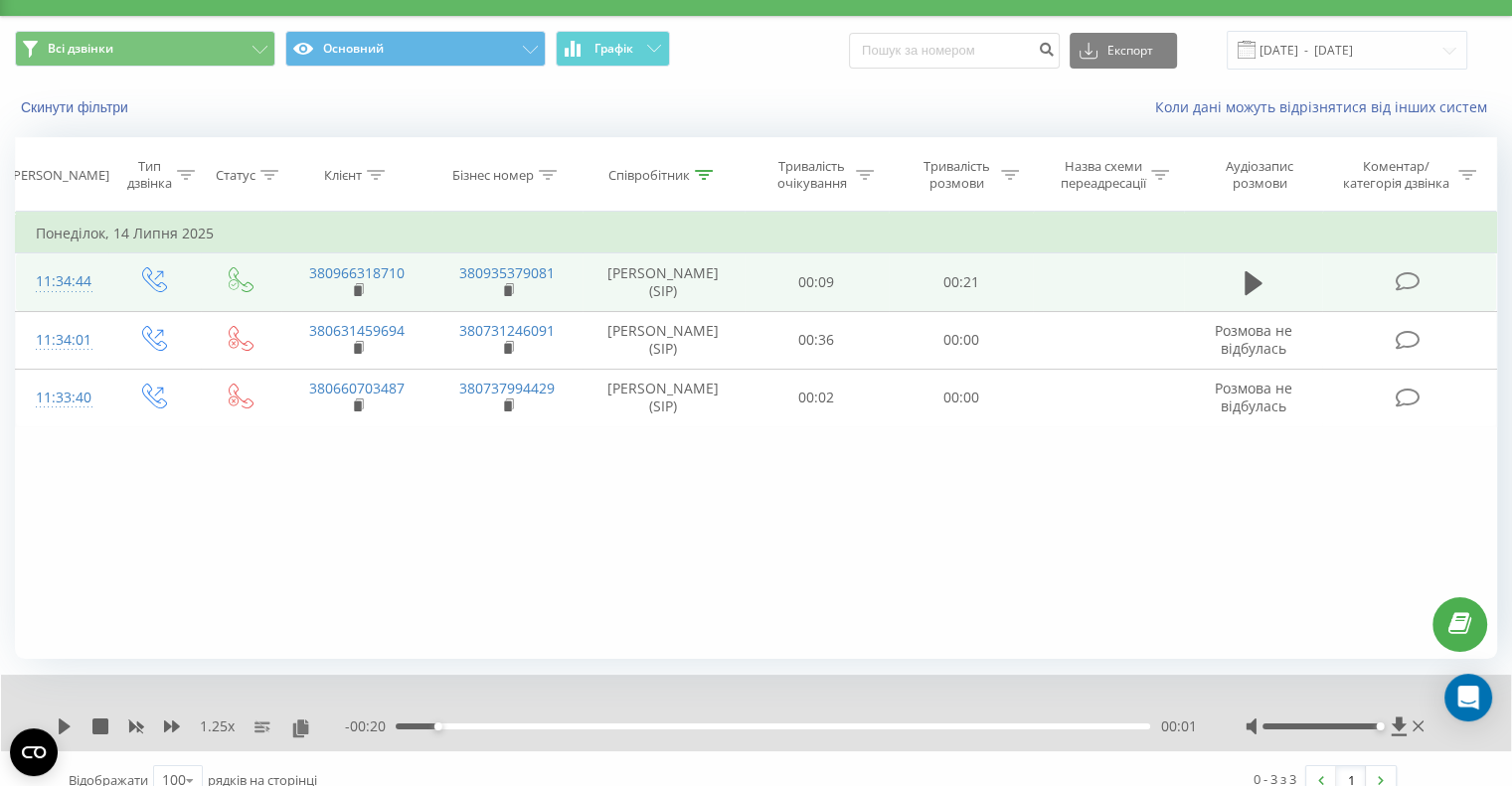 scroll, scrollTop: 67, scrollLeft: 0, axis: vertical 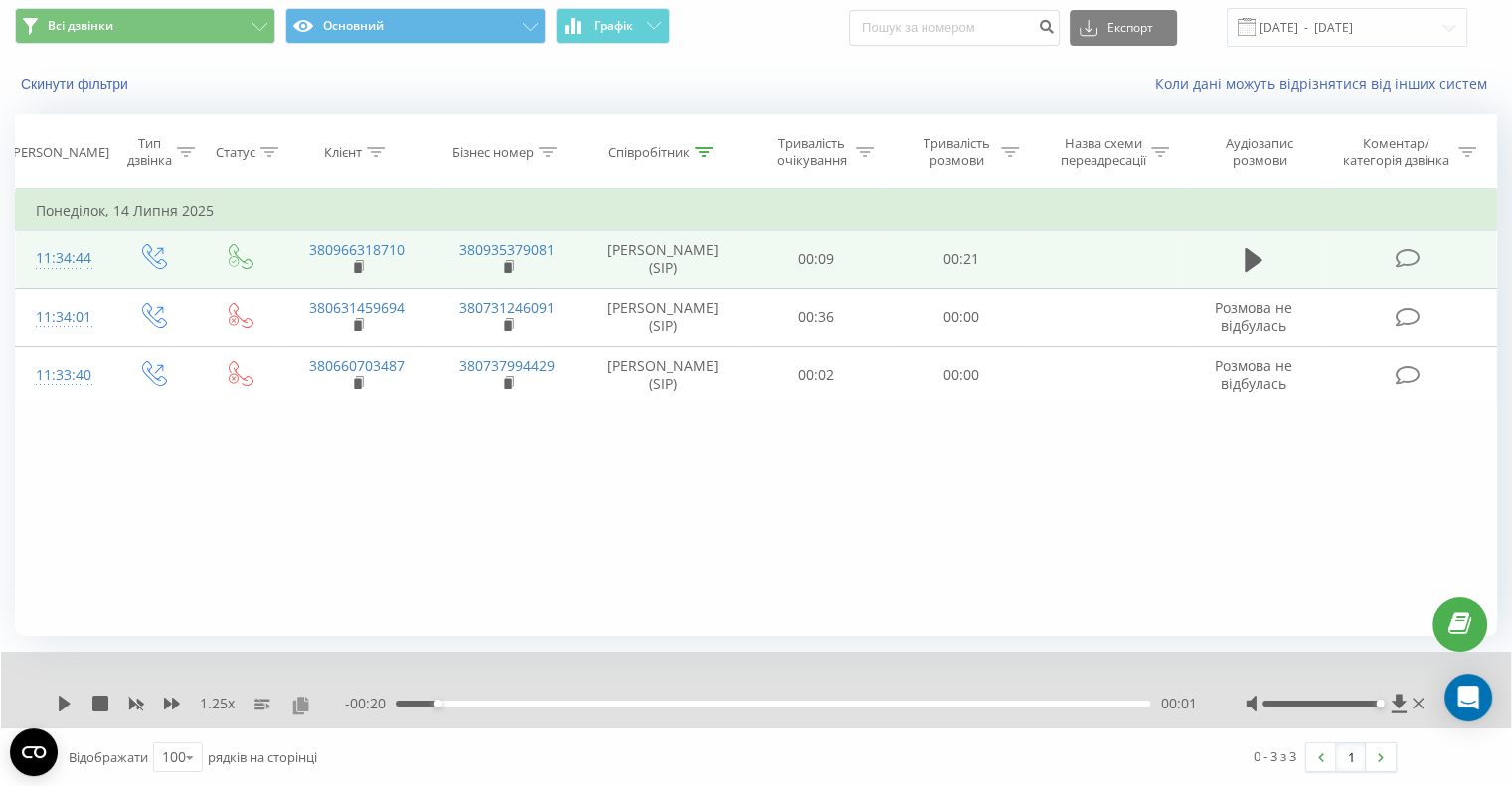 click at bounding box center [300, 705] 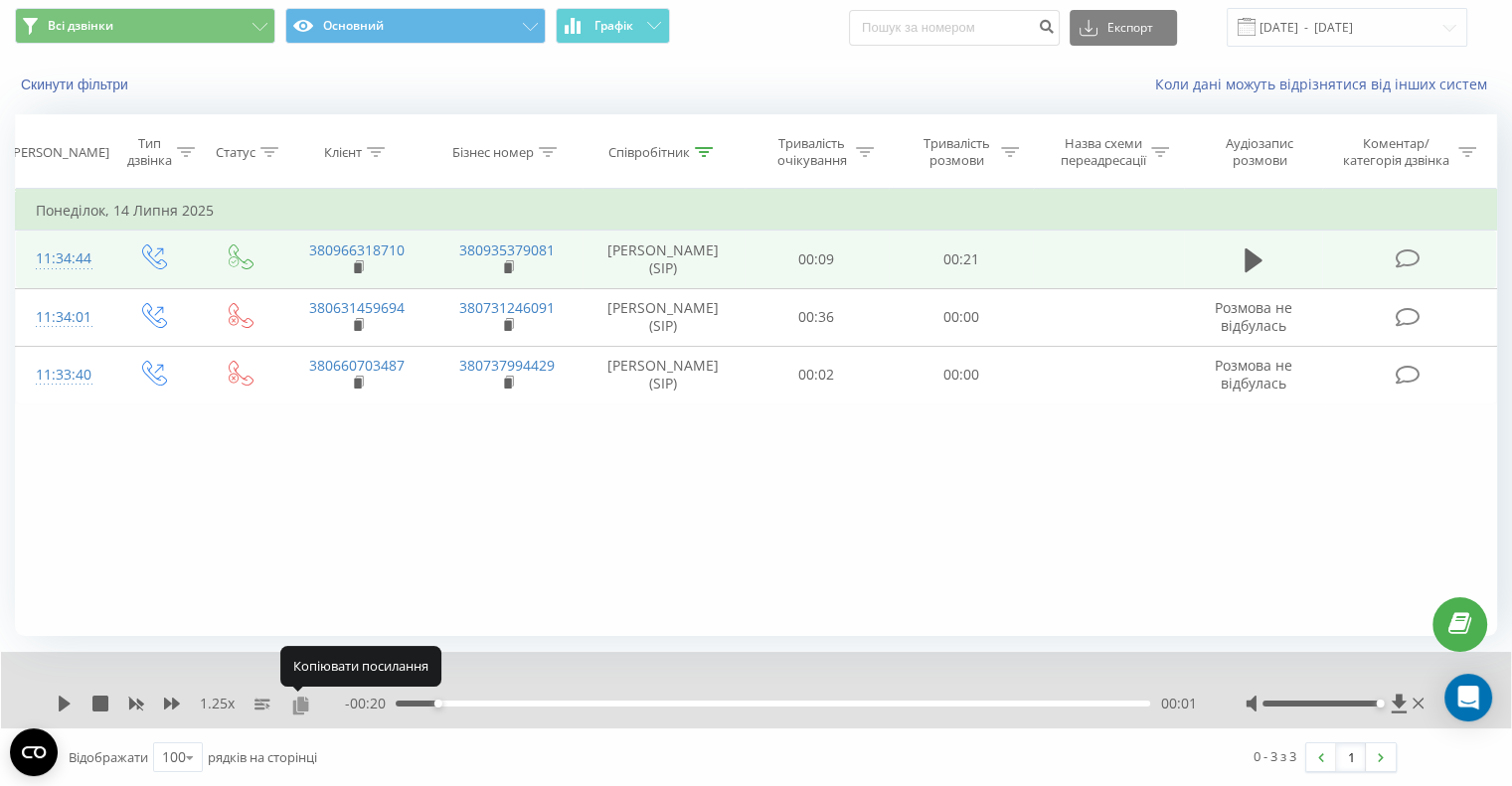 click at bounding box center [300, 705] 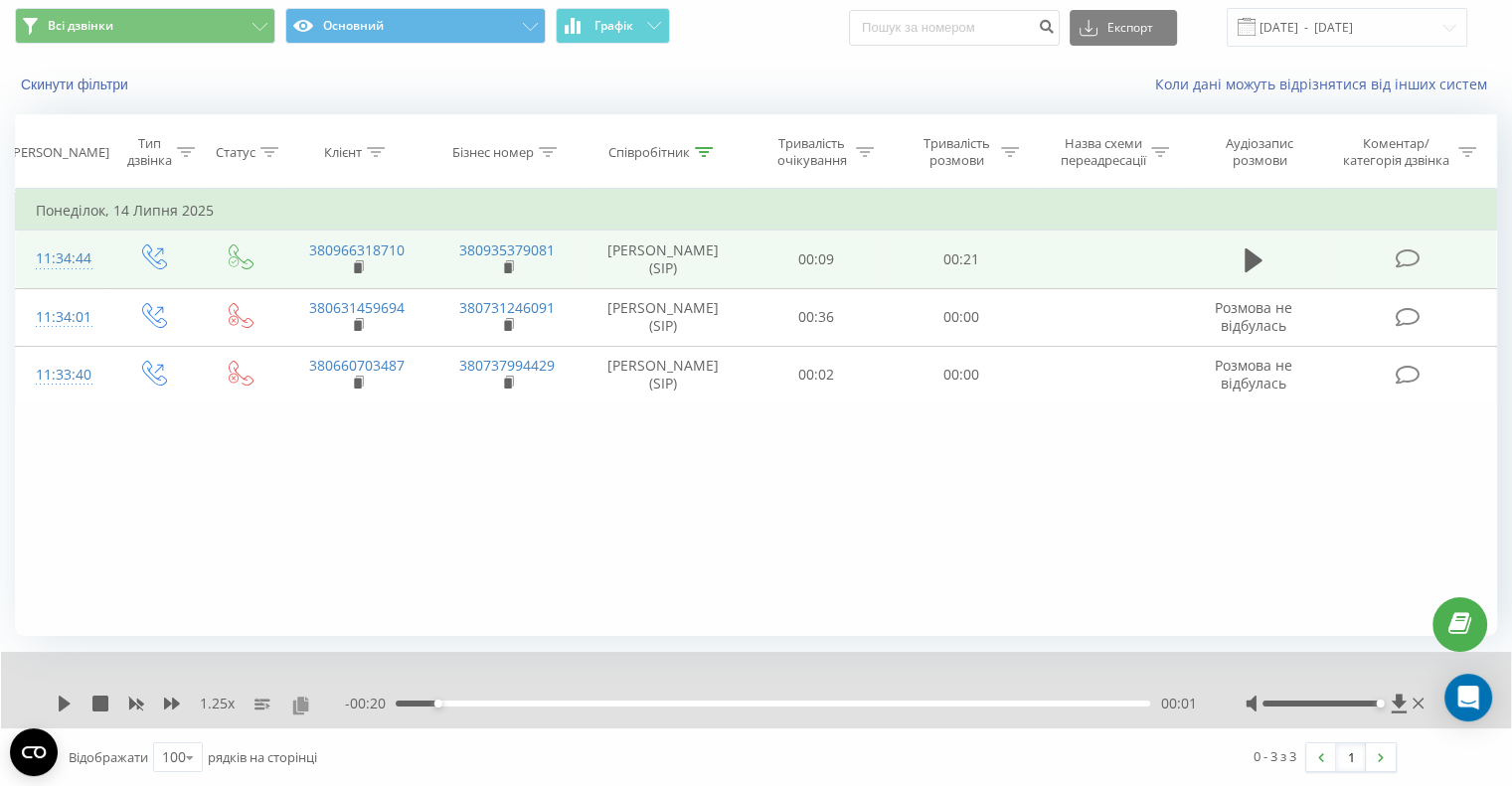 click at bounding box center [300, 705] 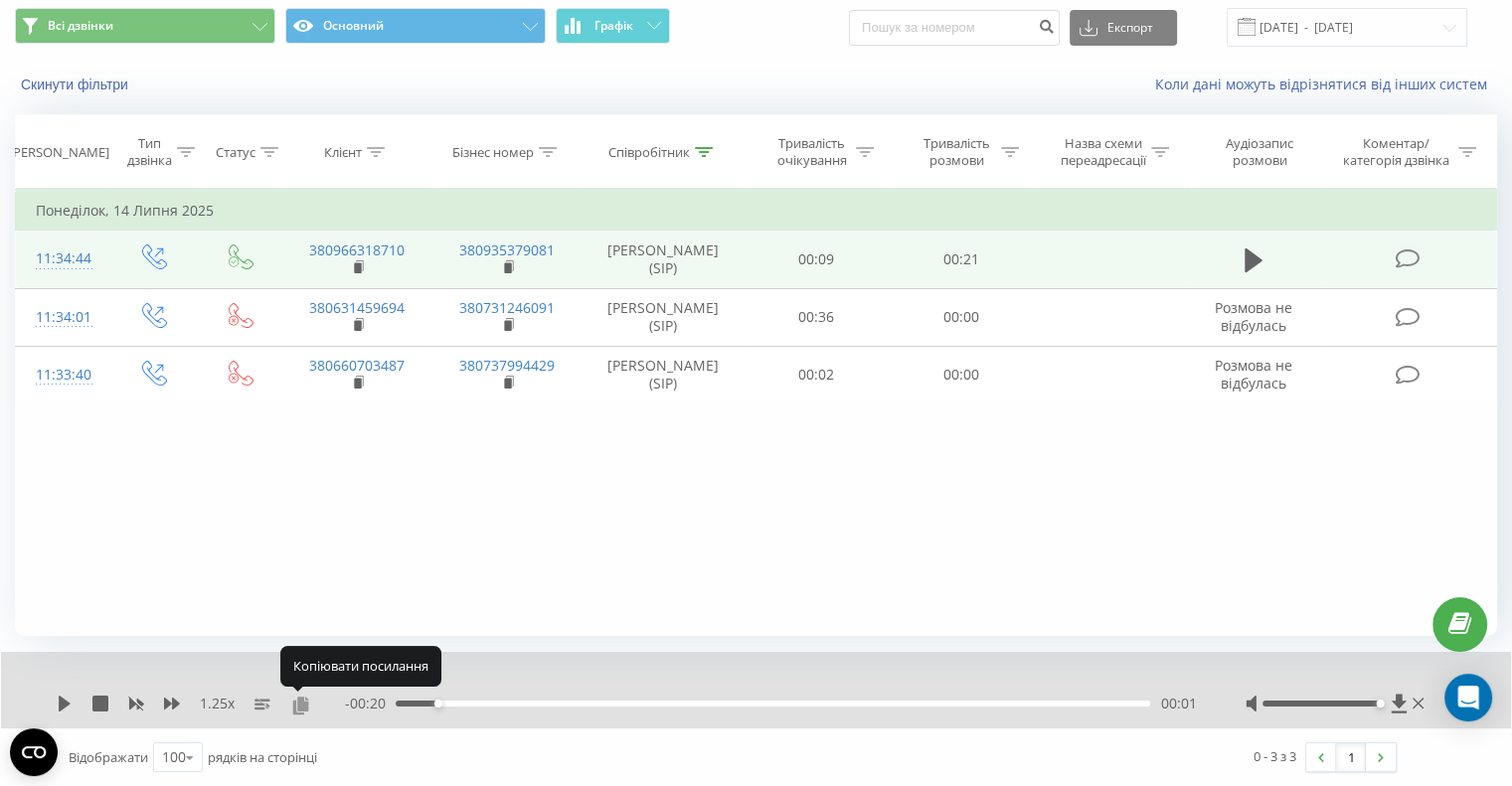 click at bounding box center (300, 705) 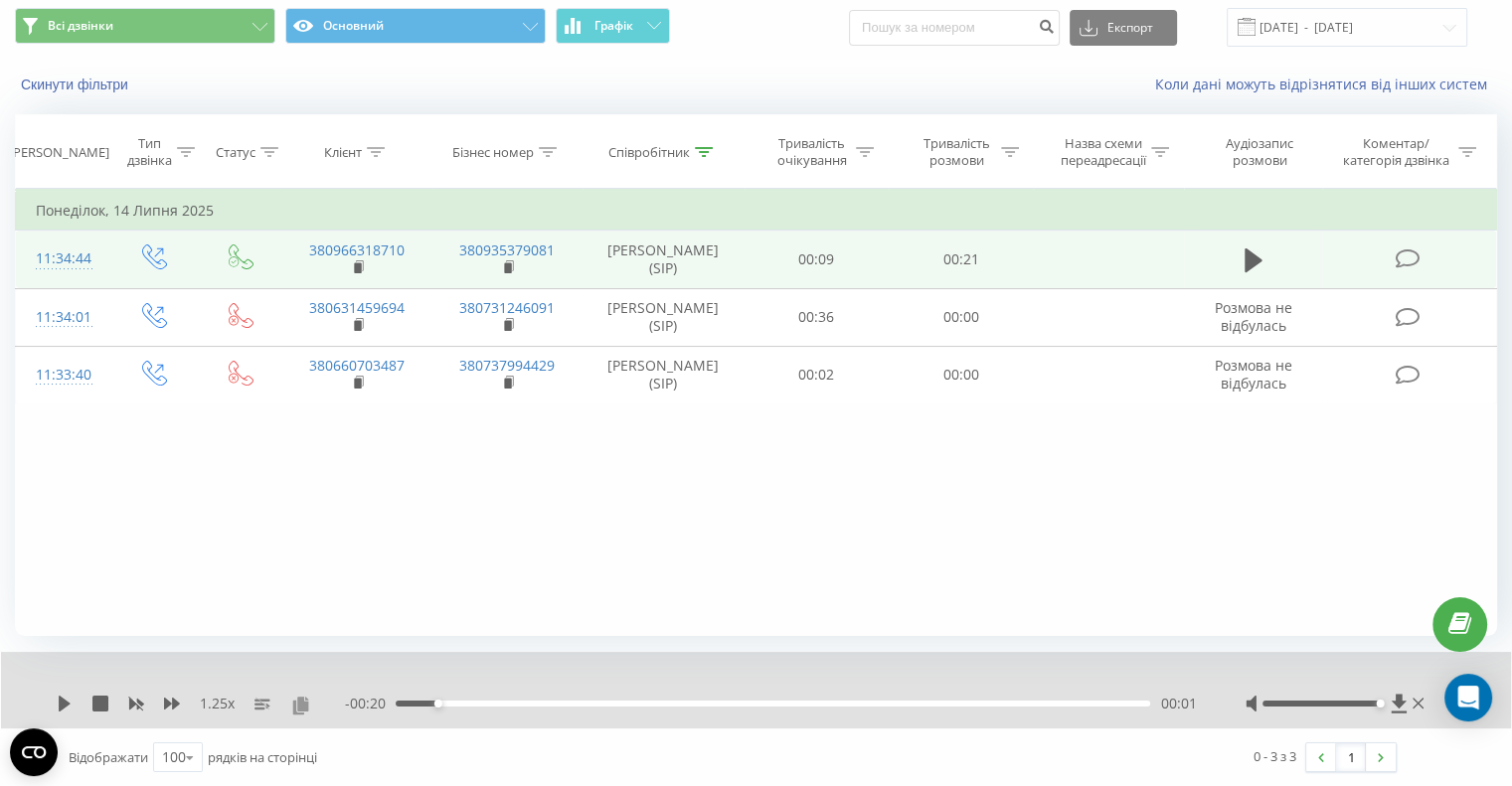 click at bounding box center (300, 705) 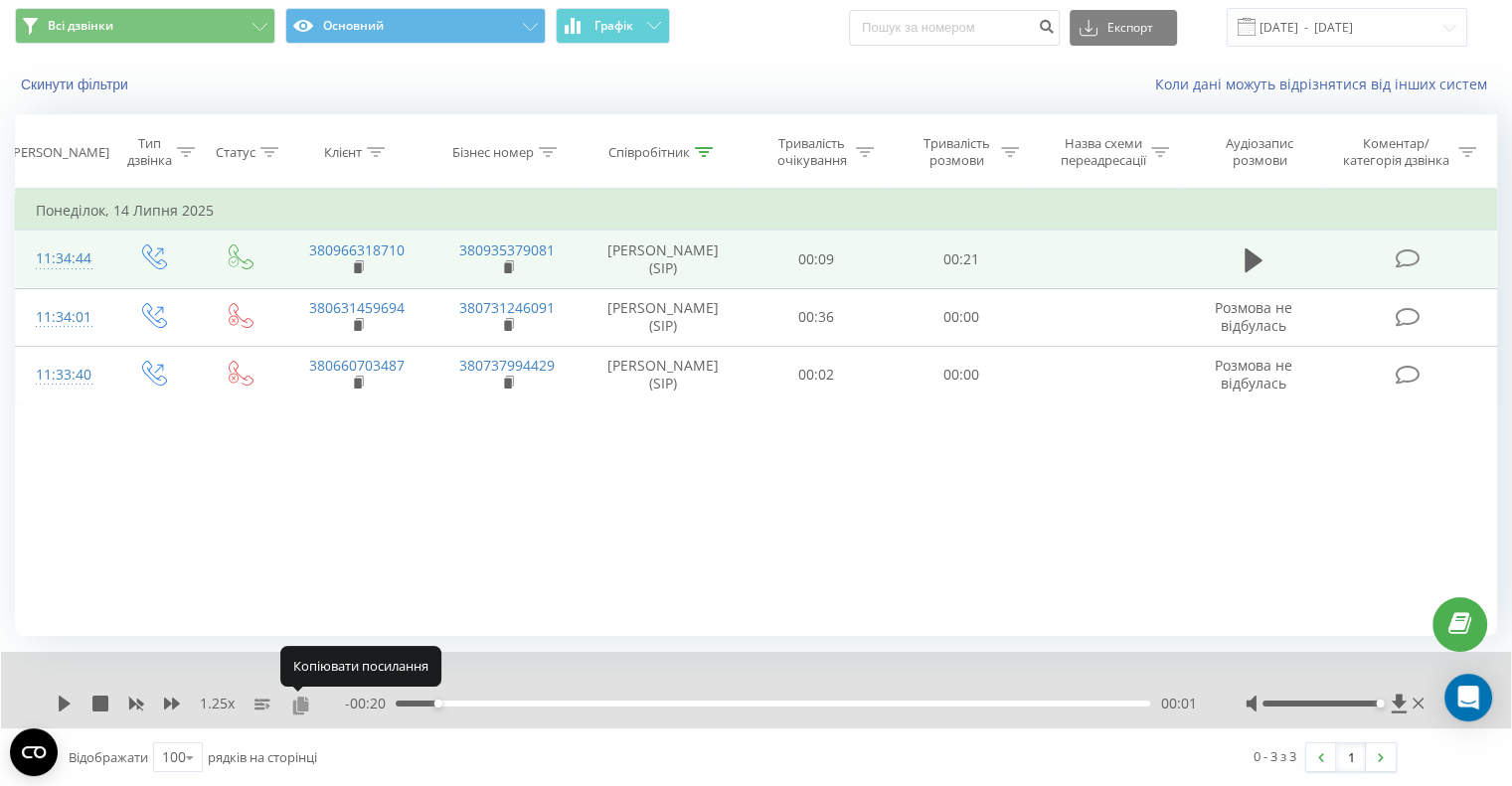 click at bounding box center (300, 705) 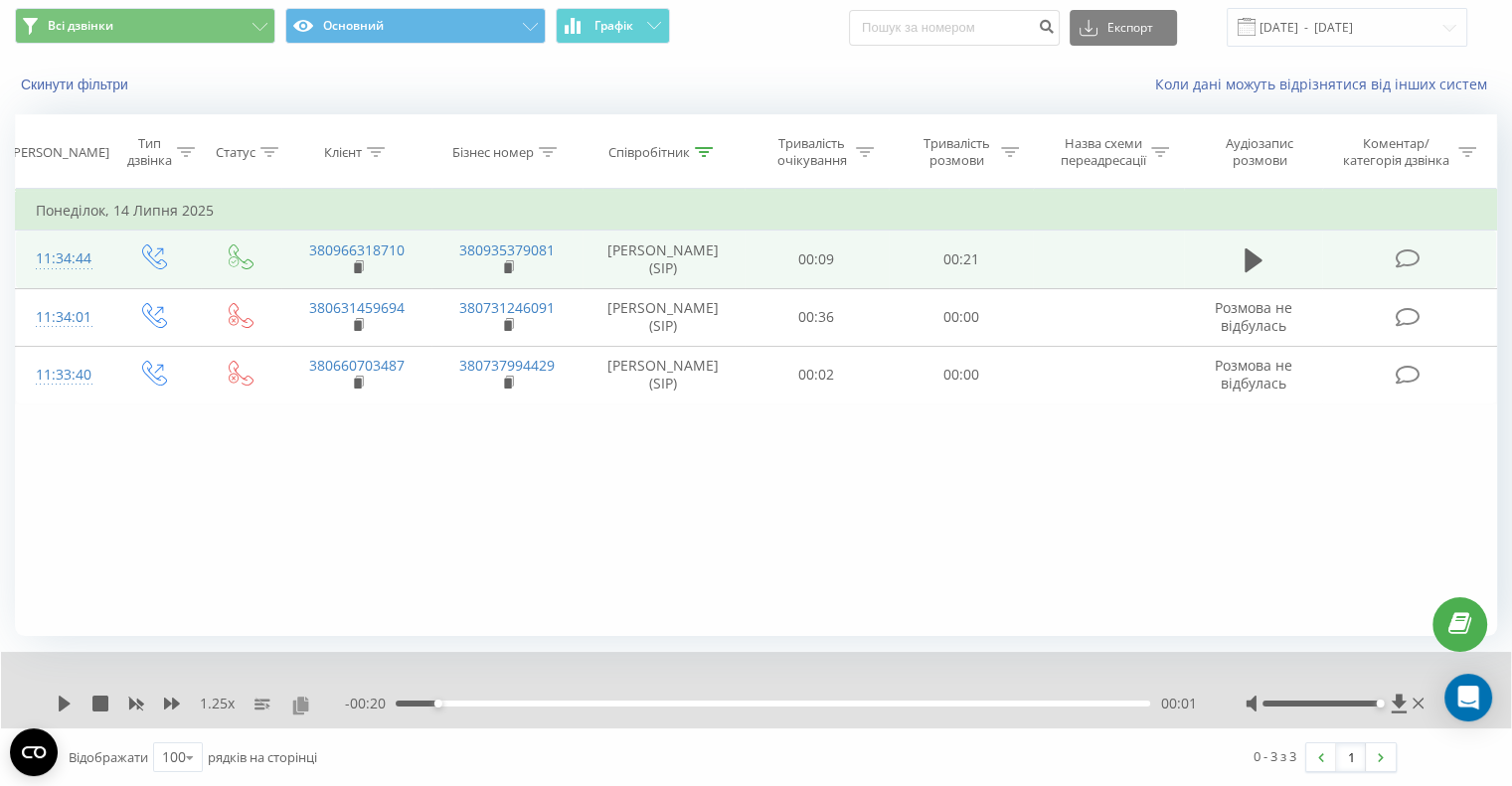 click at bounding box center [300, 705] 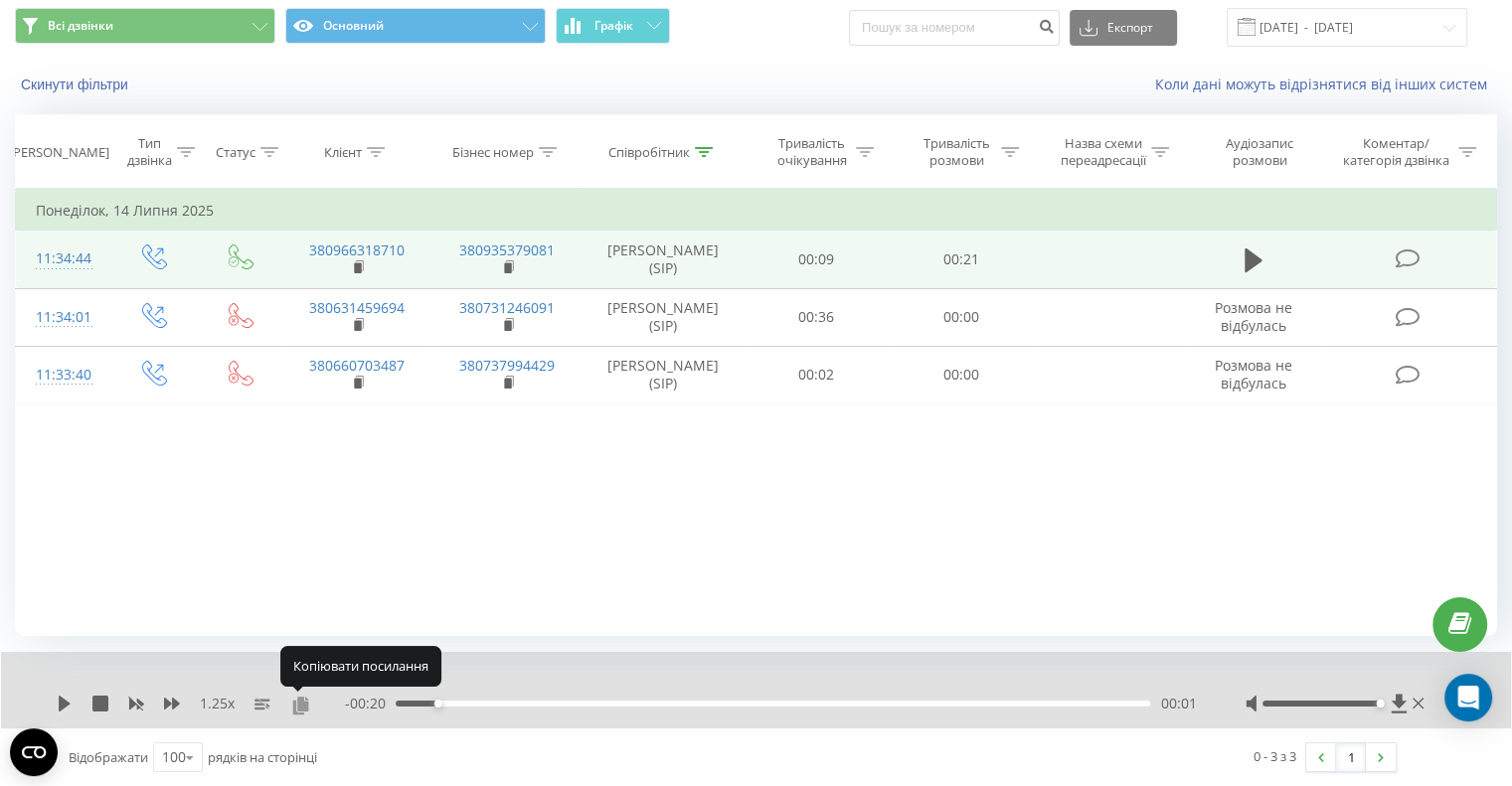 click at bounding box center [300, 705] 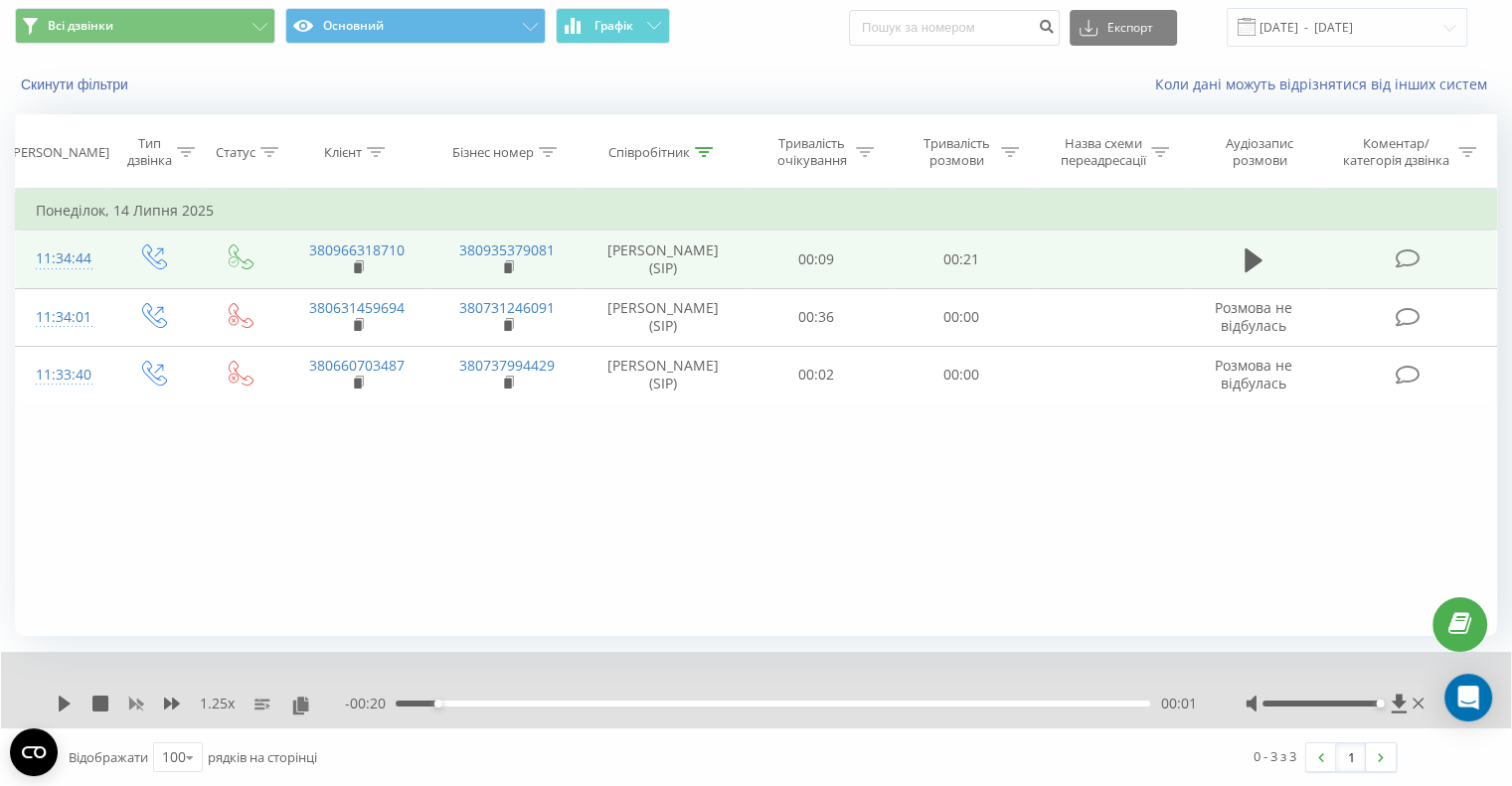 click 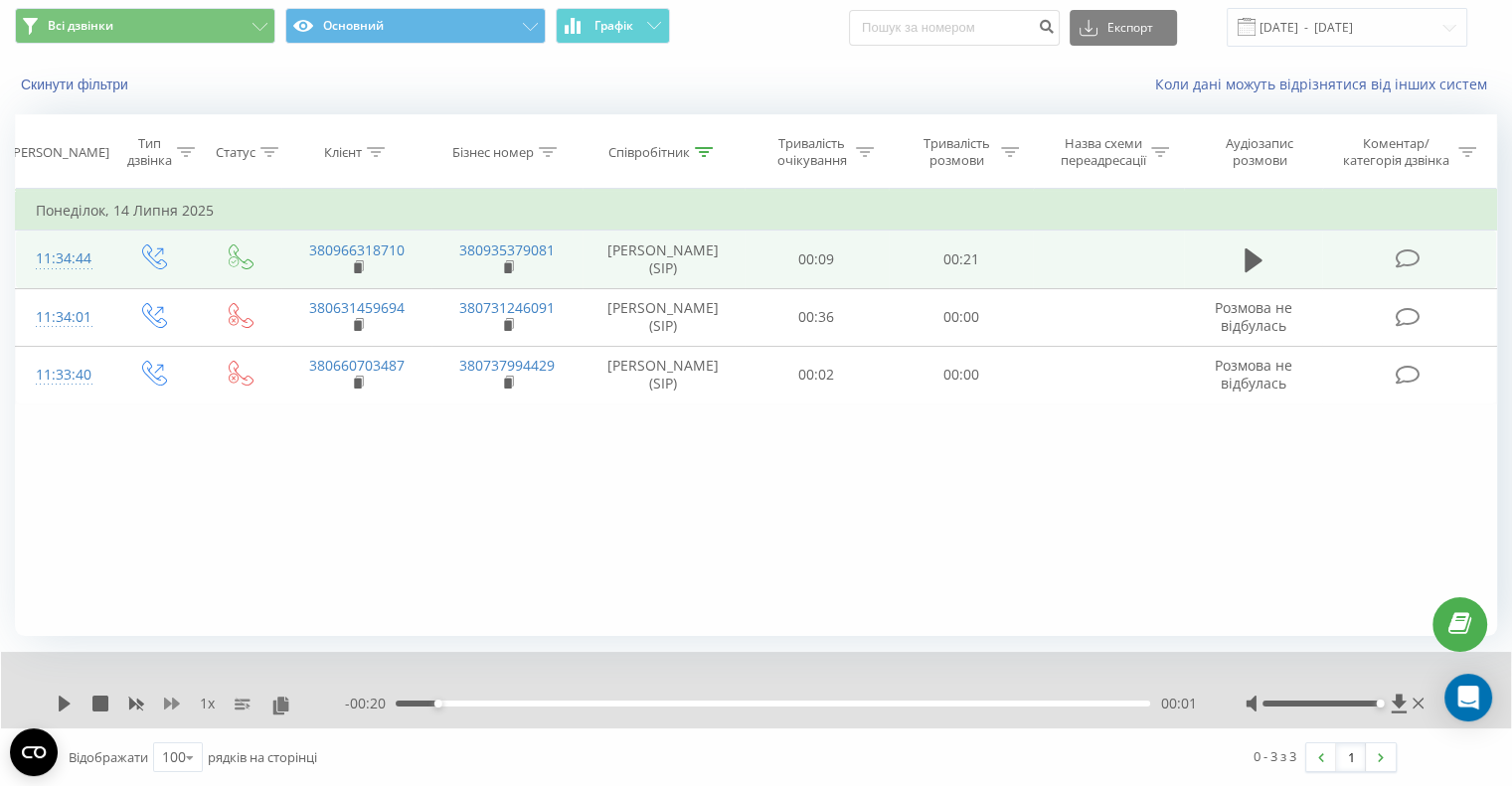 click 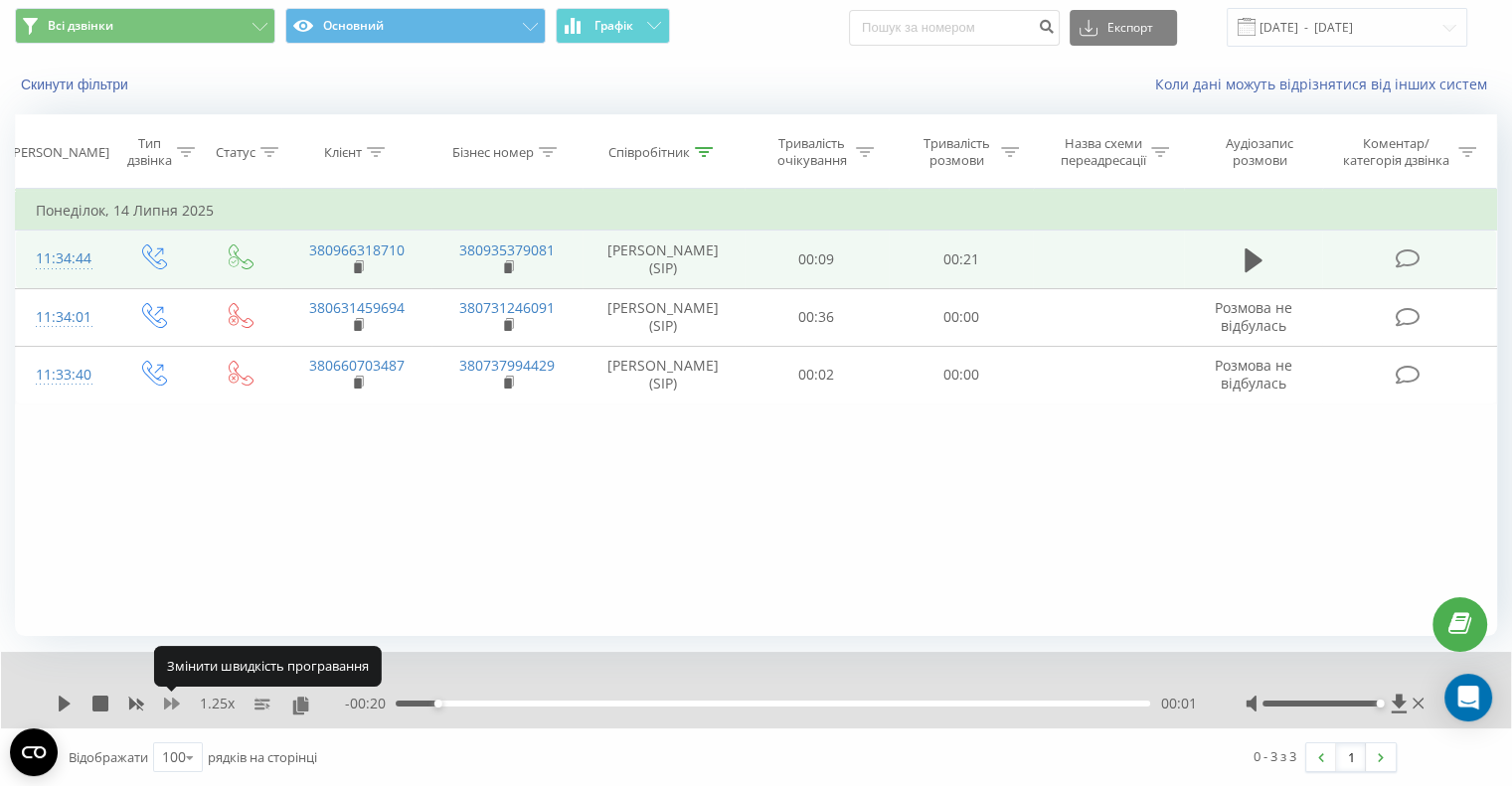click 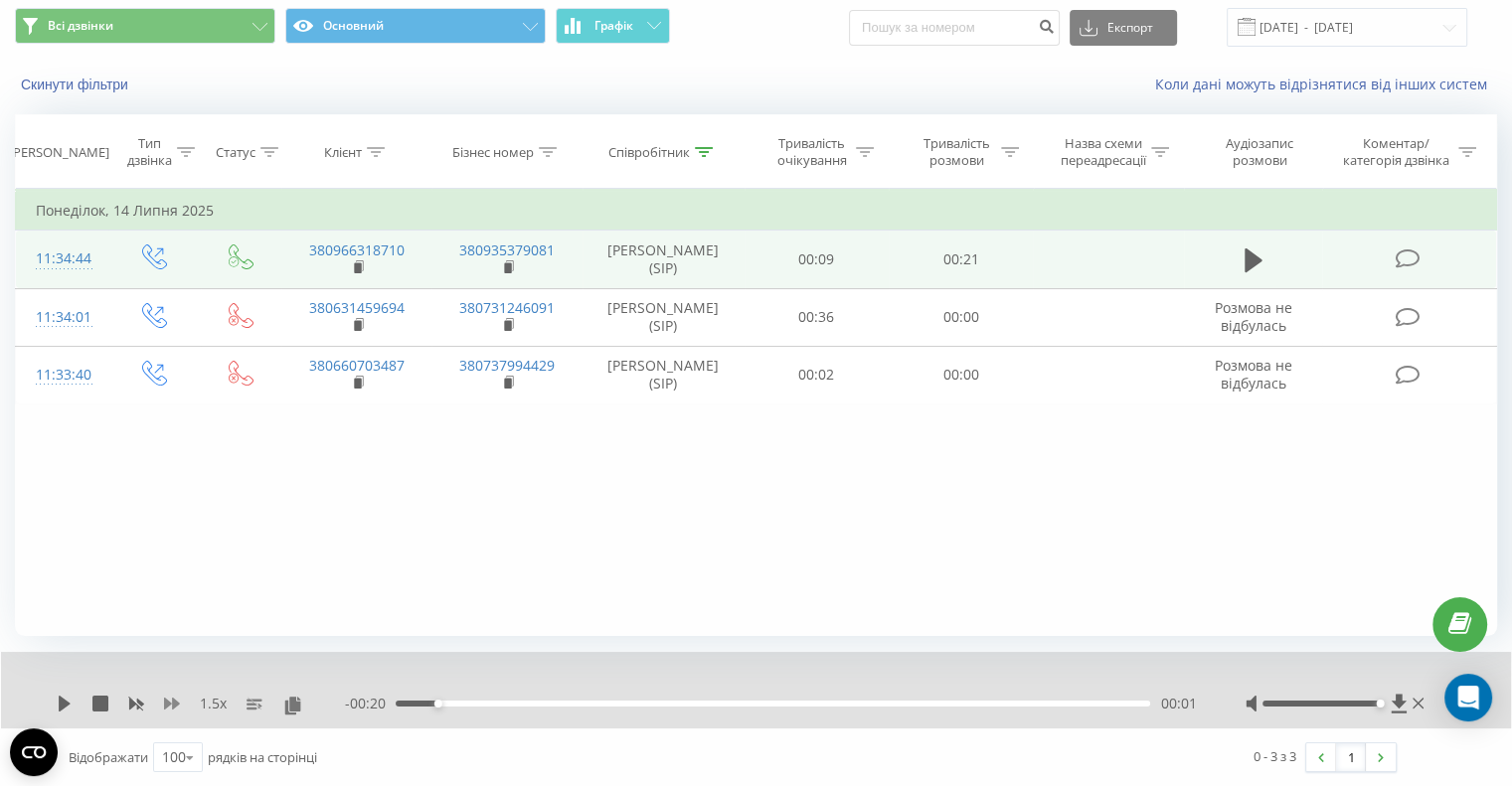 click 